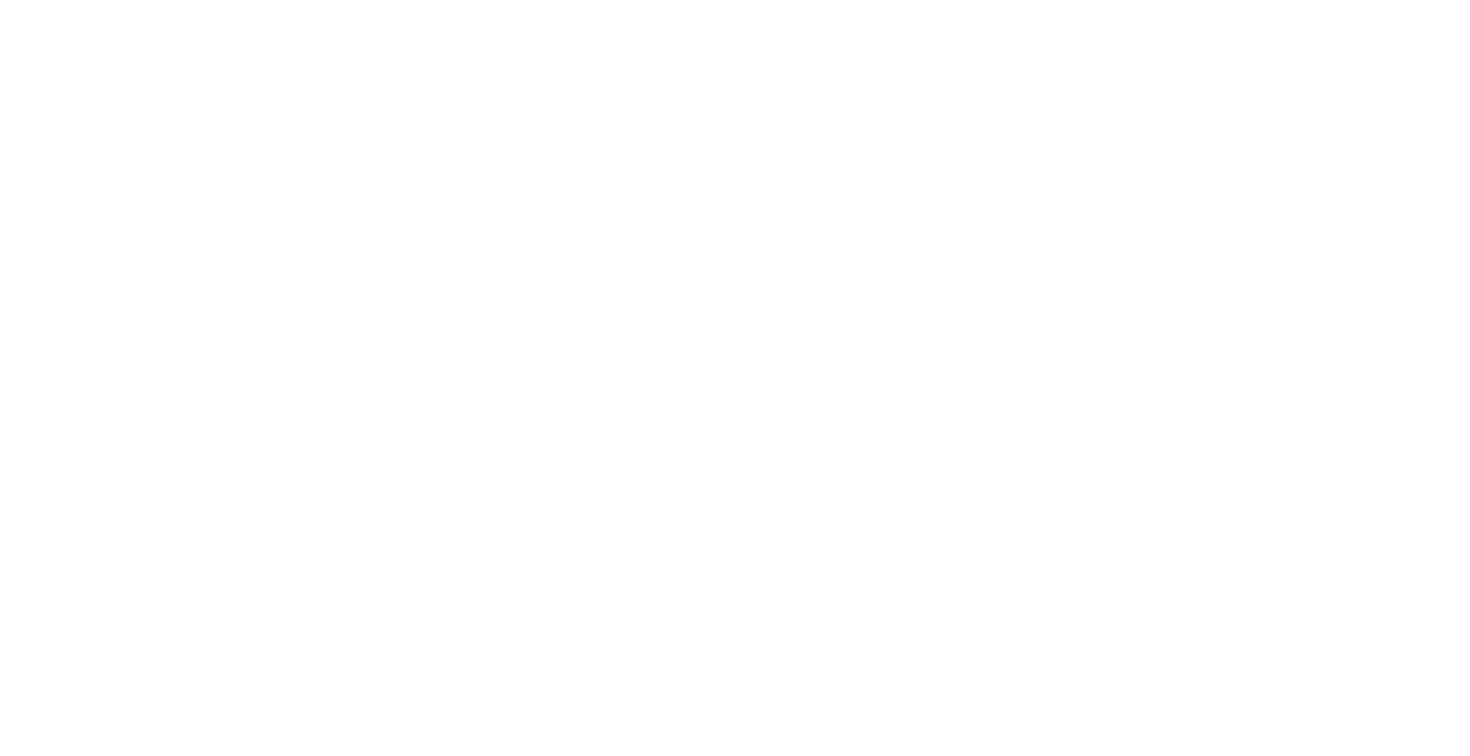 scroll, scrollTop: 0, scrollLeft: 0, axis: both 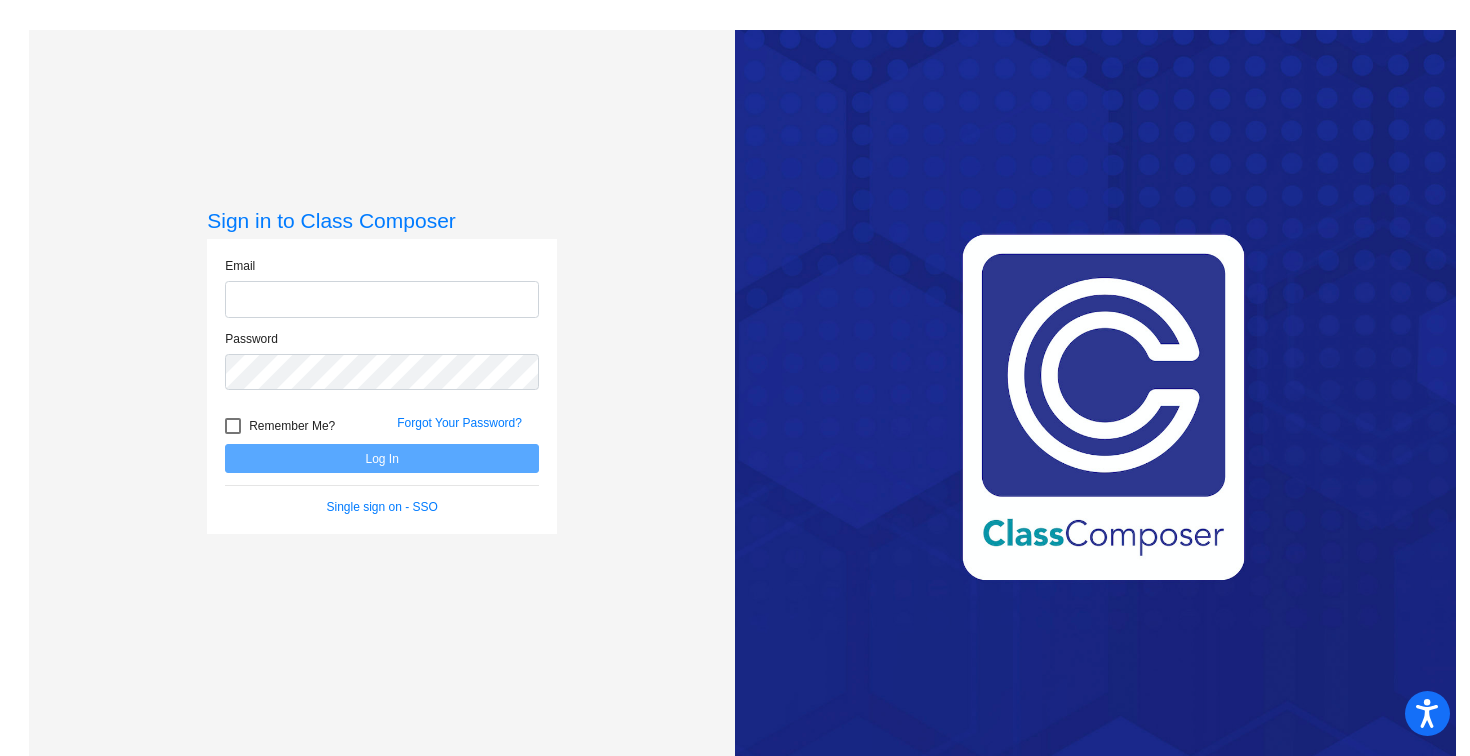 type on "[PERSON_NAME][EMAIL_ADDRESS][PERSON_NAME][DOMAIN_NAME]" 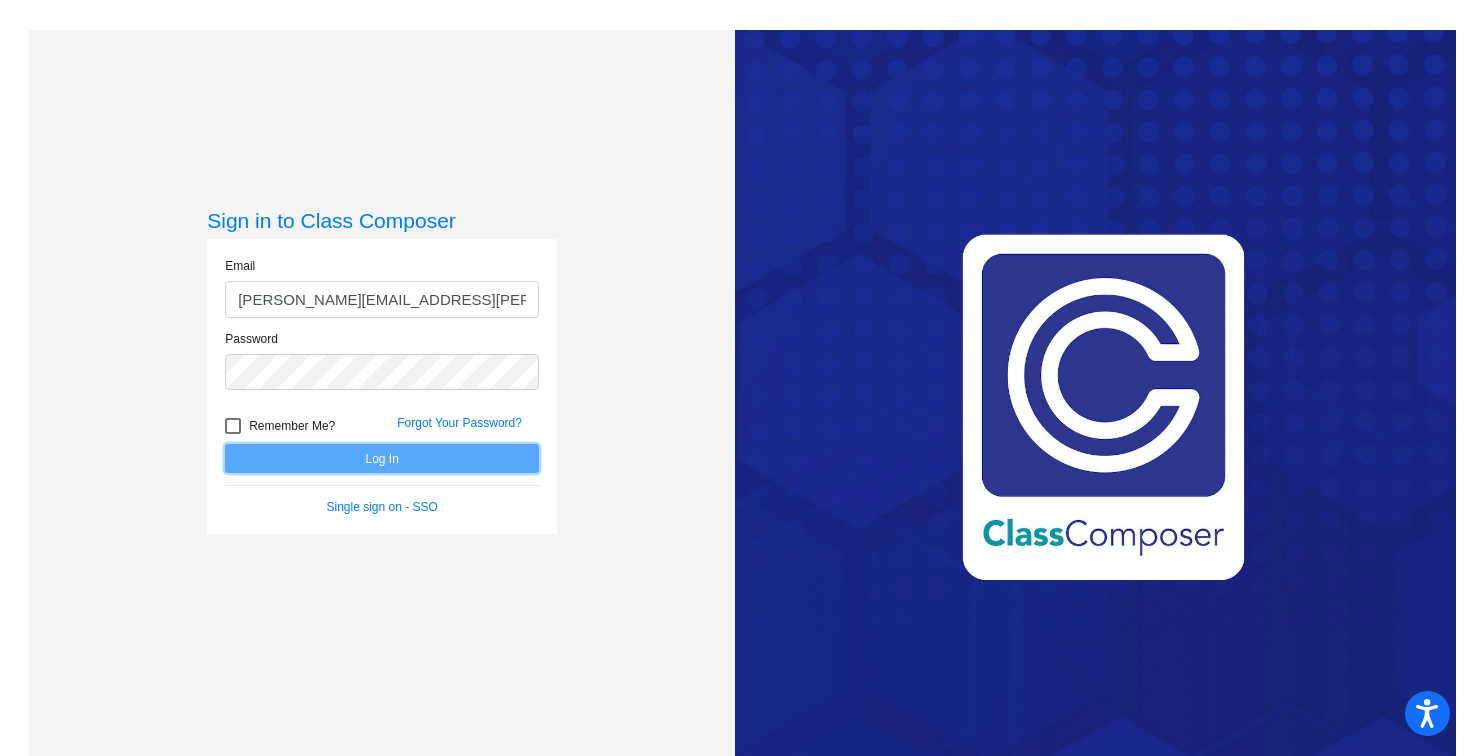 click on "Log In" 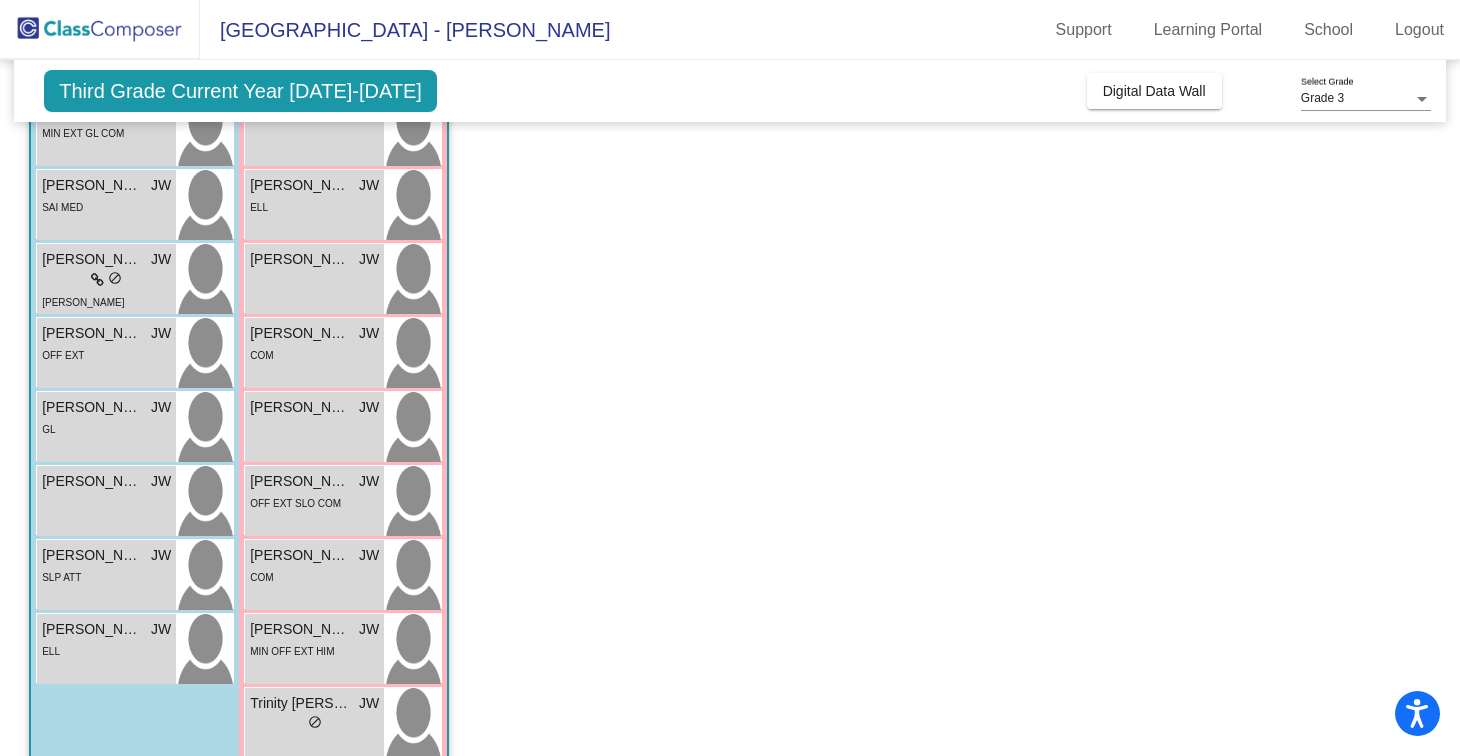 scroll, scrollTop: 632, scrollLeft: 0, axis: vertical 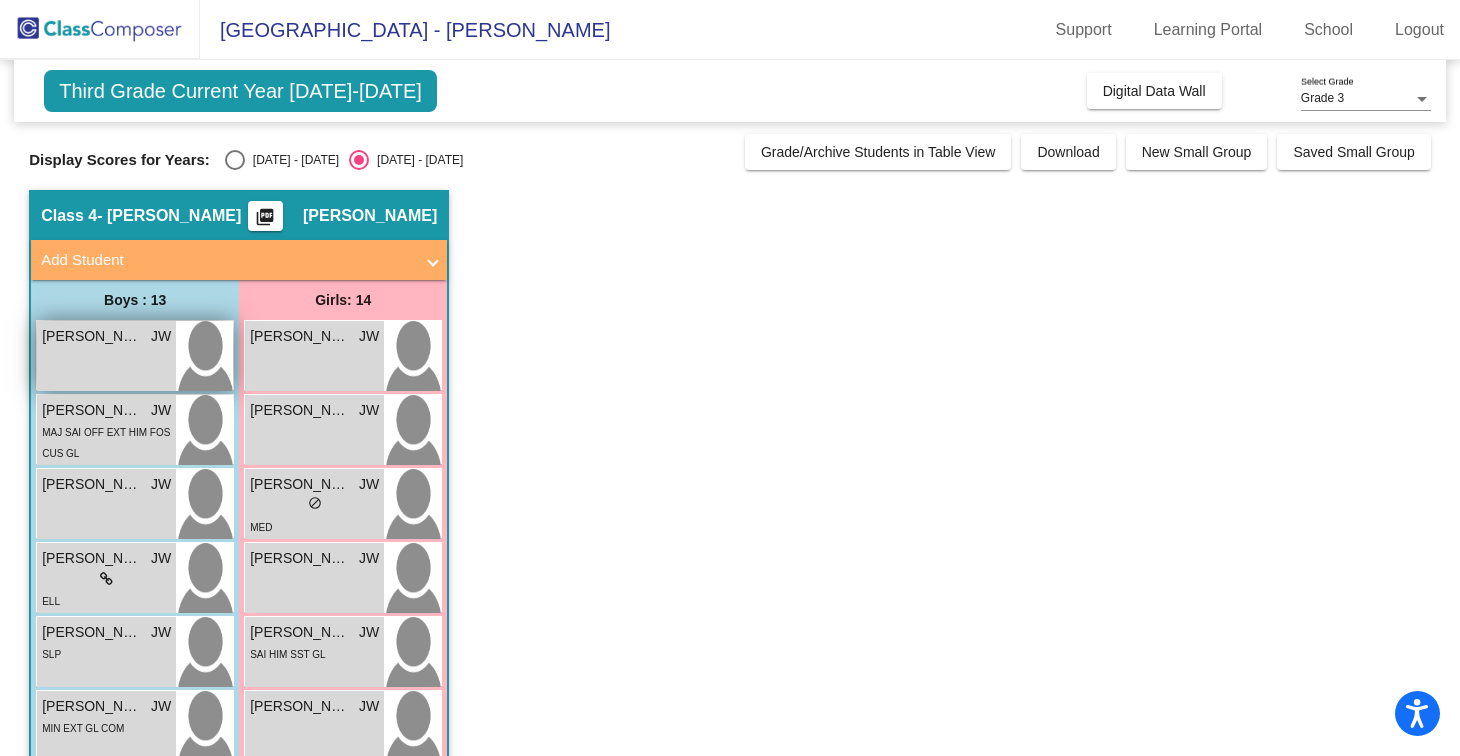 click at bounding box center [204, 356] 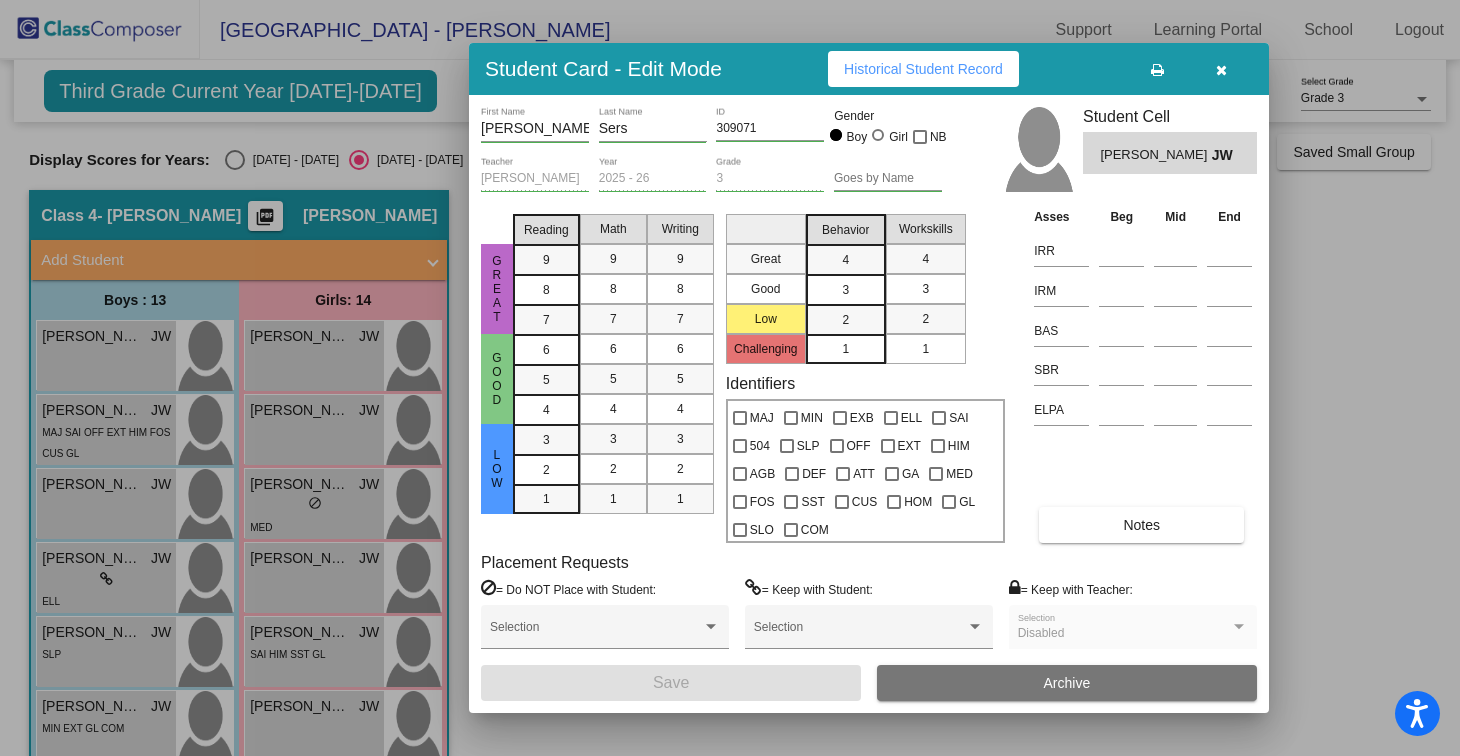 click on "Notes" at bounding box center [1141, 525] 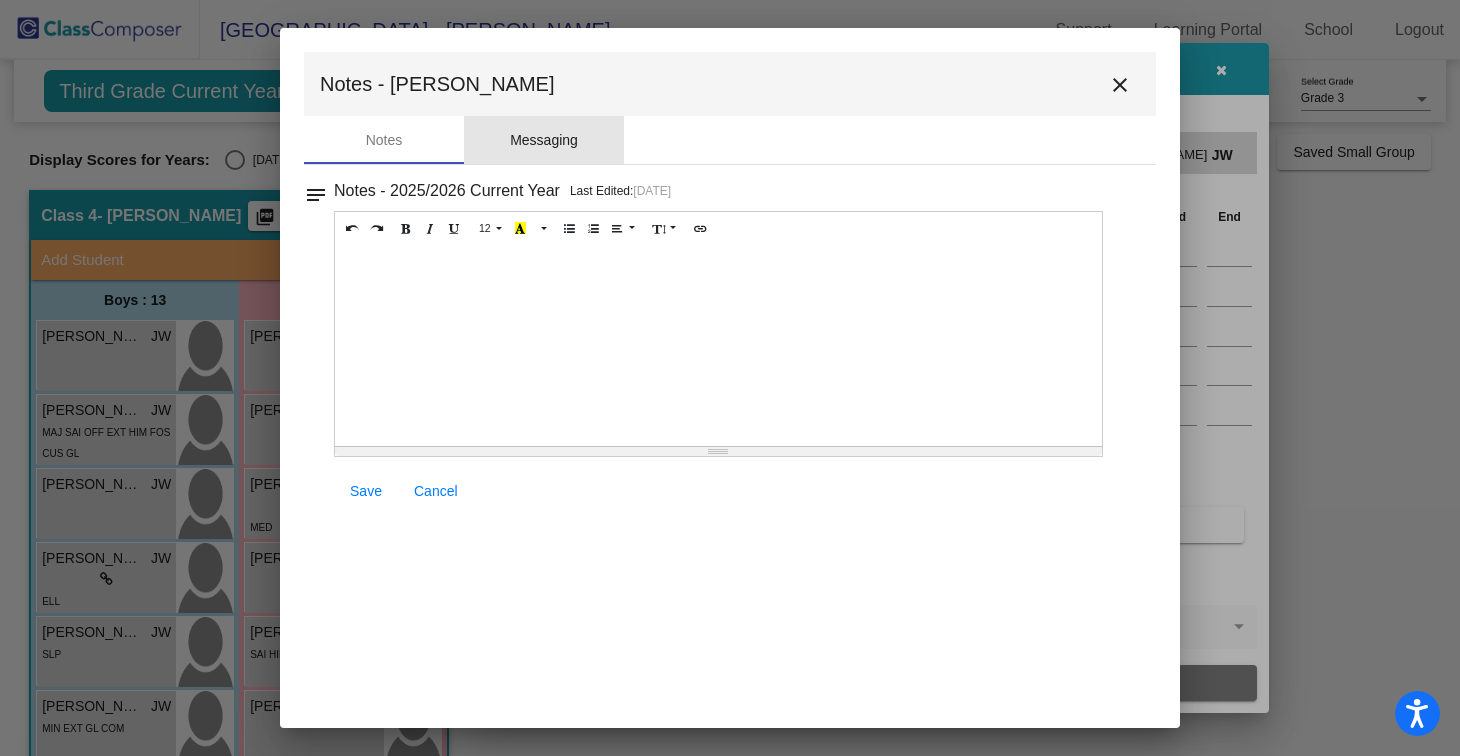 click on "Messaging" at bounding box center [544, 140] 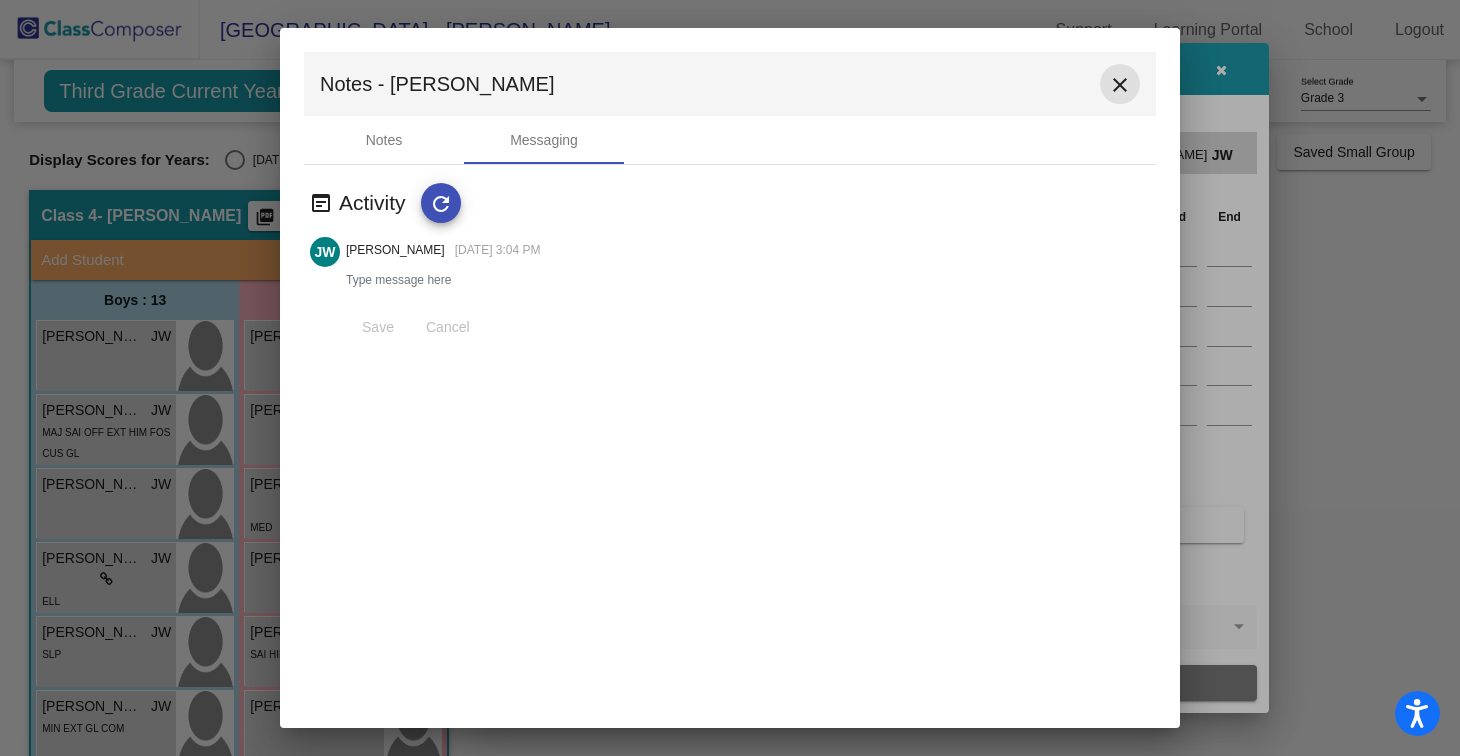 click on "close" at bounding box center [1120, 85] 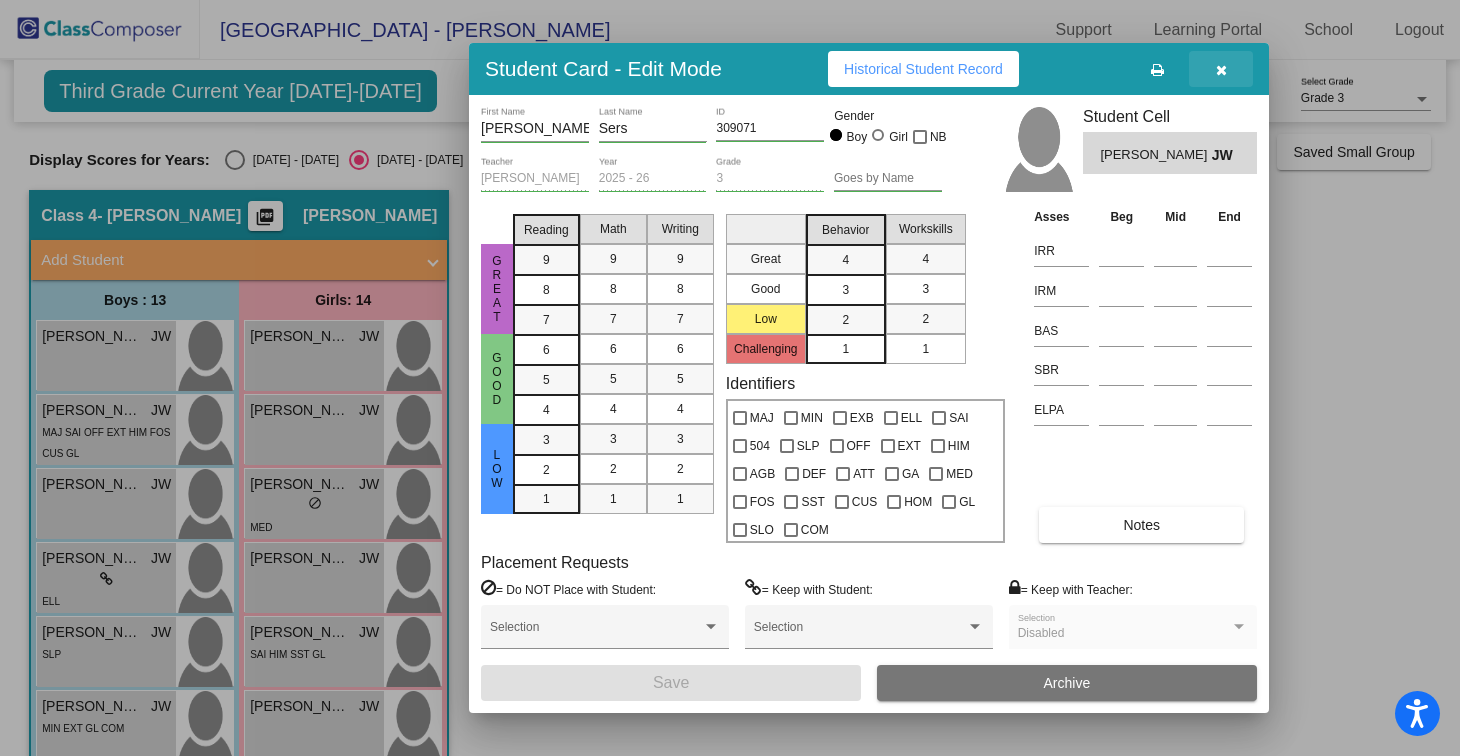 click at bounding box center (1221, 70) 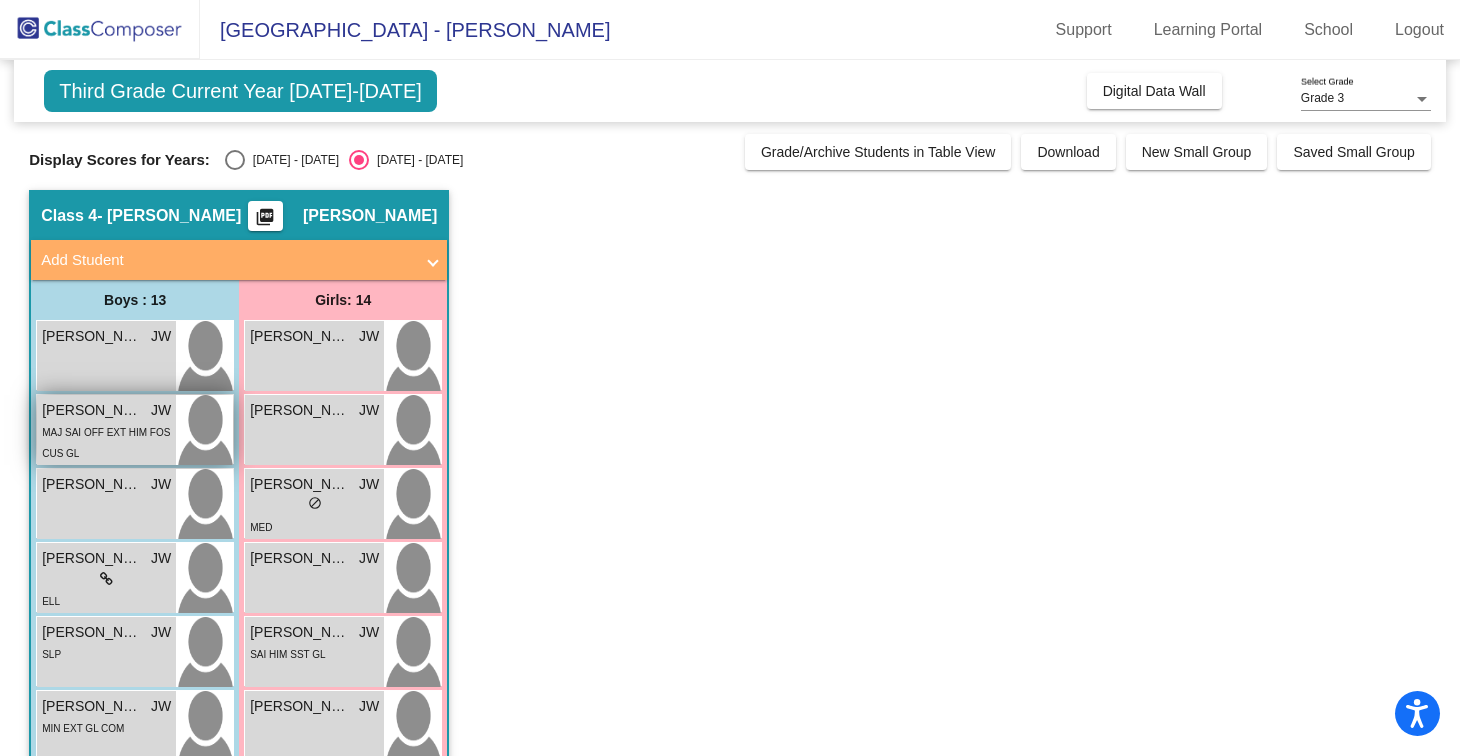 click at bounding box center (204, 430) 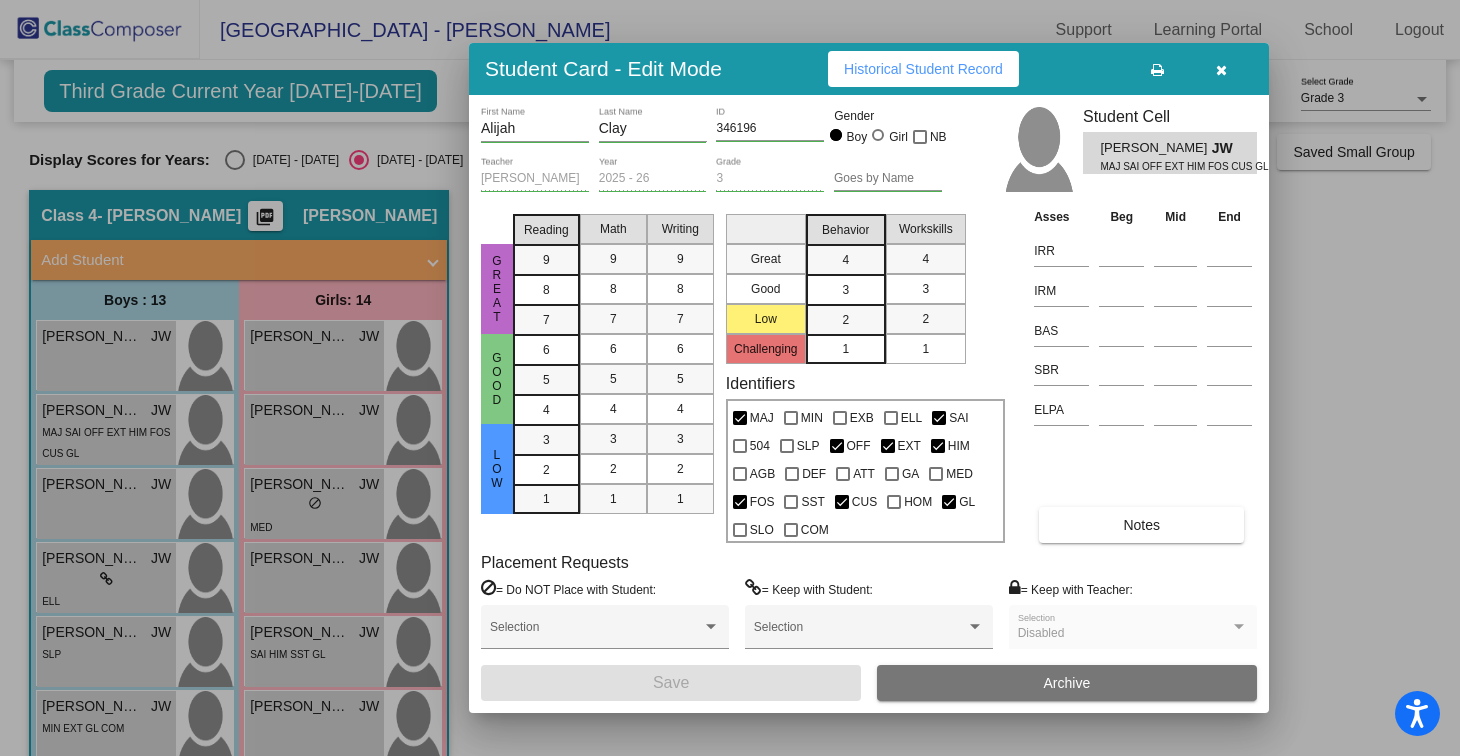 click on "Notes" at bounding box center [1141, 525] 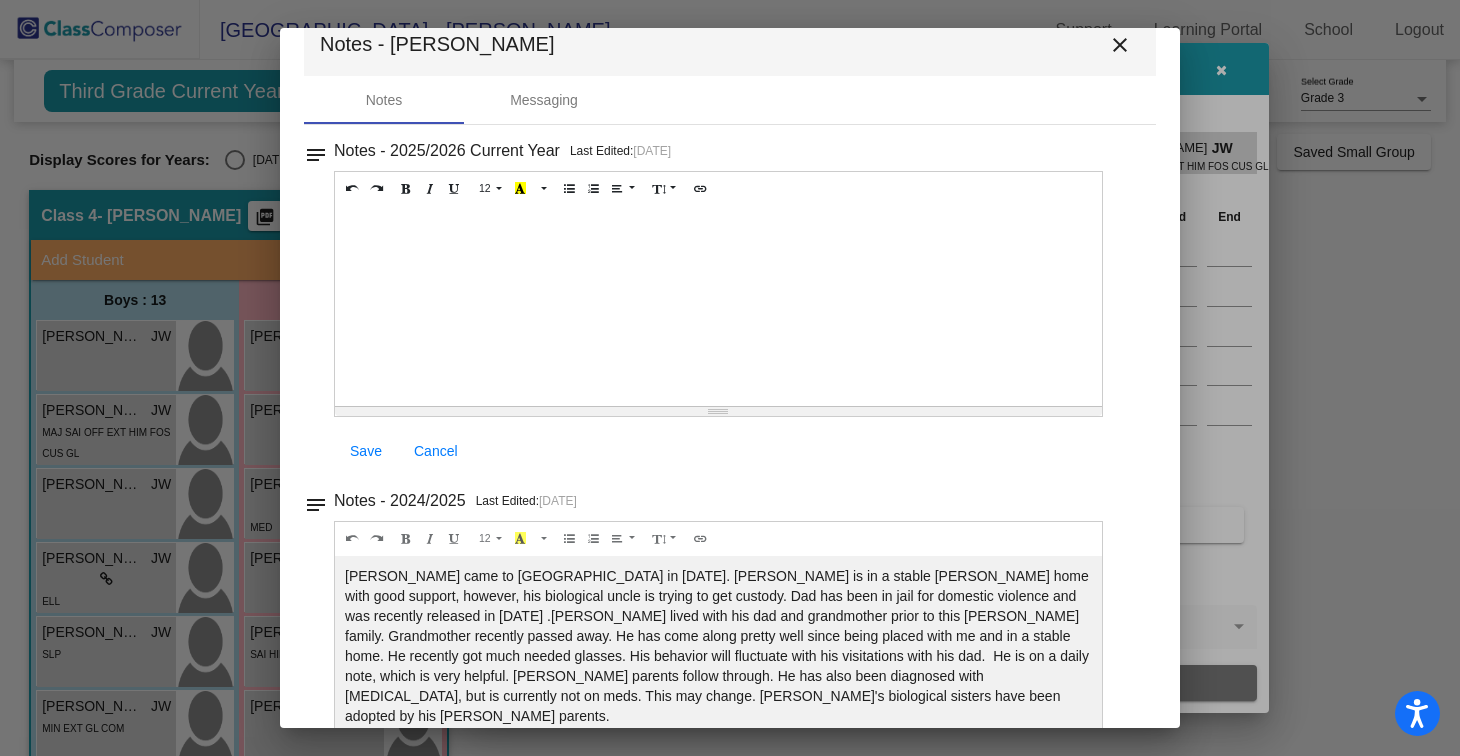 scroll, scrollTop: 34, scrollLeft: 0, axis: vertical 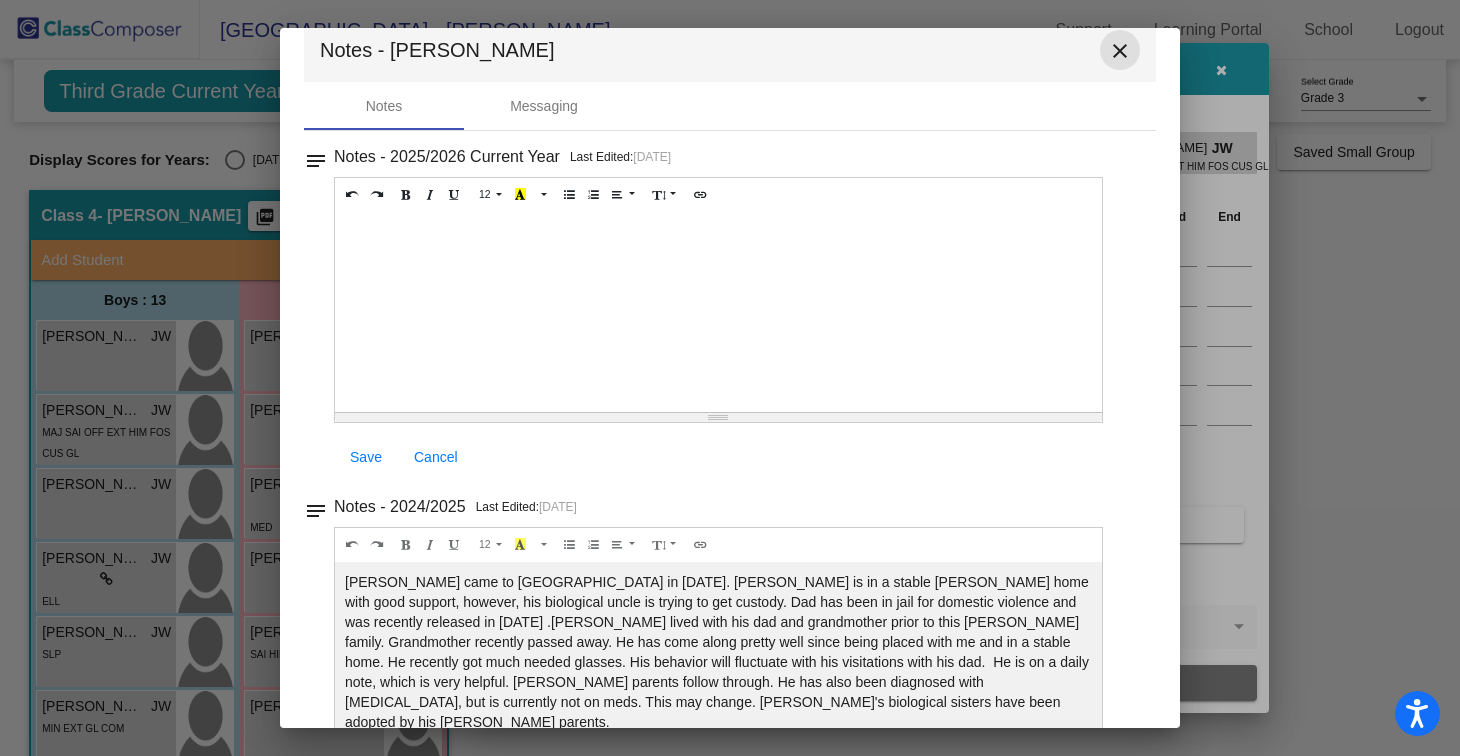 click on "close" at bounding box center [1120, 51] 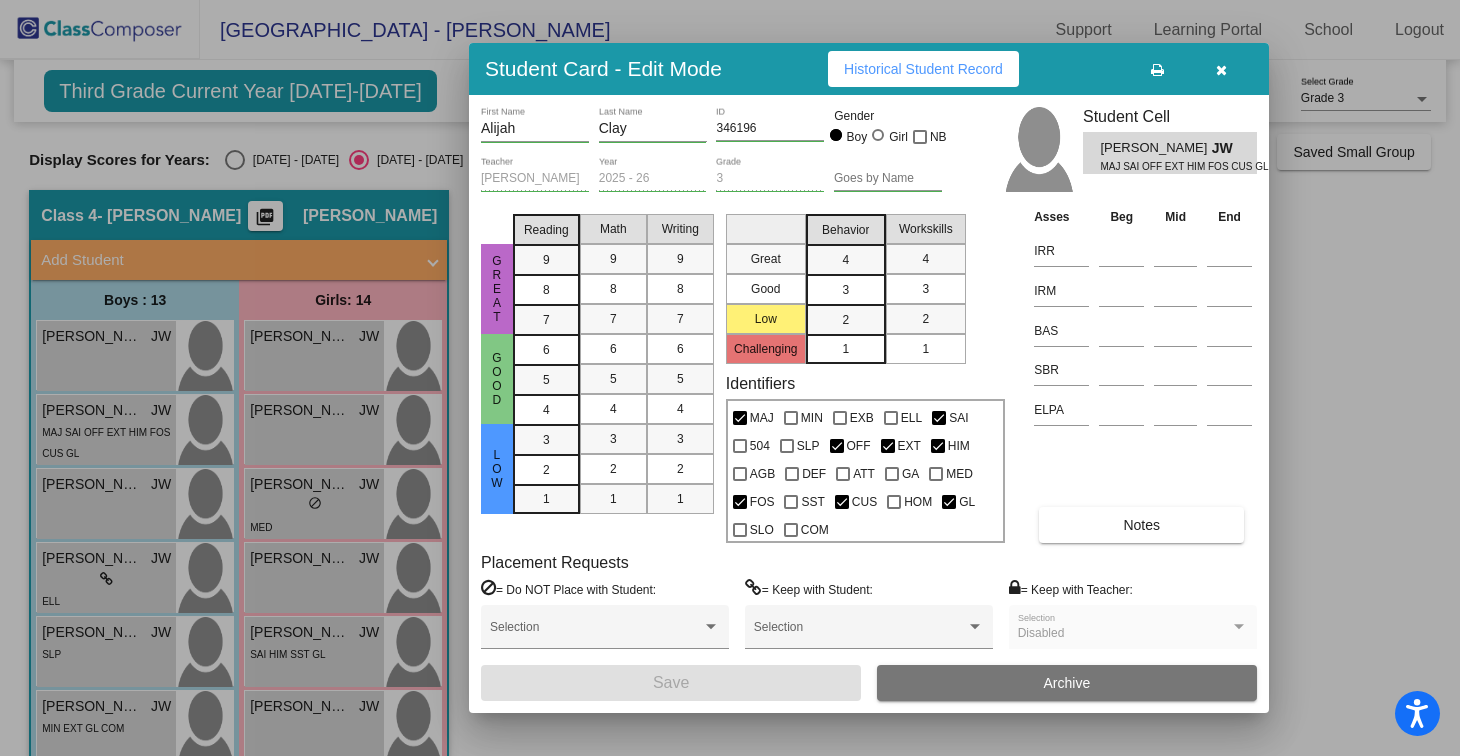 click at bounding box center [1221, 69] 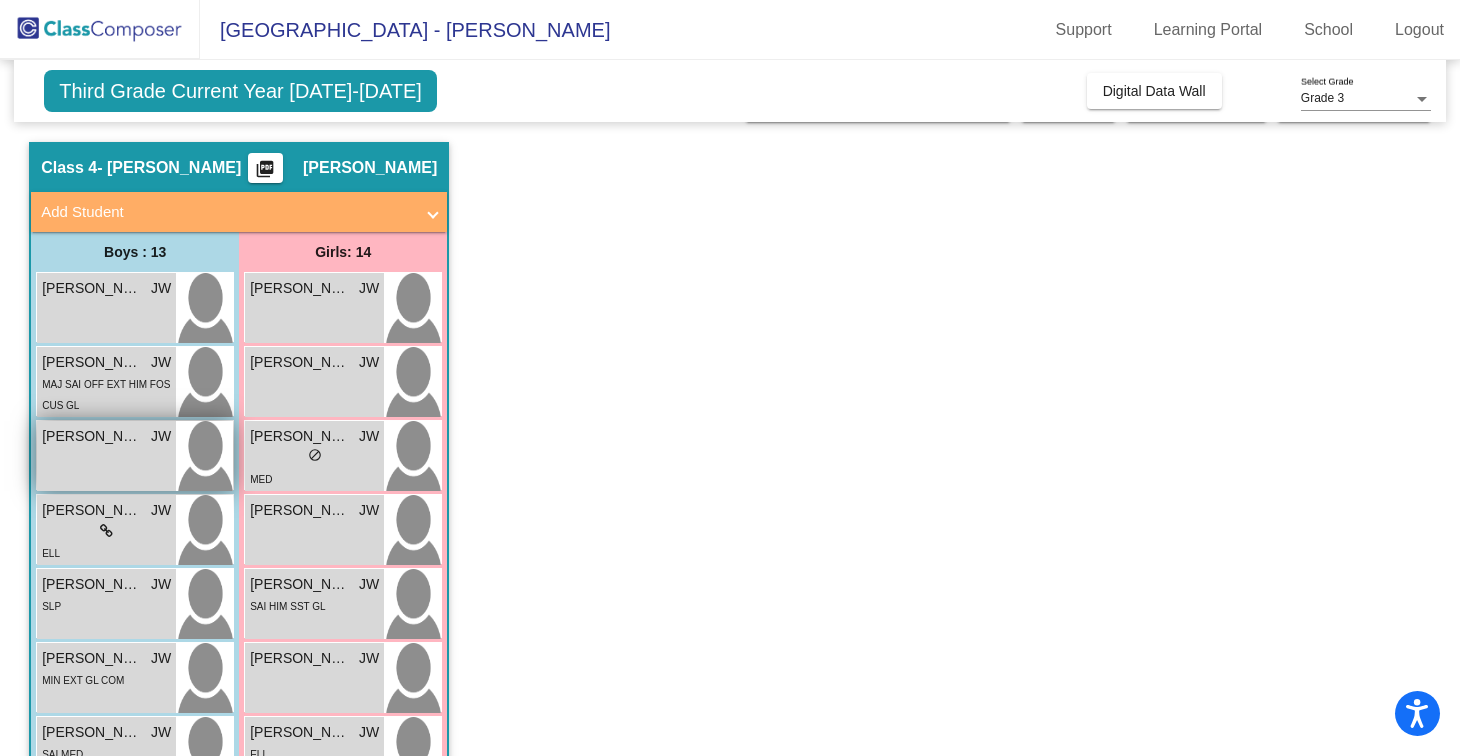 scroll, scrollTop: 56, scrollLeft: 0, axis: vertical 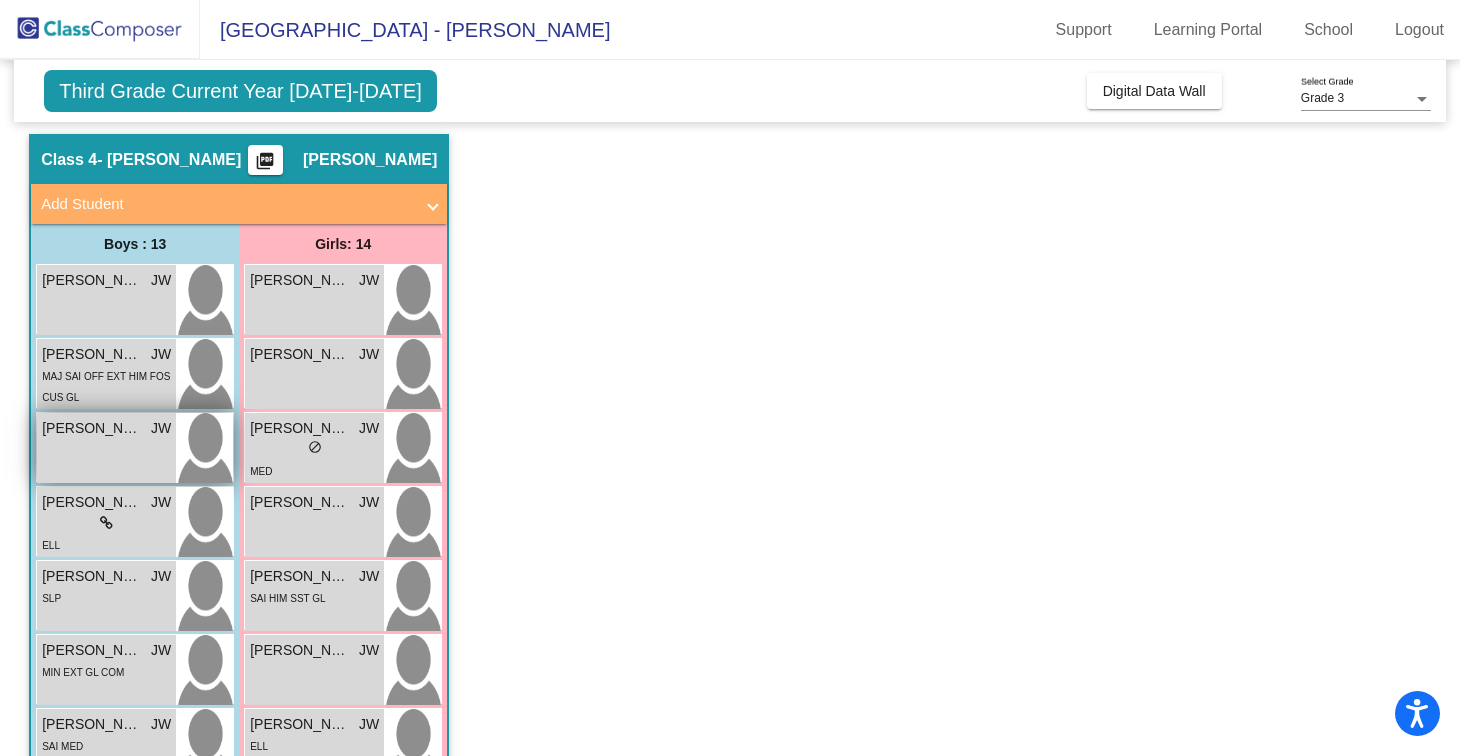 click at bounding box center [204, 448] 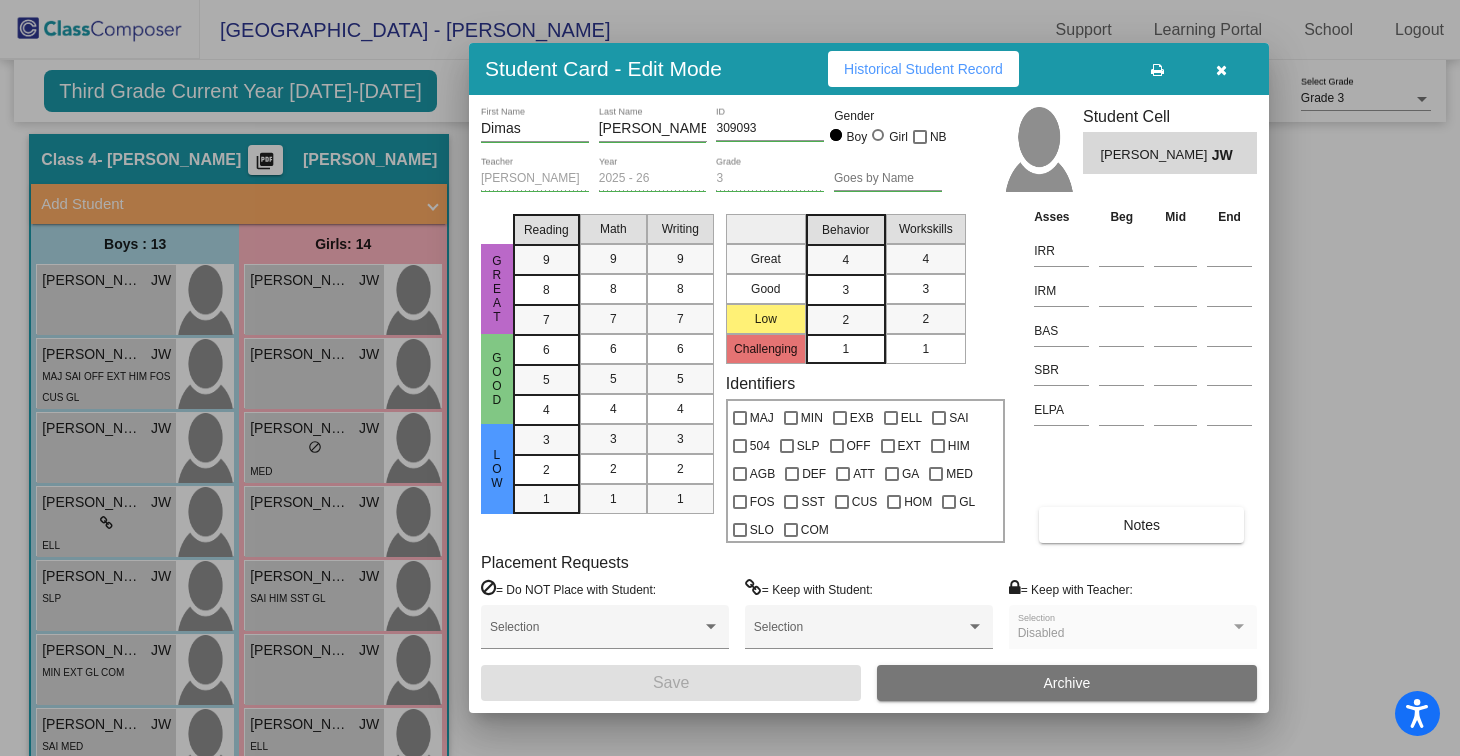 click on "Notes" at bounding box center (1141, 525) 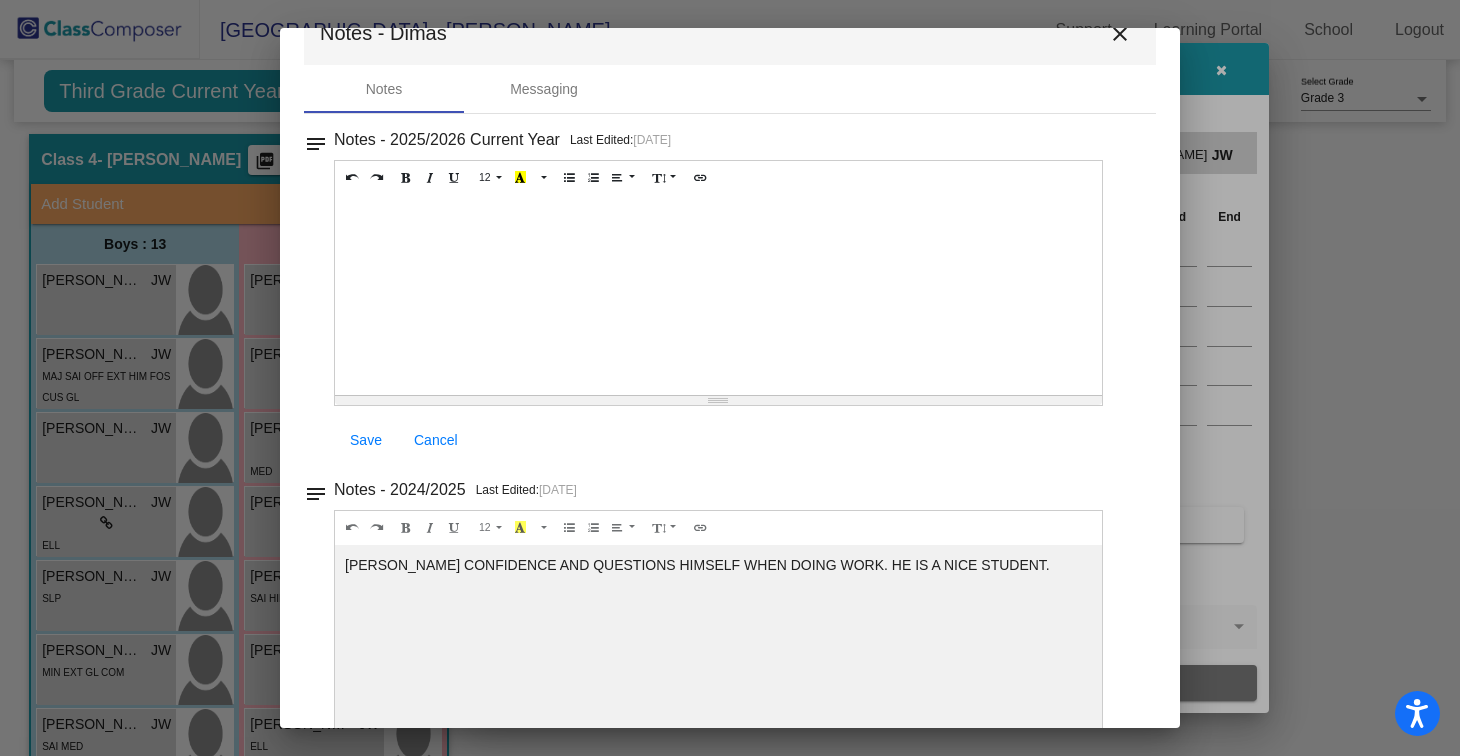 scroll, scrollTop: 0, scrollLeft: 0, axis: both 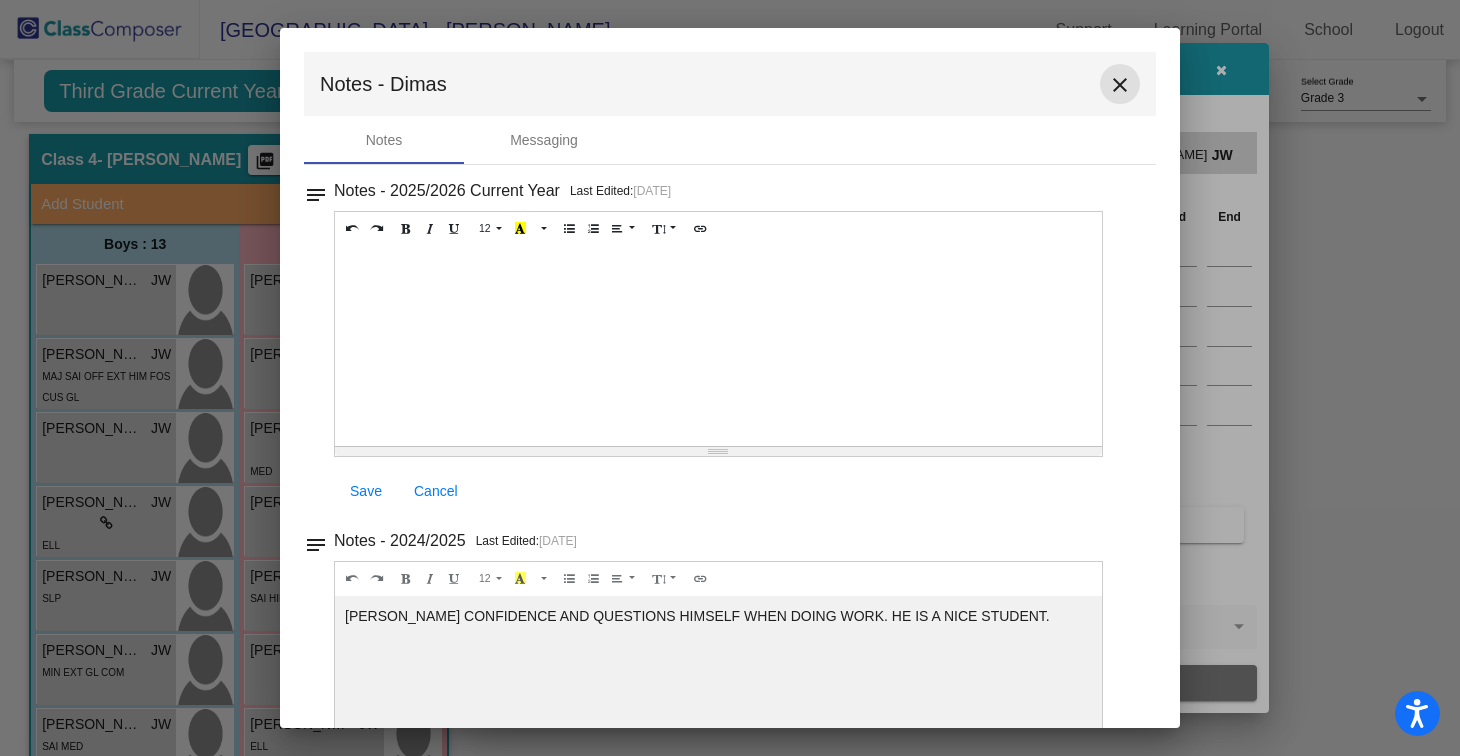 click on "close" at bounding box center (1120, 85) 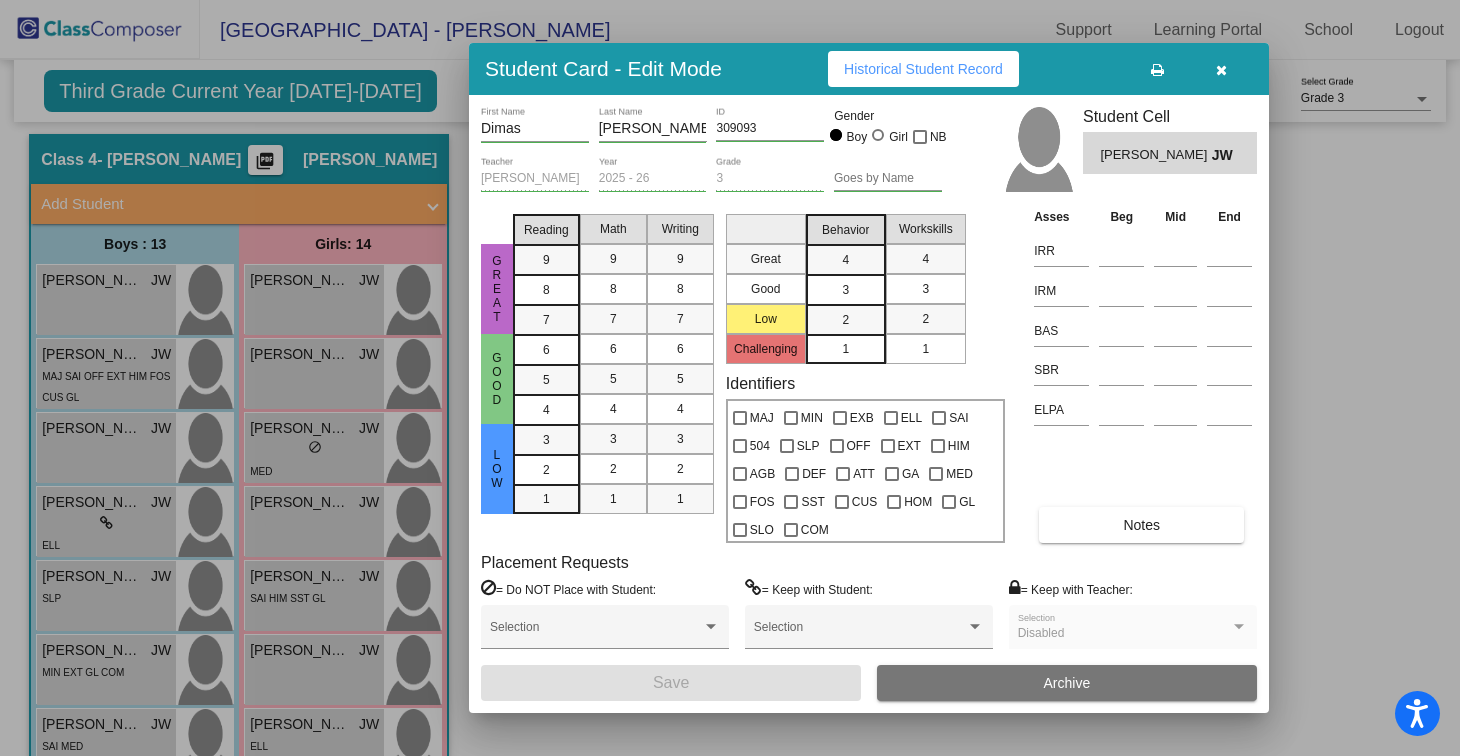 click at bounding box center (1221, 70) 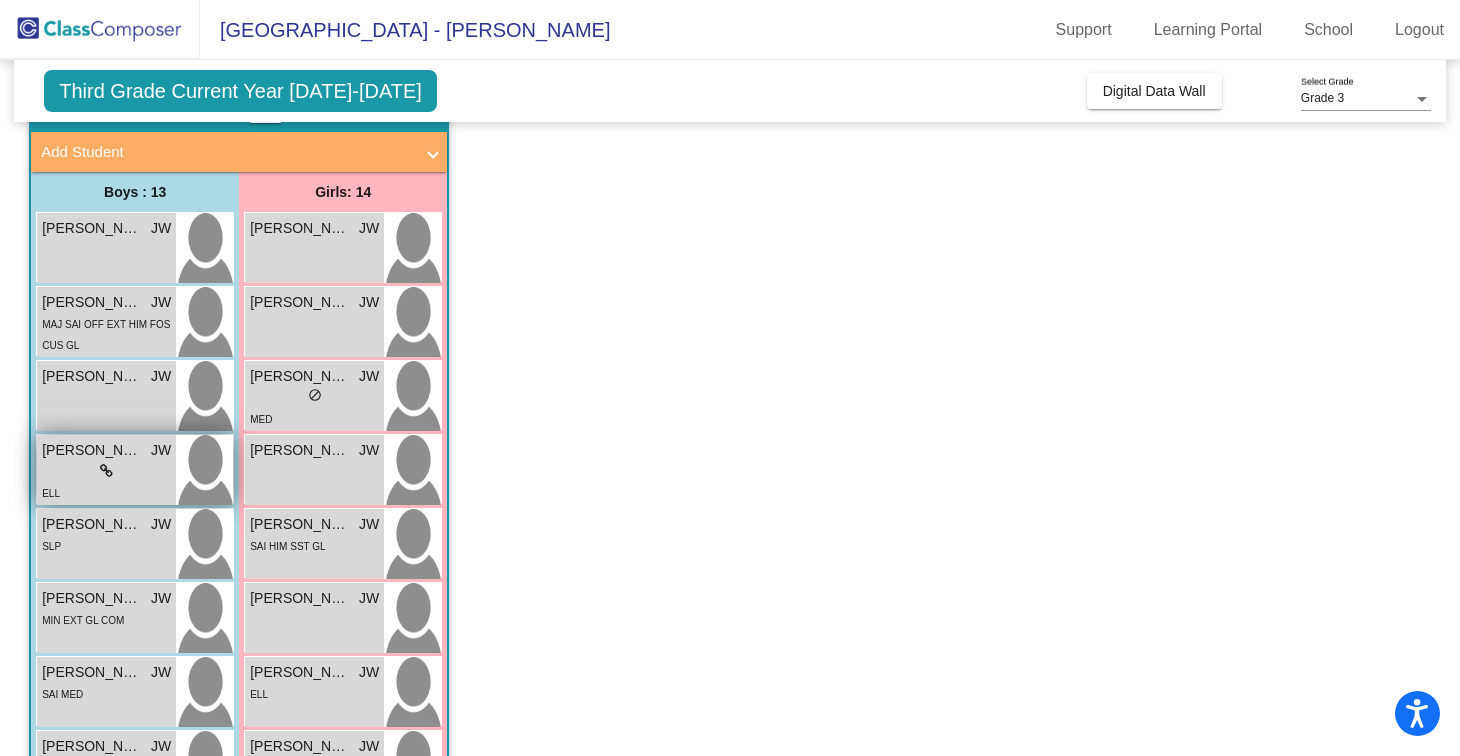 scroll, scrollTop: 122, scrollLeft: 0, axis: vertical 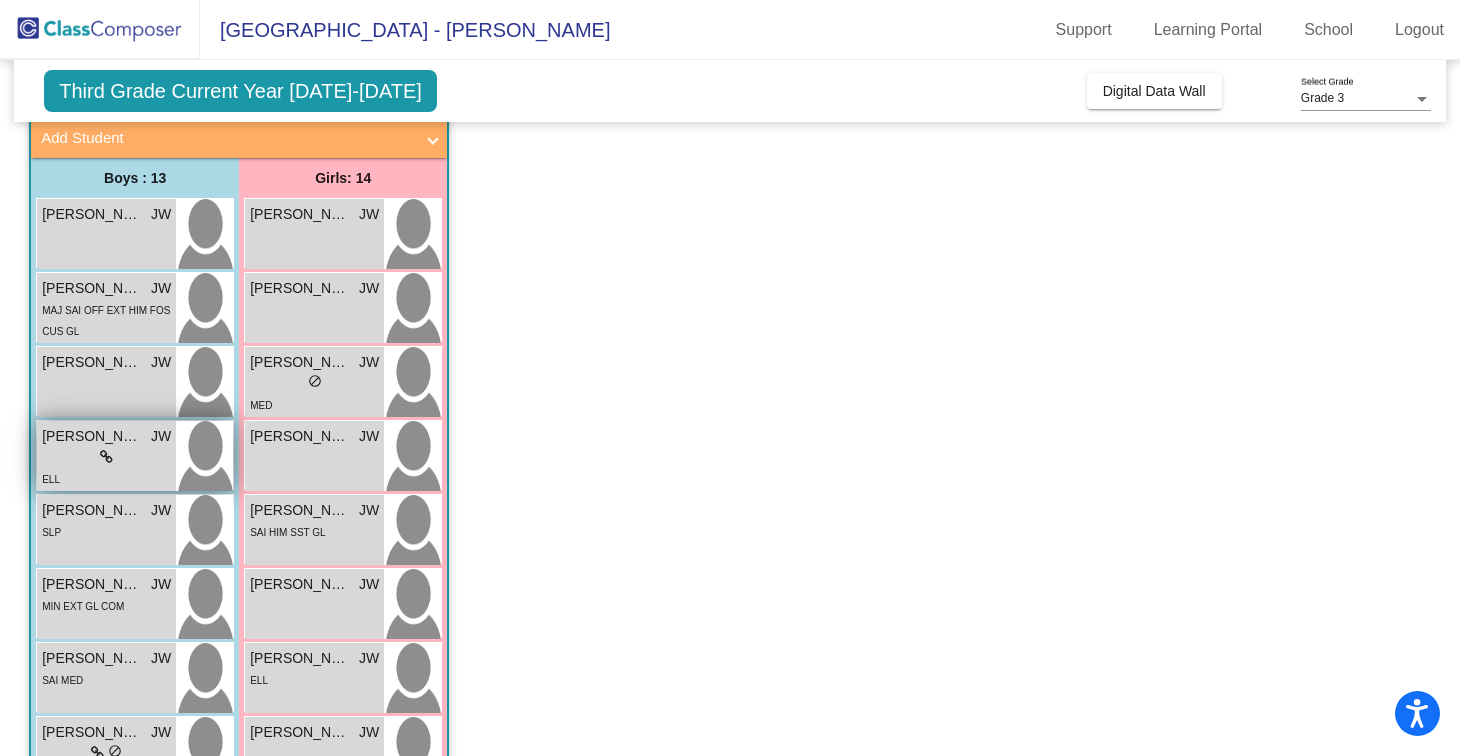 click at bounding box center [204, 456] 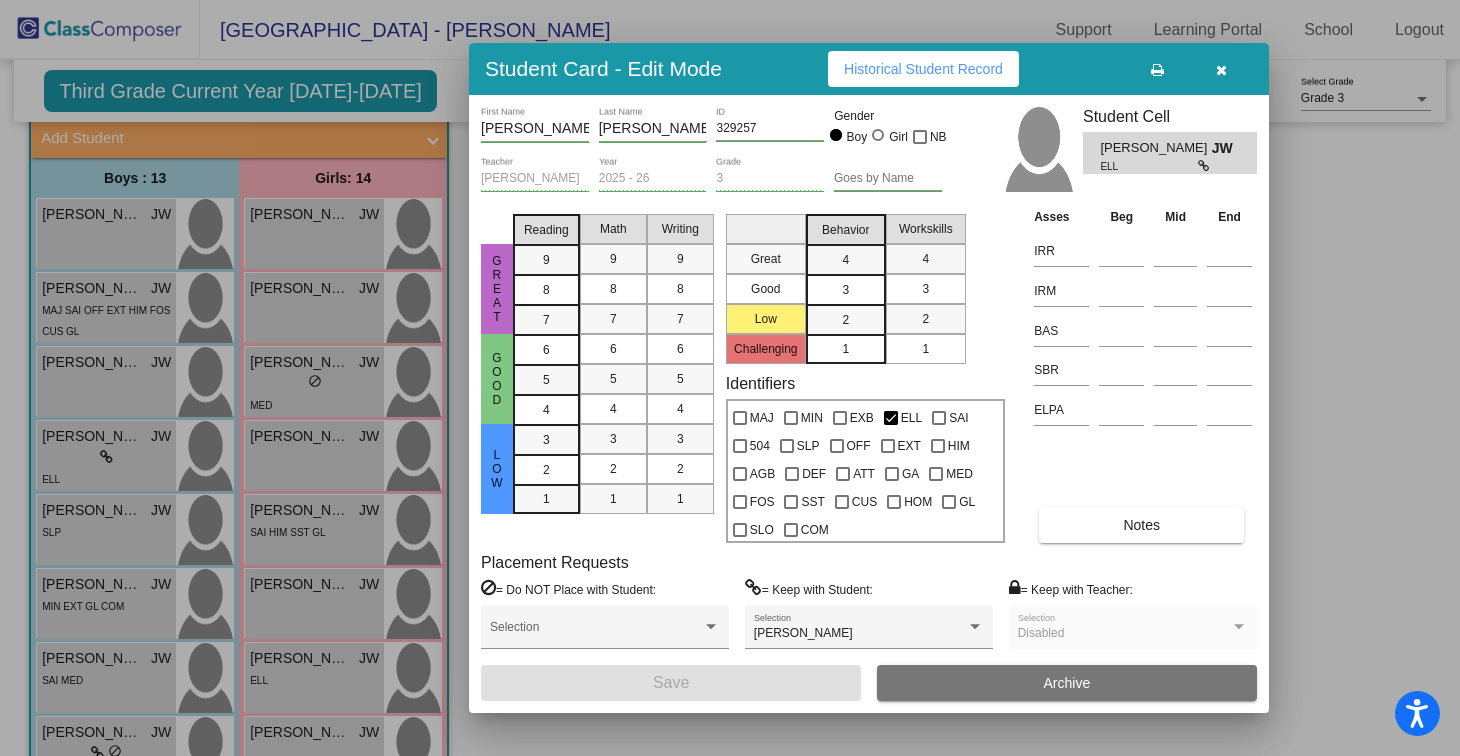 click on "Notes" at bounding box center [1141, 525] 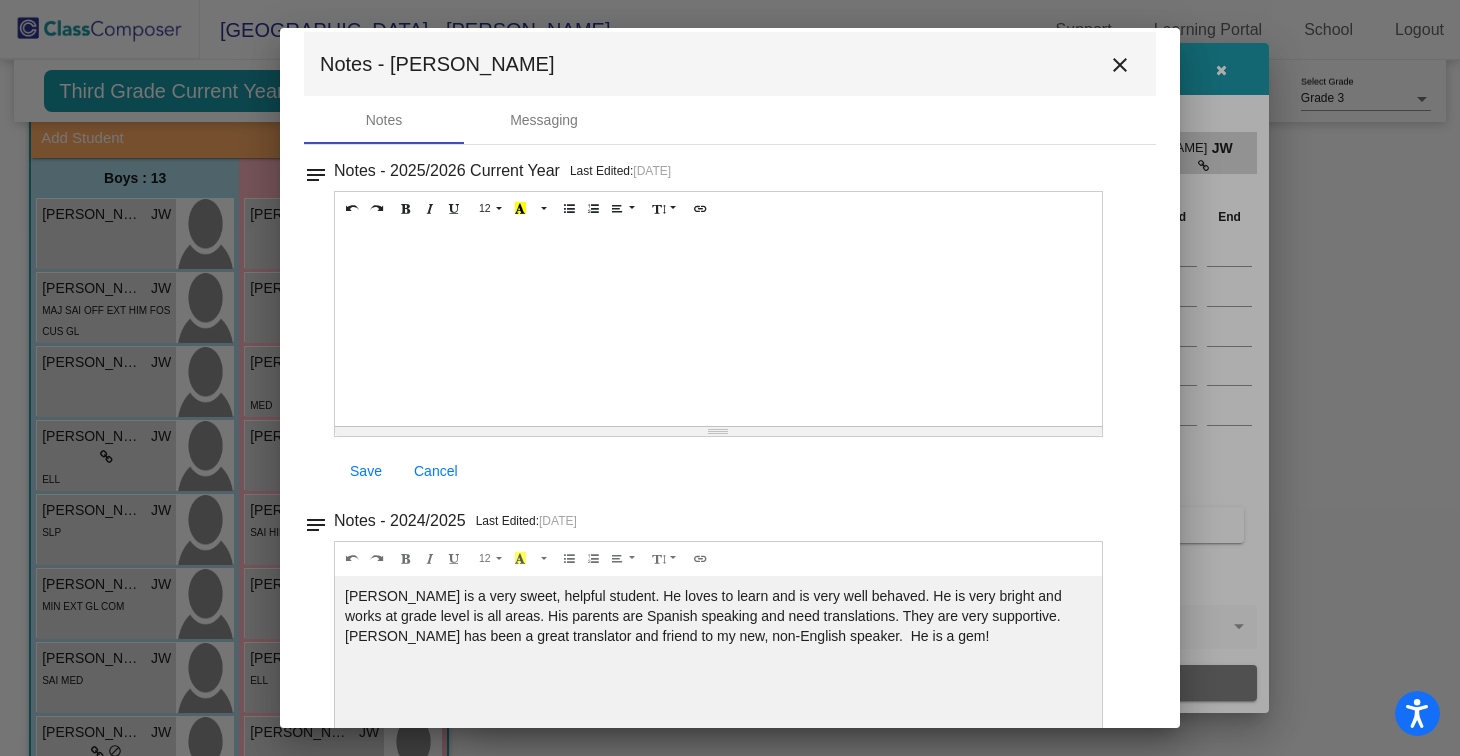 scroll, scrollTop: 0, scrollLeft: 0, axis: both 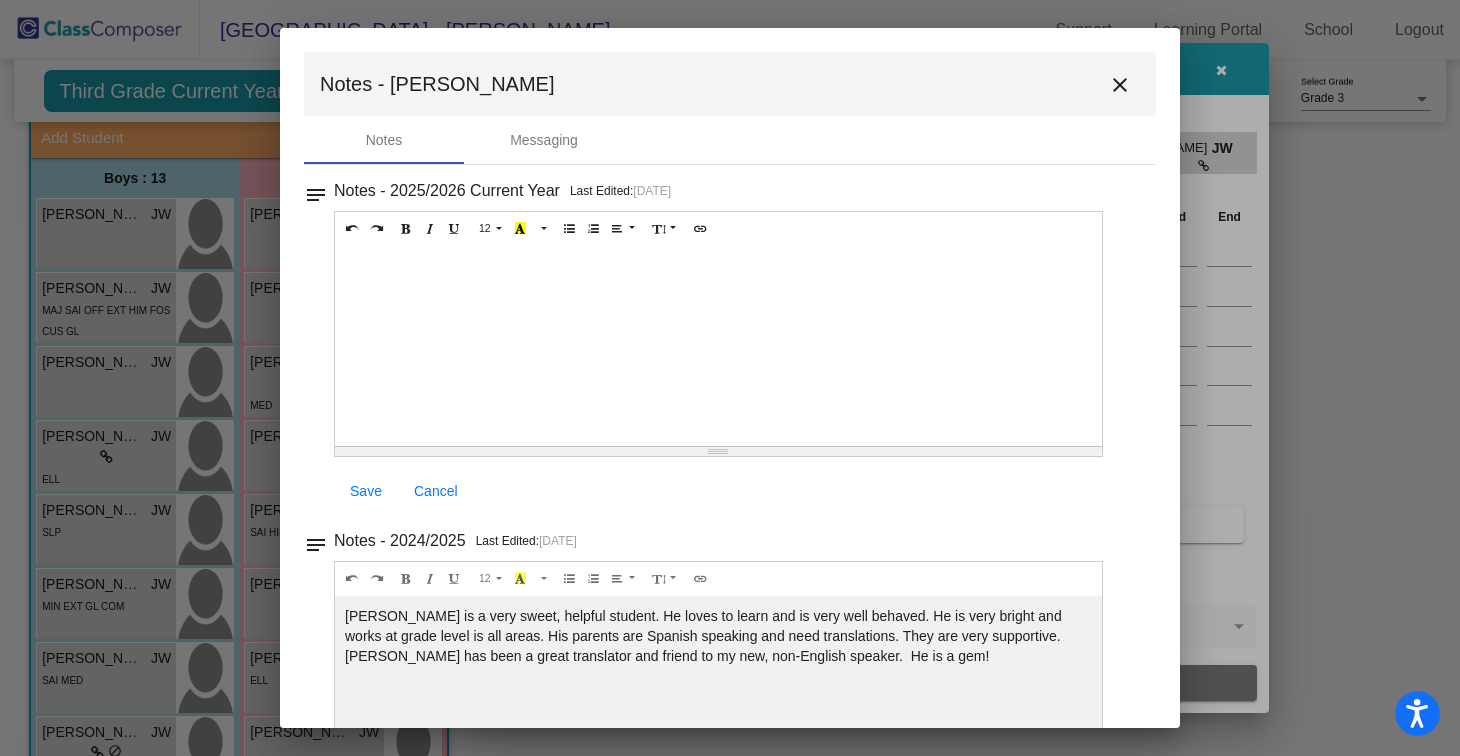 click on "close" at bounding box center (1120, 85) 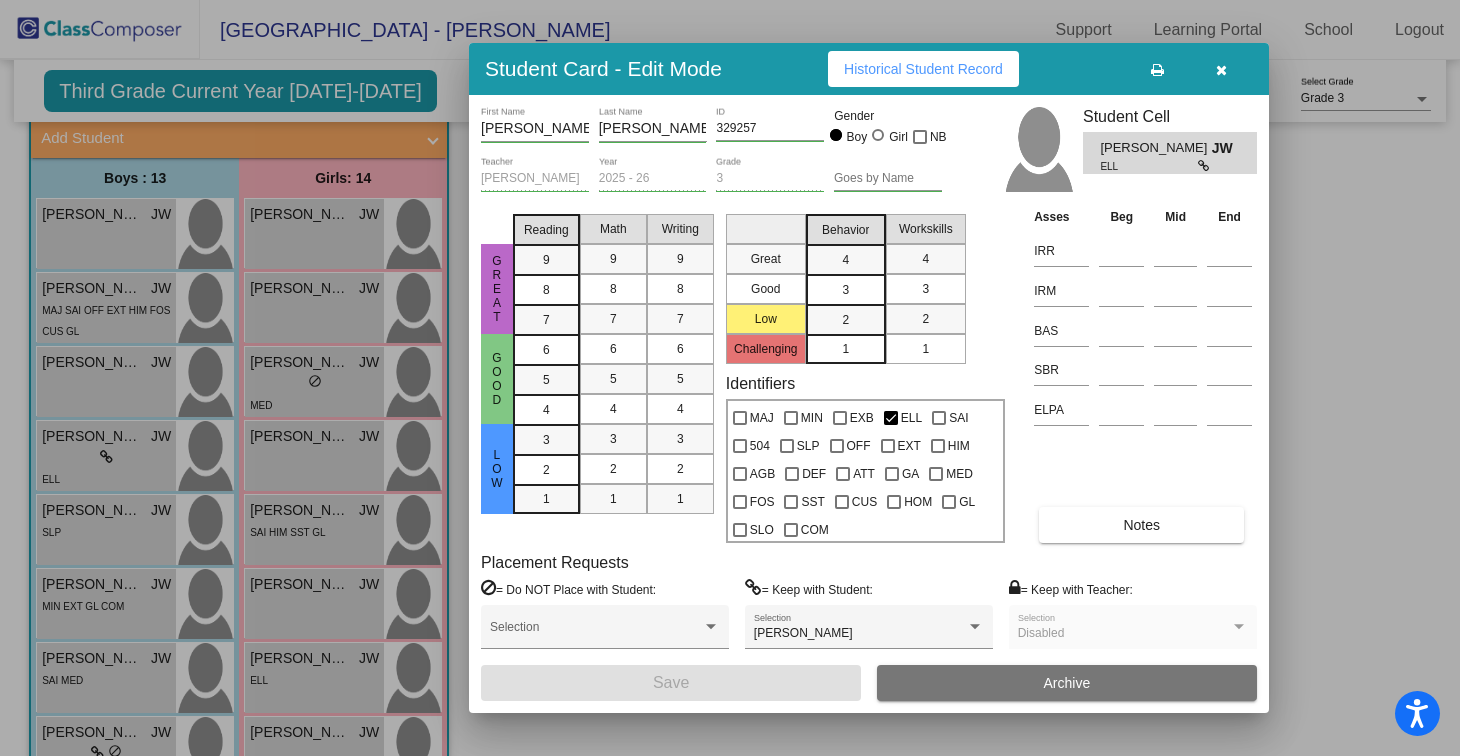 click at bounding box center (1221, 70) 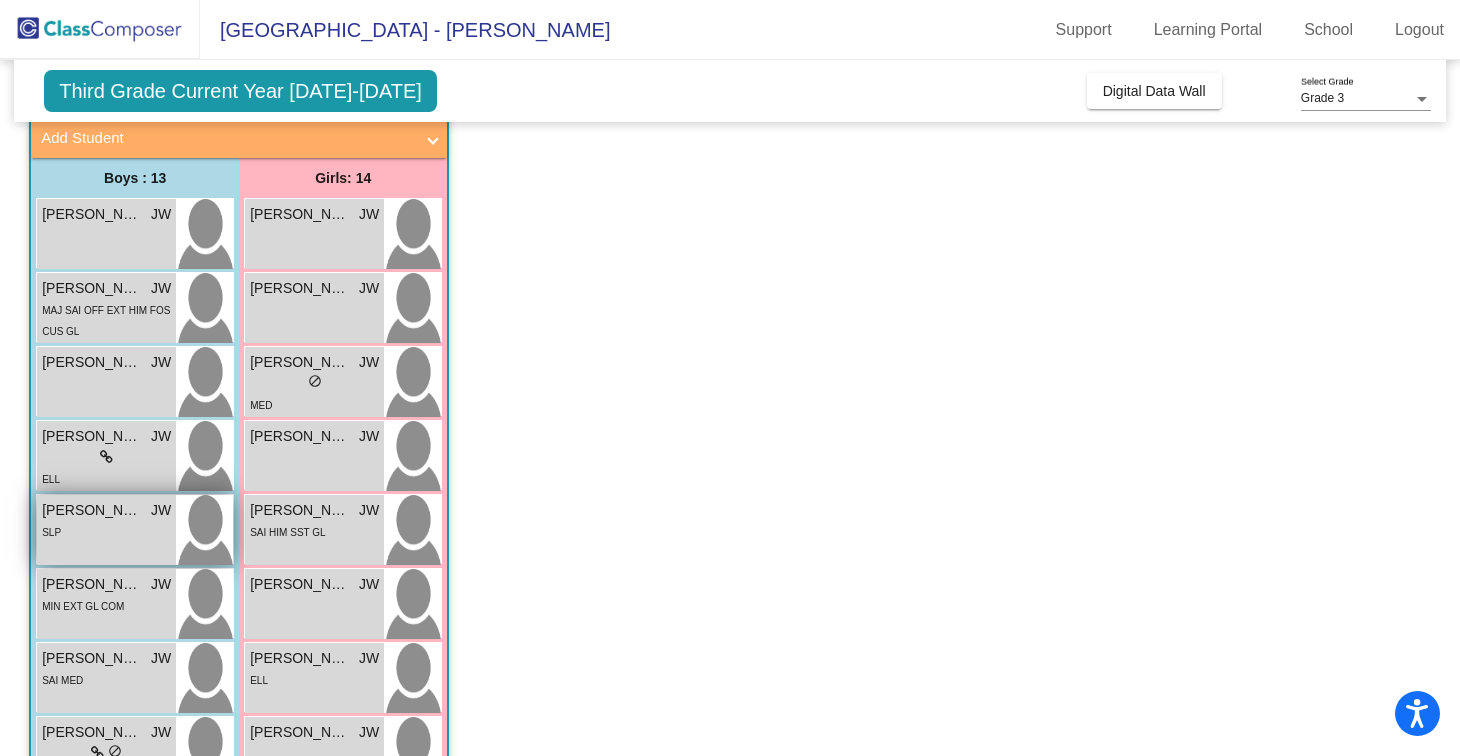 scroll, scrollTop: 176, scrollLeft: 0, axis: vertical 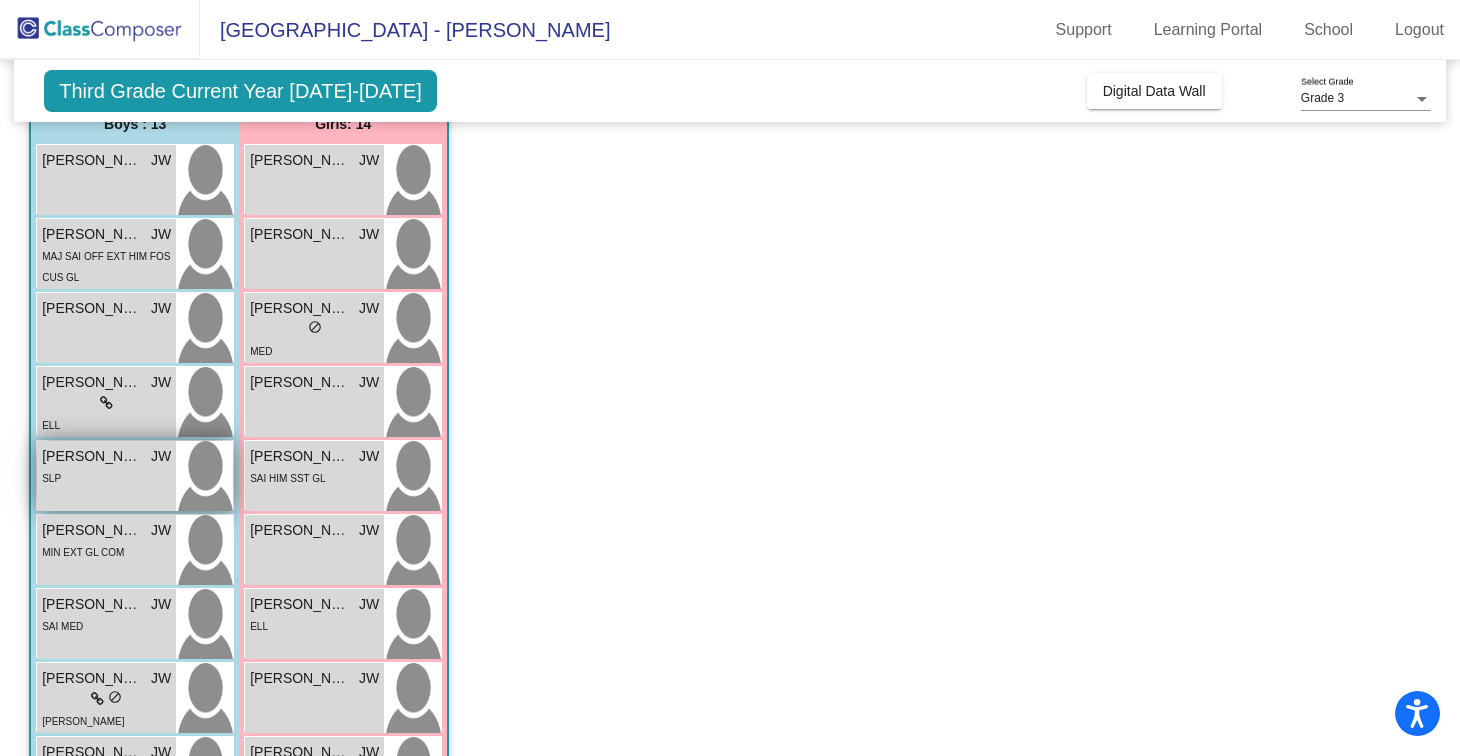 click at bounding box center [204, 476] 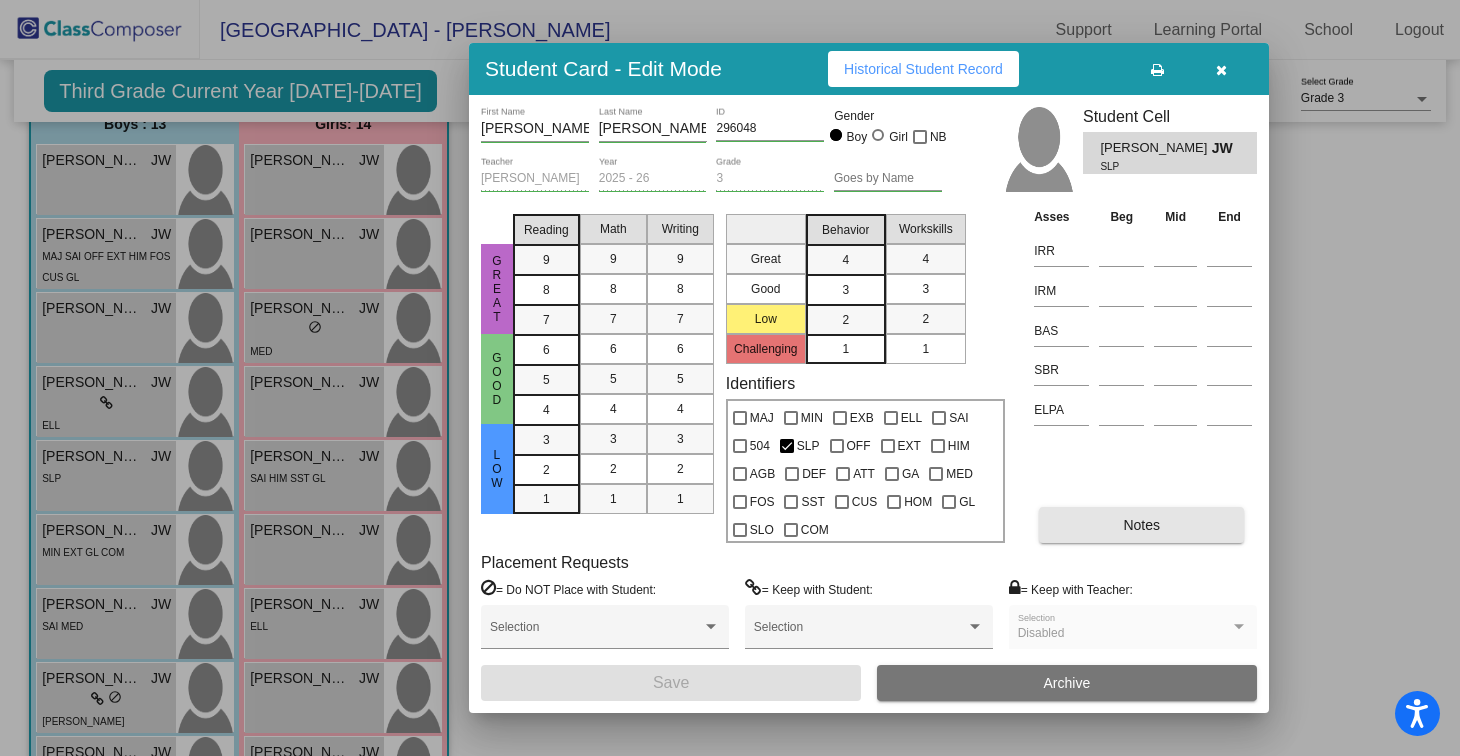 click on "Notes" at bounding box center [1141, 525] 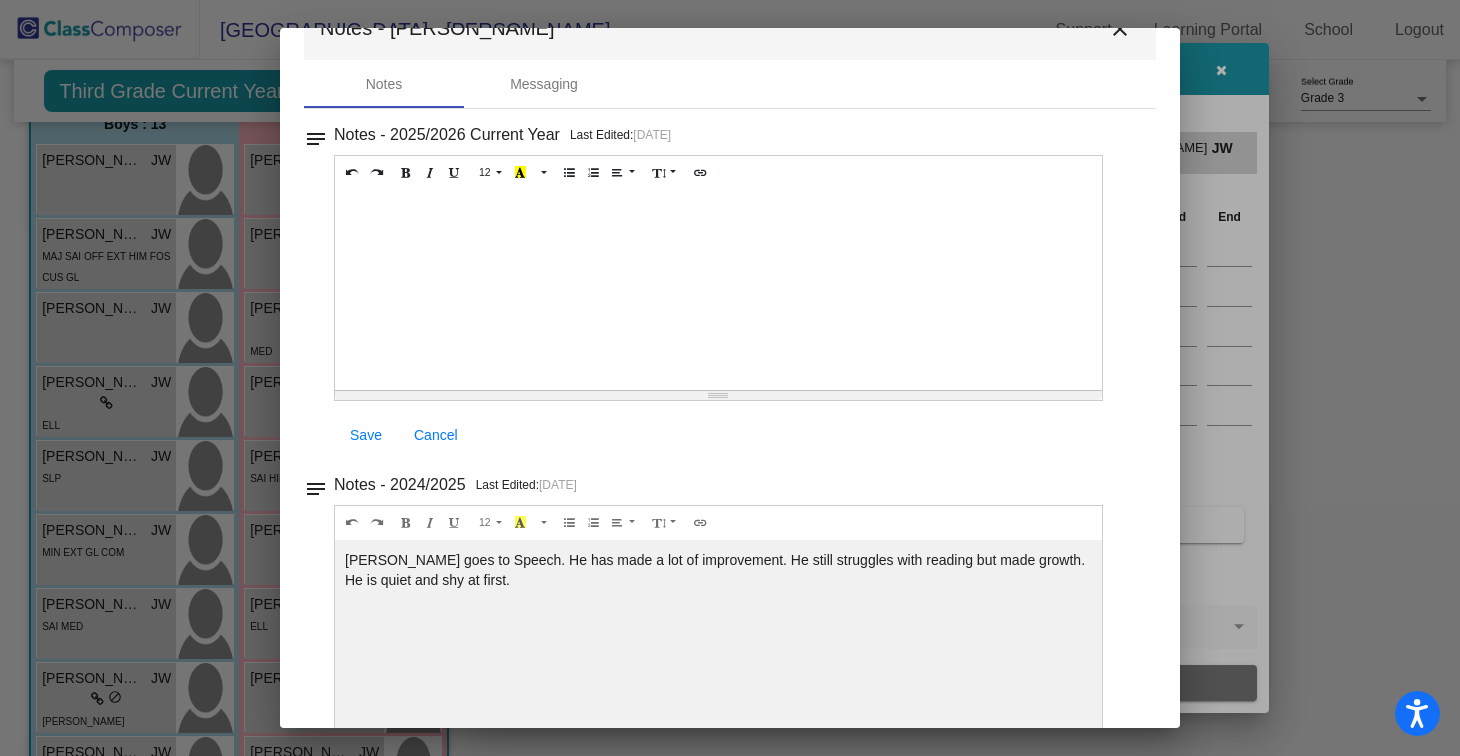 scroll, scrollTop: 0, scrollLeft: 0, axis: both 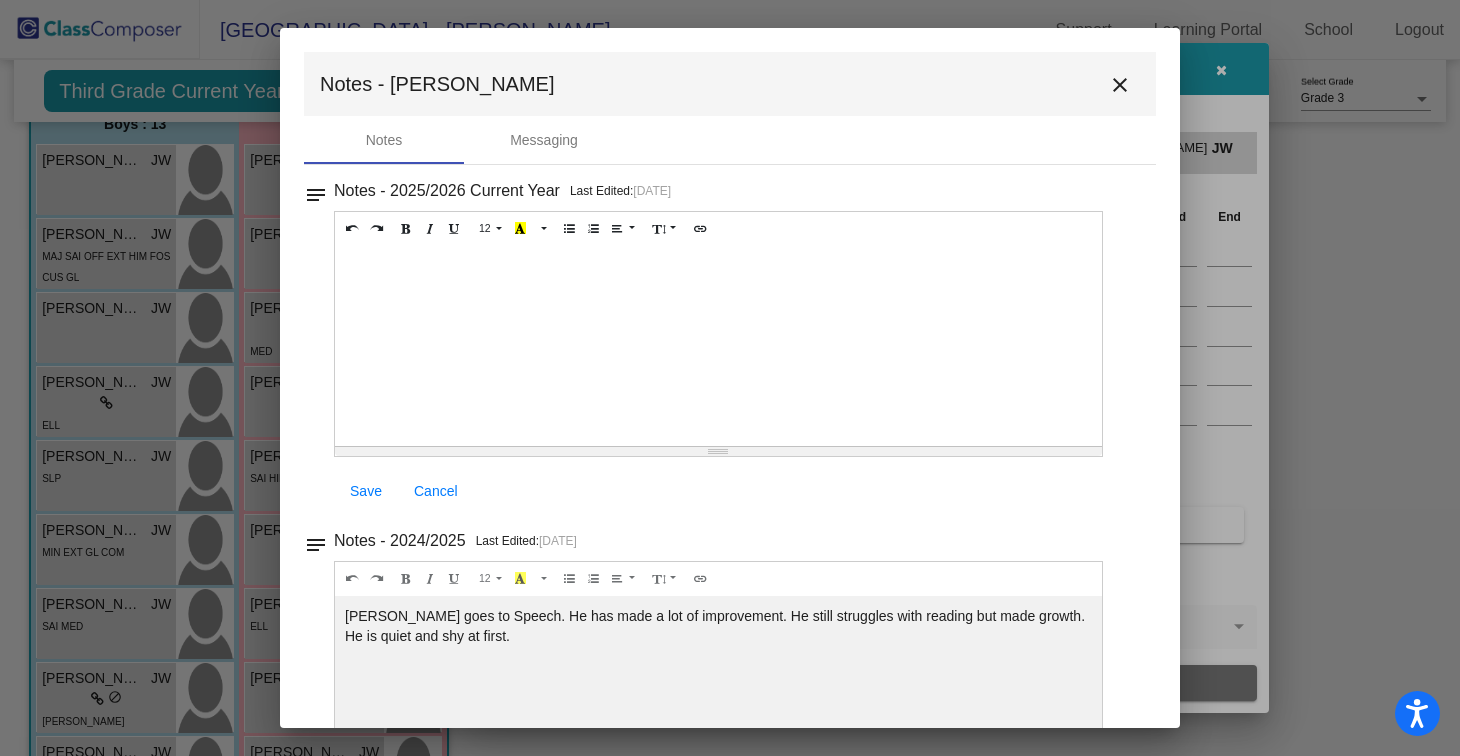 click on "close" at bounding box center (1120, 85) 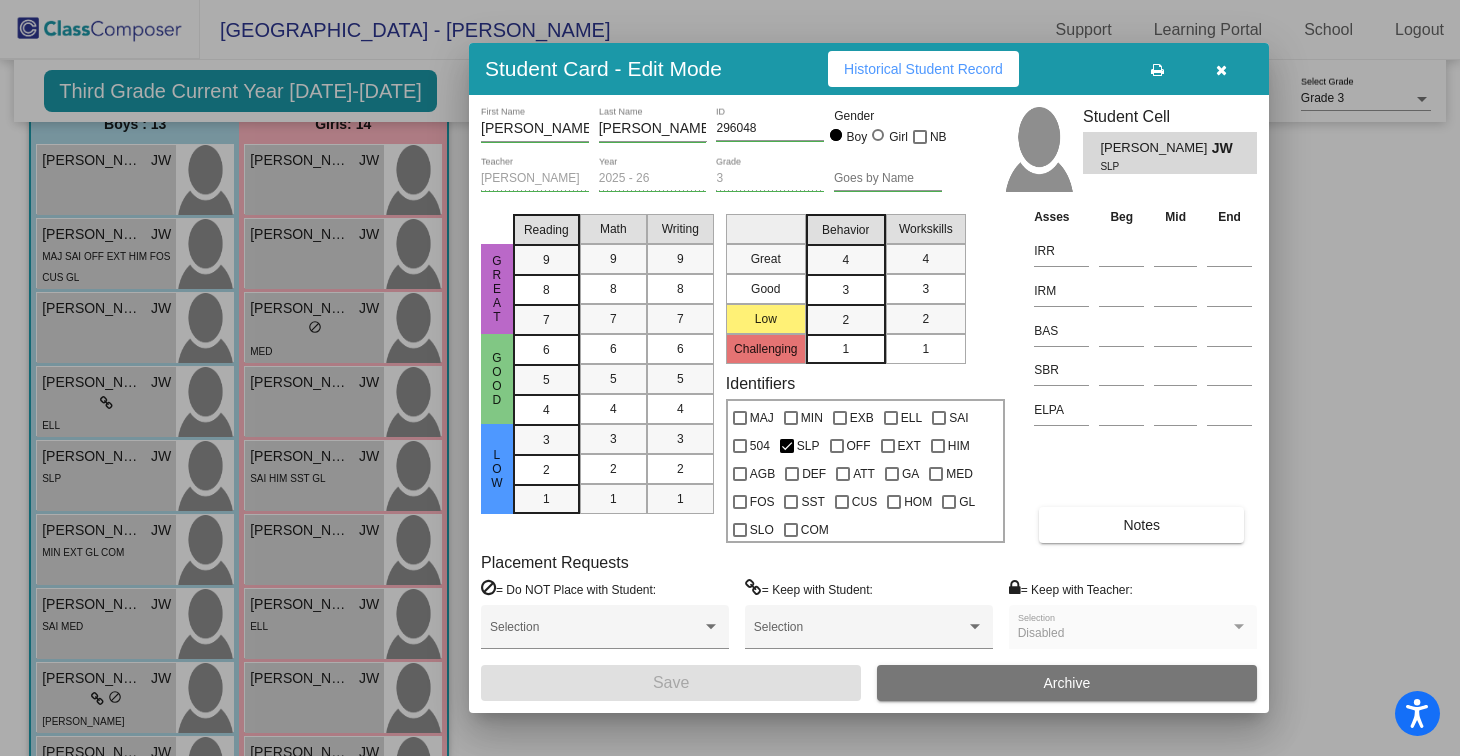 click at bounding box center [1221, 69] 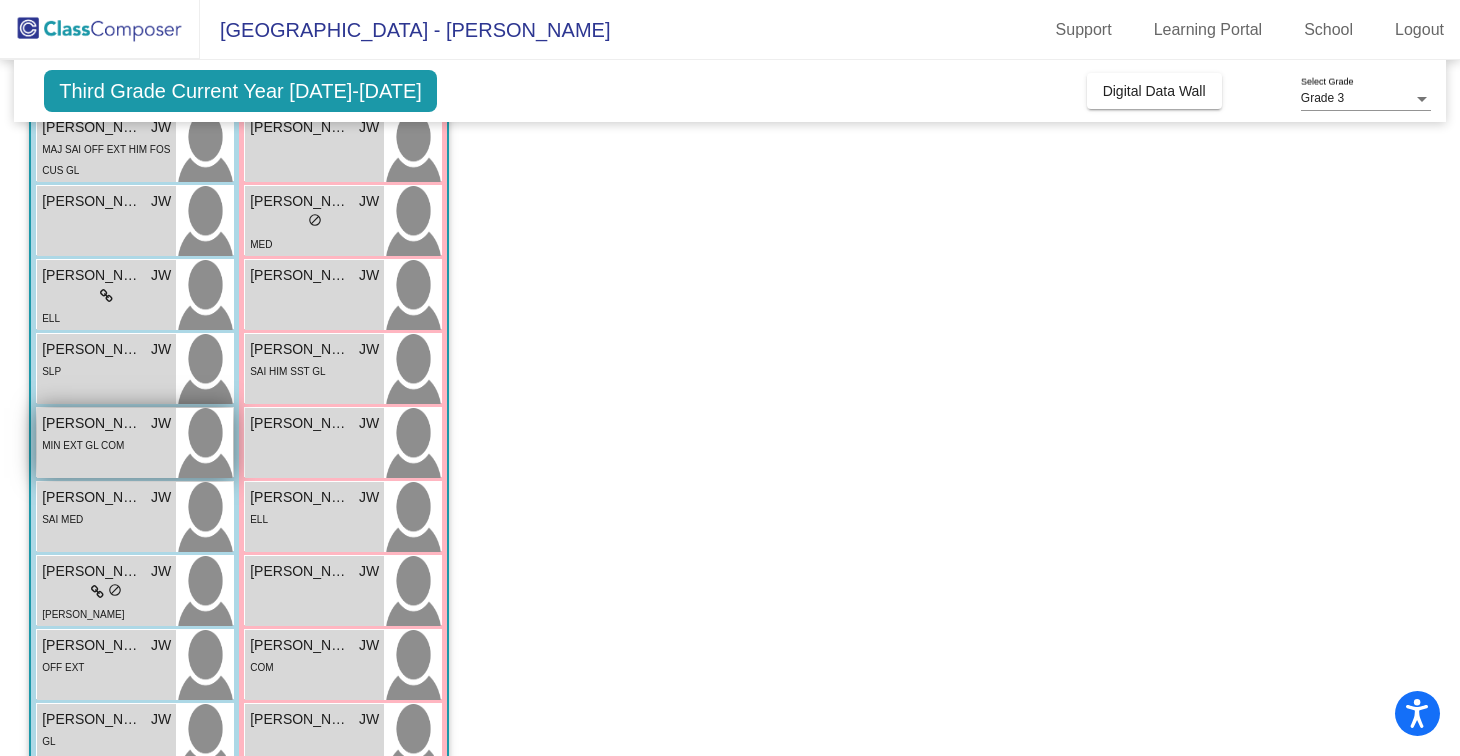 scroll, scrollTop: 284, scrollLeft: 0, axis: vertical 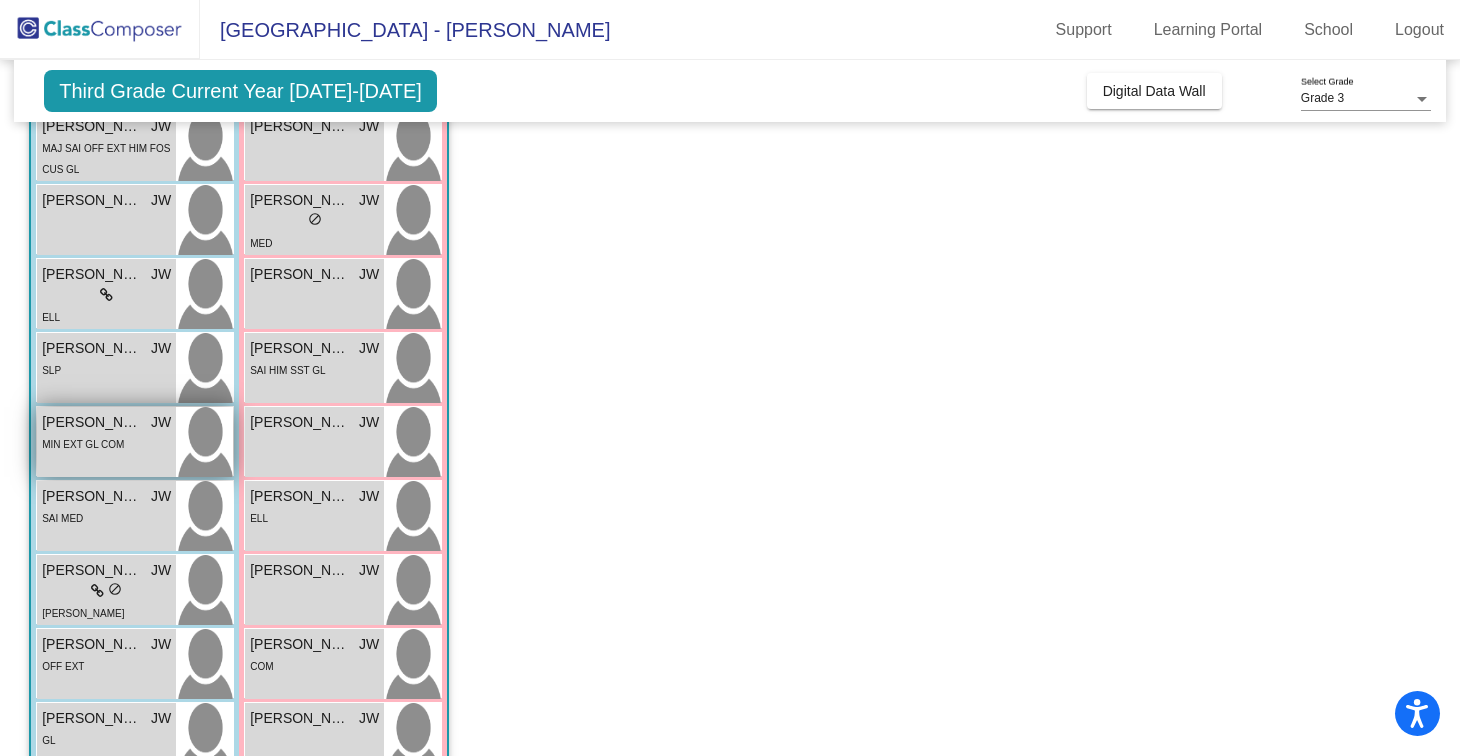 click at bounding box center [204, 442] 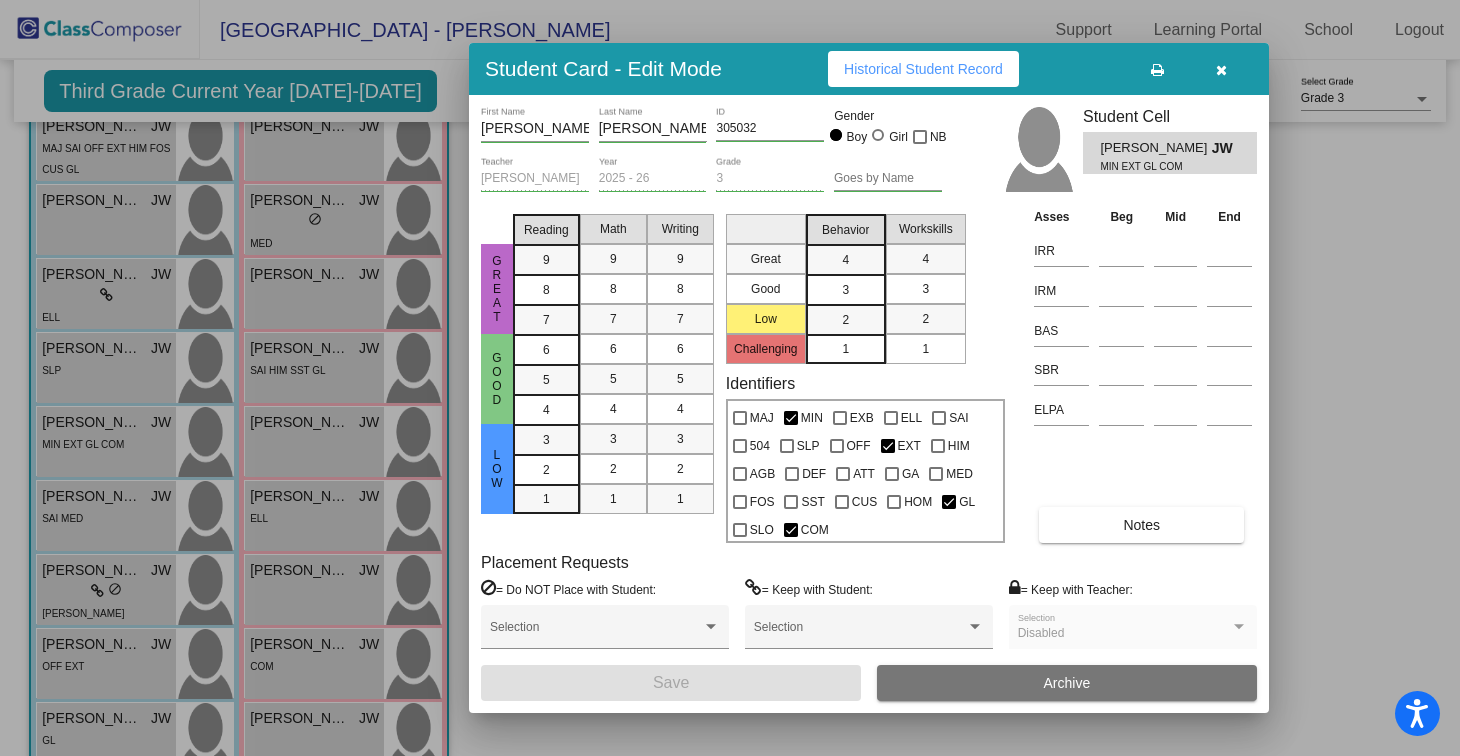 click on "Notes" at bounding box center (1141, 525) 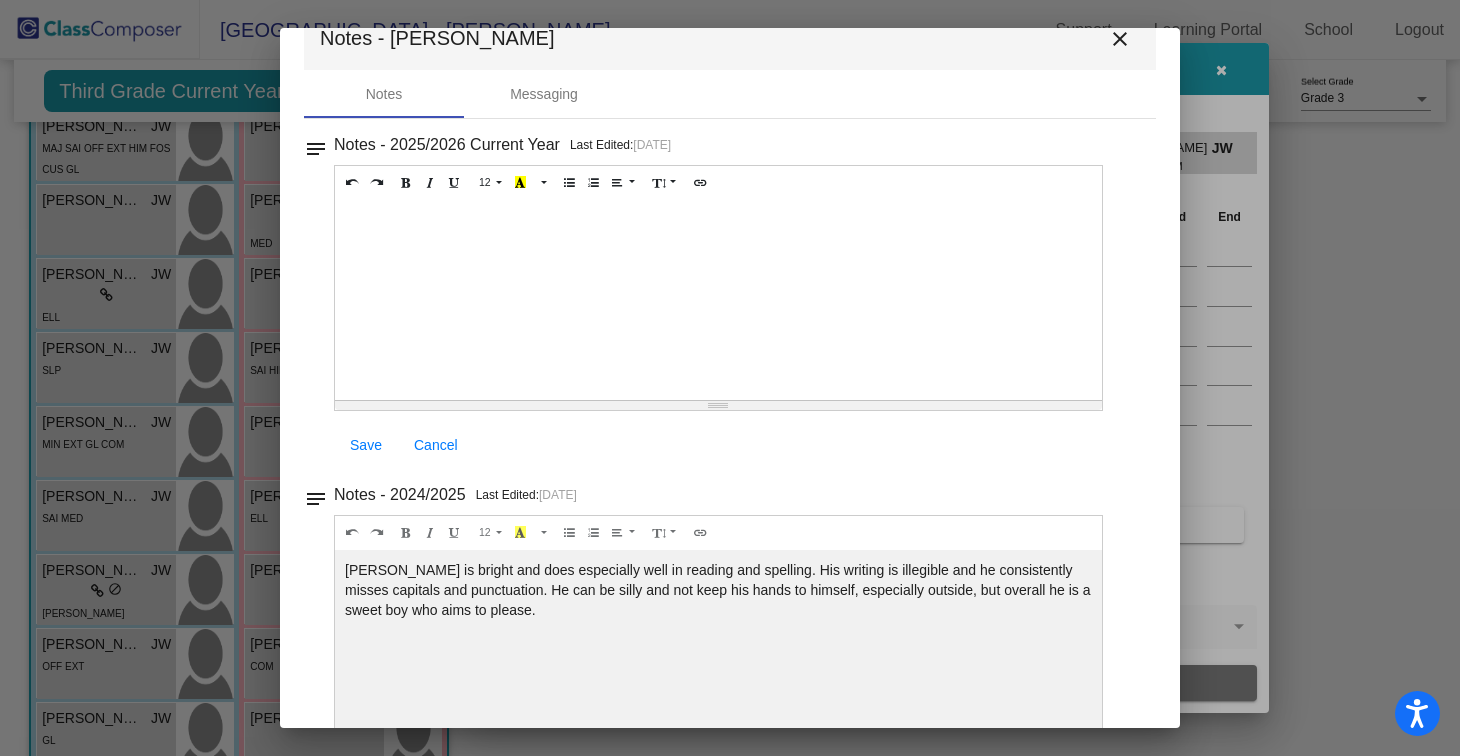 scroll, scrollTop: 44, scrollLeft: 0, axis: vertical 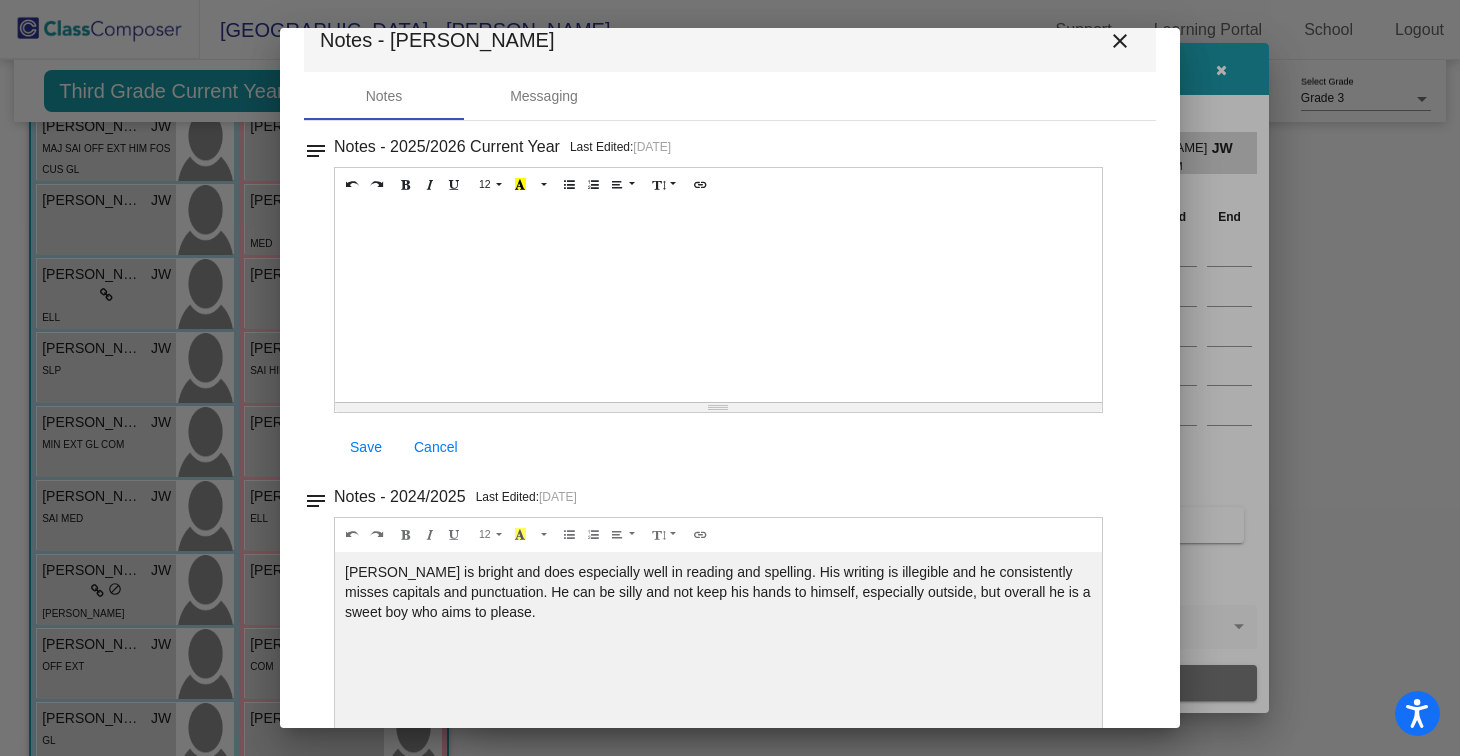 click on "close" at bounding box center (1120, 41) 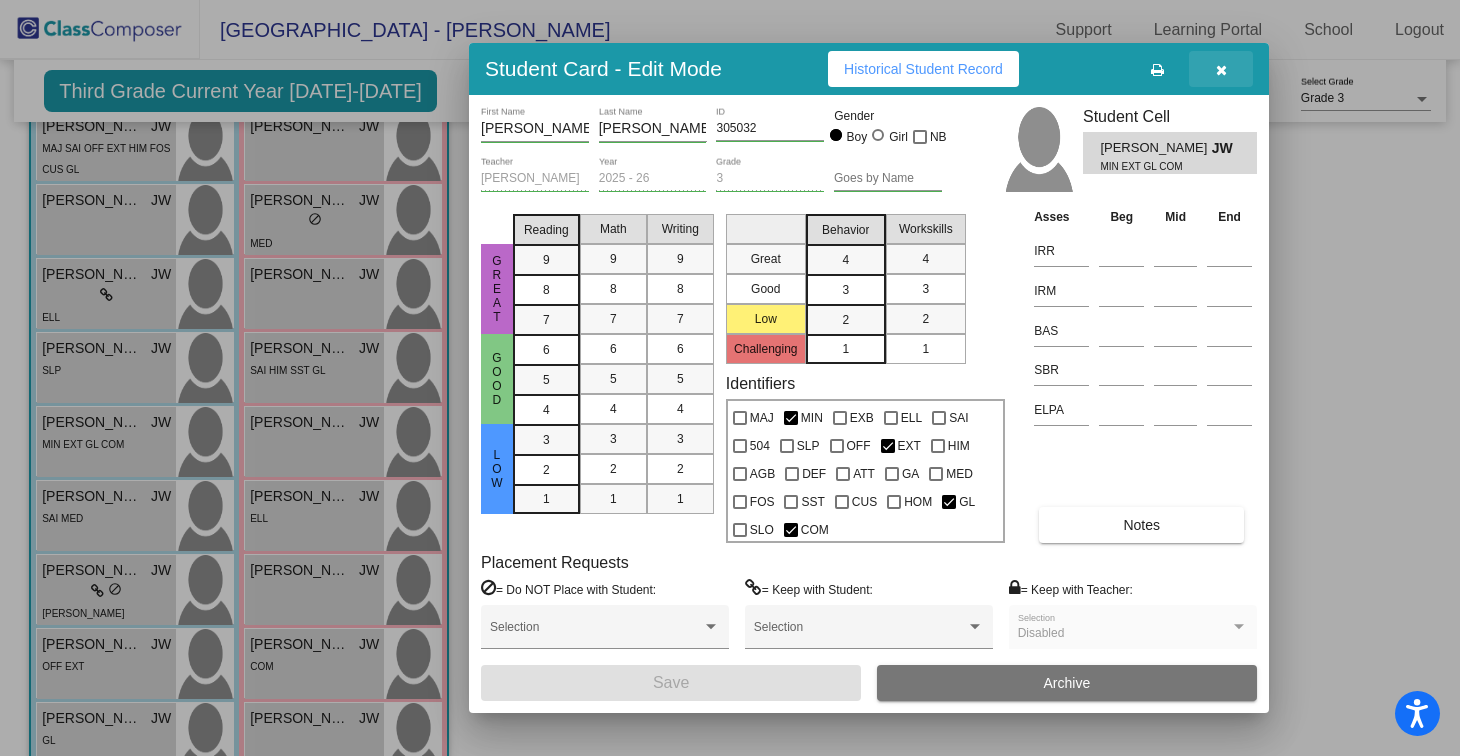 click at bounding box center (1221, 69) 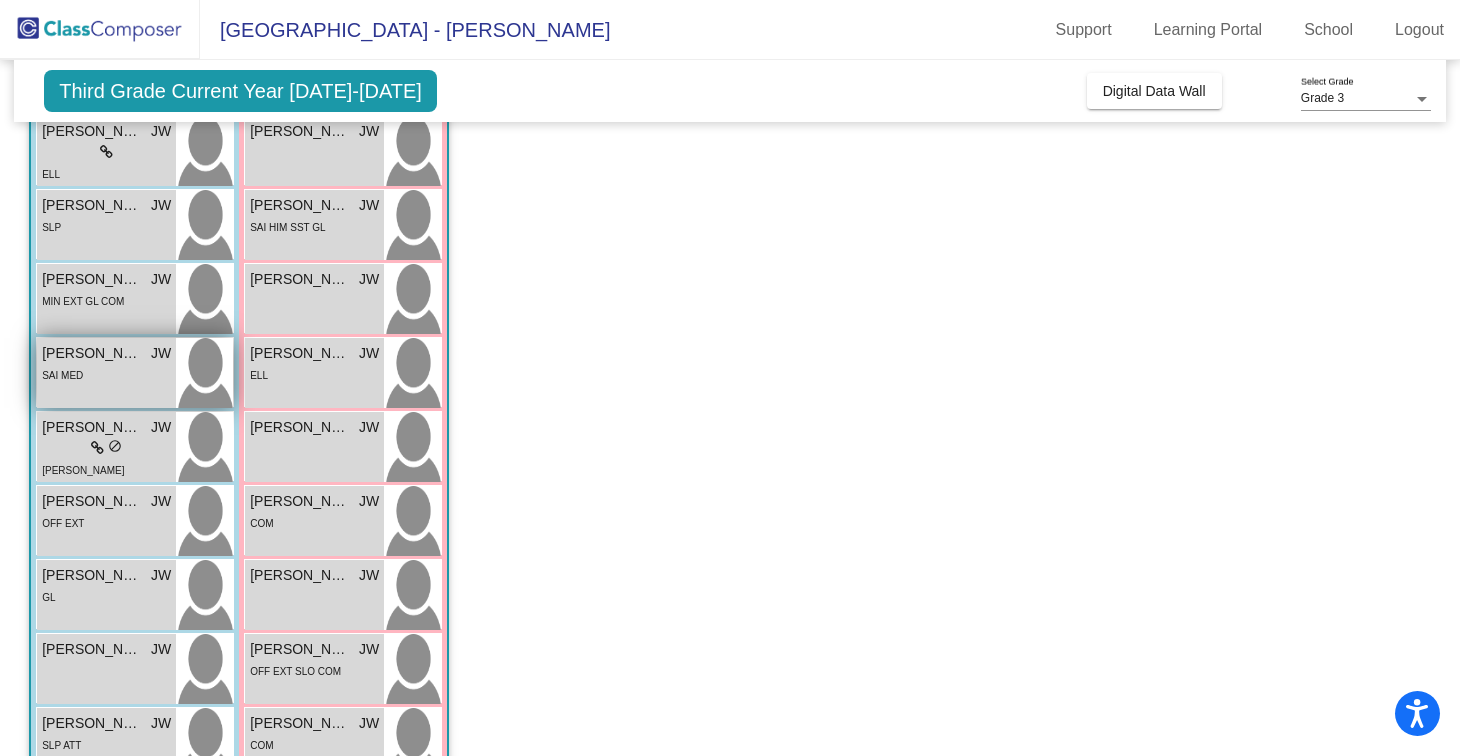 scroll, scrollTop: 428, scrollLeft: 0, axis: vertical 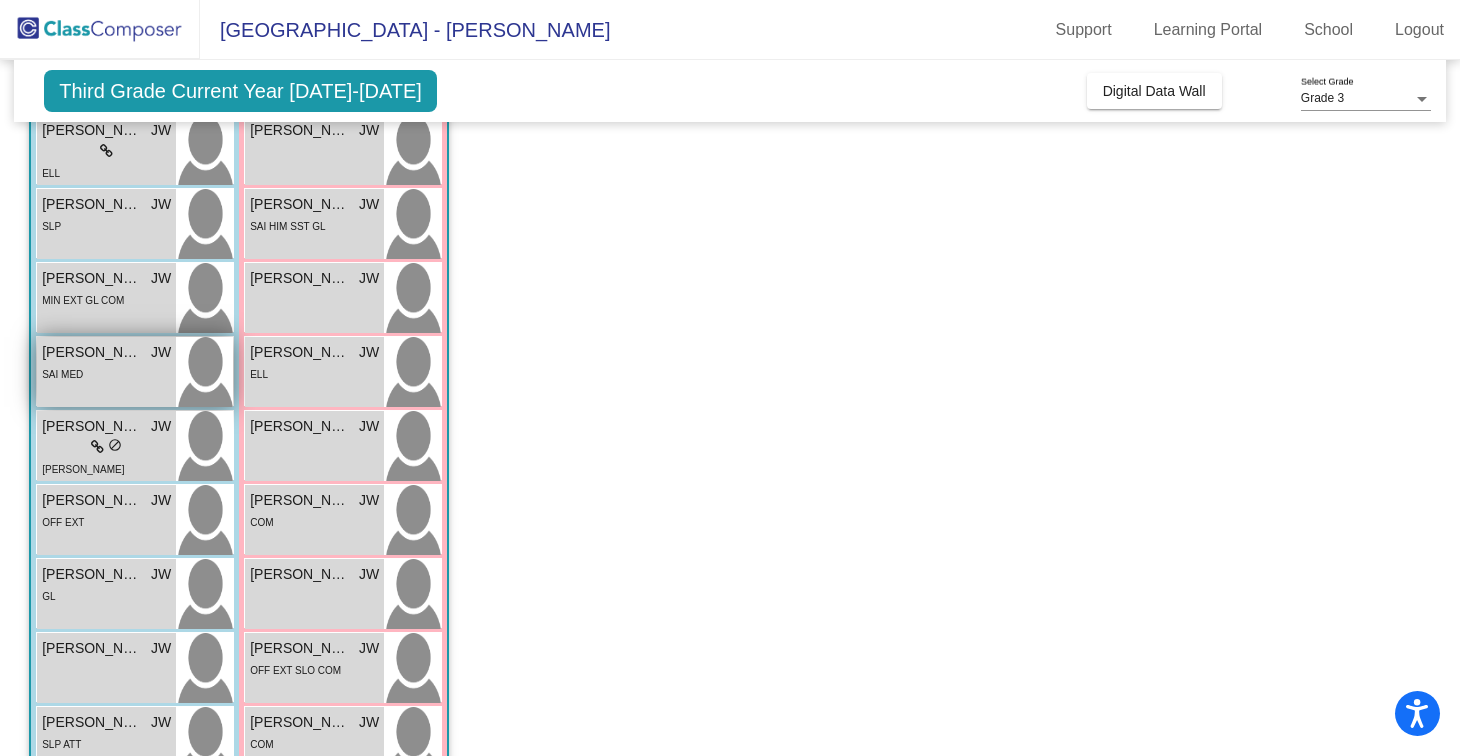 click at bounding box center (204, 372) 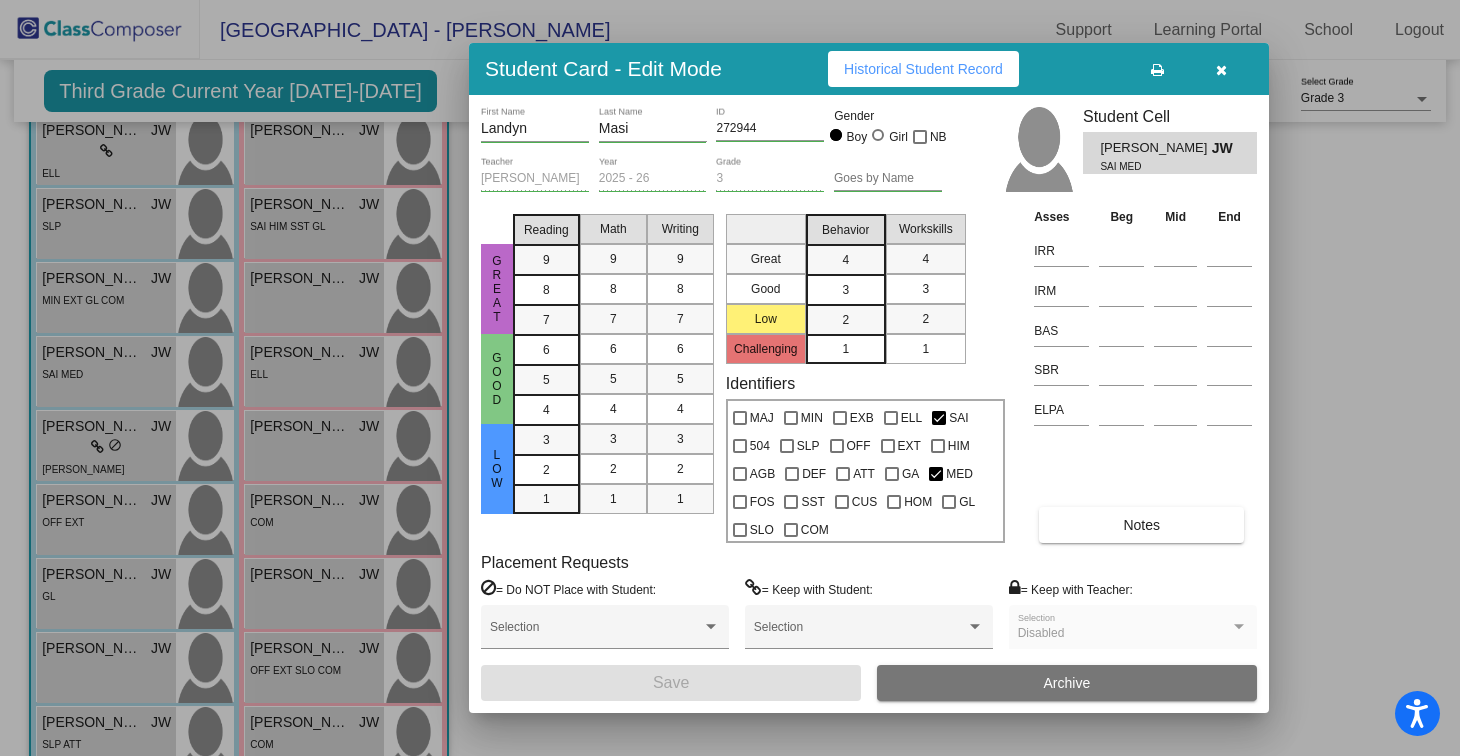 click on "[PERSON_NAME] First Name [PERSON_NAME] Last Name 272944 ID Gender   Boy   Girl   NB [PERSON_NAME] Teacher 2025 - 26 Year 3 Grade Goes by Name Student Cell [PERSON_NAME] SAI MED  Great   Good   Low  Reading 9 8 7 6 5 4 3 2 1 Math 9 8 7 6 5 4 3 2 1 Writing 9 8 7 6 5 4 3 2 1 Great Good Low Challenging Behavior 4 3 2 1 Workskills 4 3 2 1 Identifiers   MAJ   MIN   EXB   ELL   SAI   504   SLP   OFF   EXT   HIM   AGB   DEF   ATT   GA   MED   FOS   SST   CUS   [PERSON_NAME]   SLO   COM Asses Beg Mid End IRR IRM BAS SBR ELPA  Notes  Placement Requests  = Do NOT Place with Student:   Selection  = Keep with Student:   Selection  = Keep with Teacher: Disabled Selection  Save   Archive" at bounding box center [869, 404] 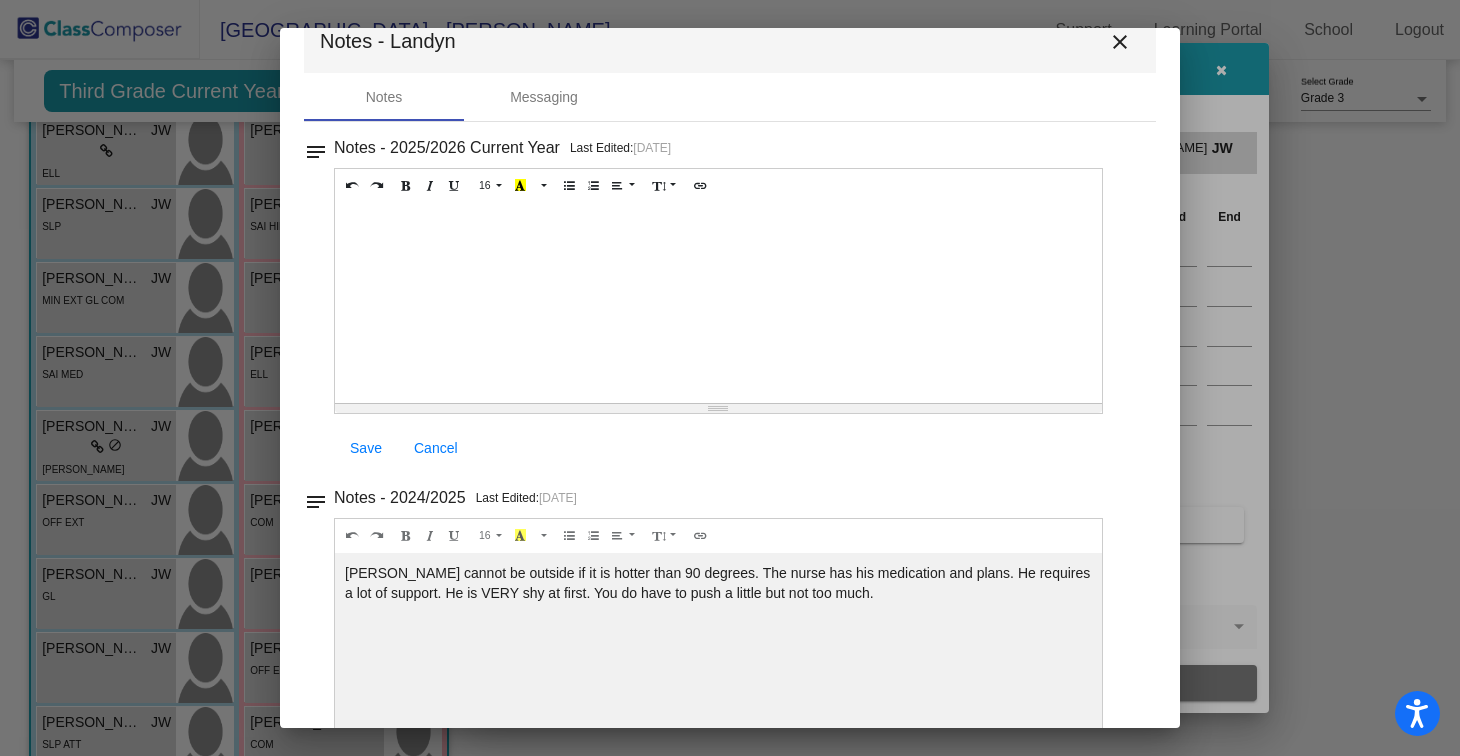 scroll, scrollTop: 0, scrollLeft: 0, axis: both 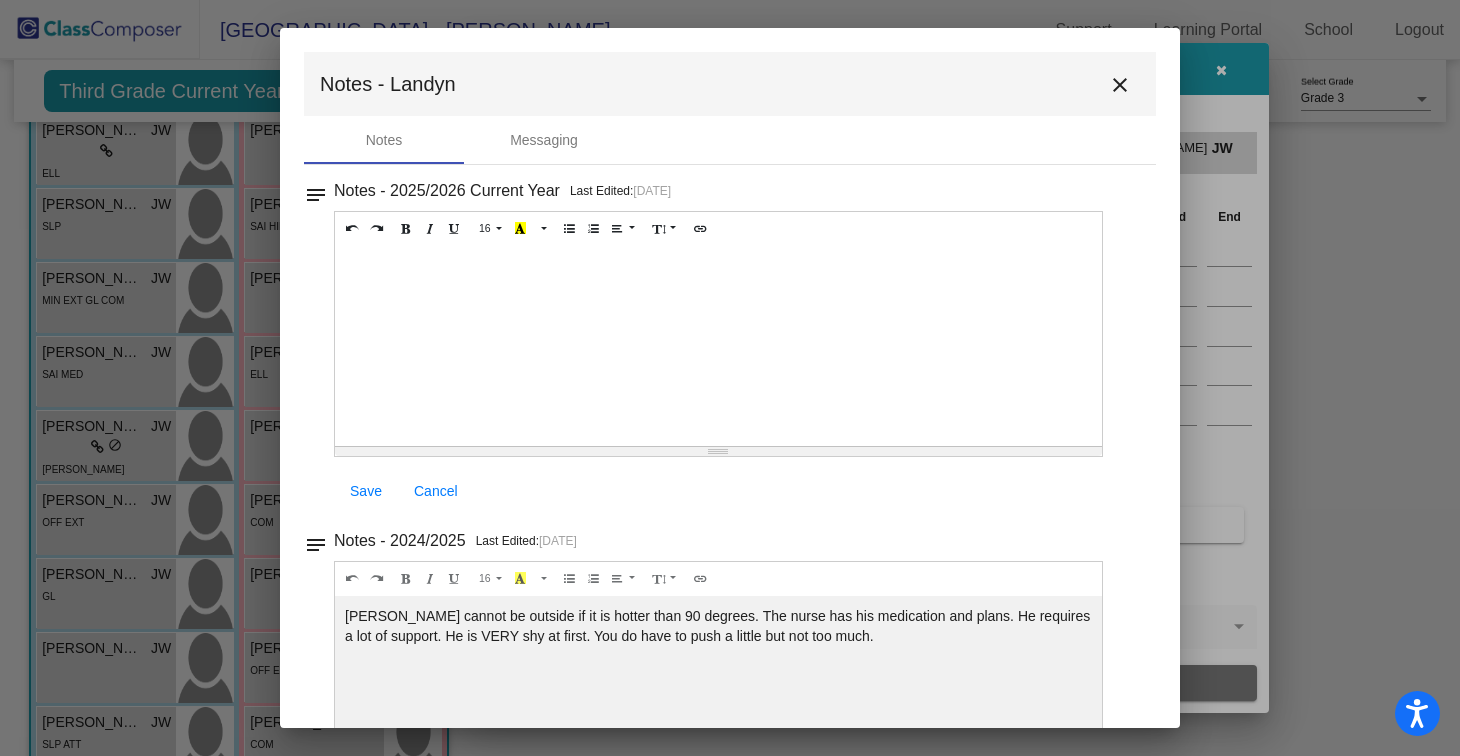 click on "close" at bounding box center [1120, 85] 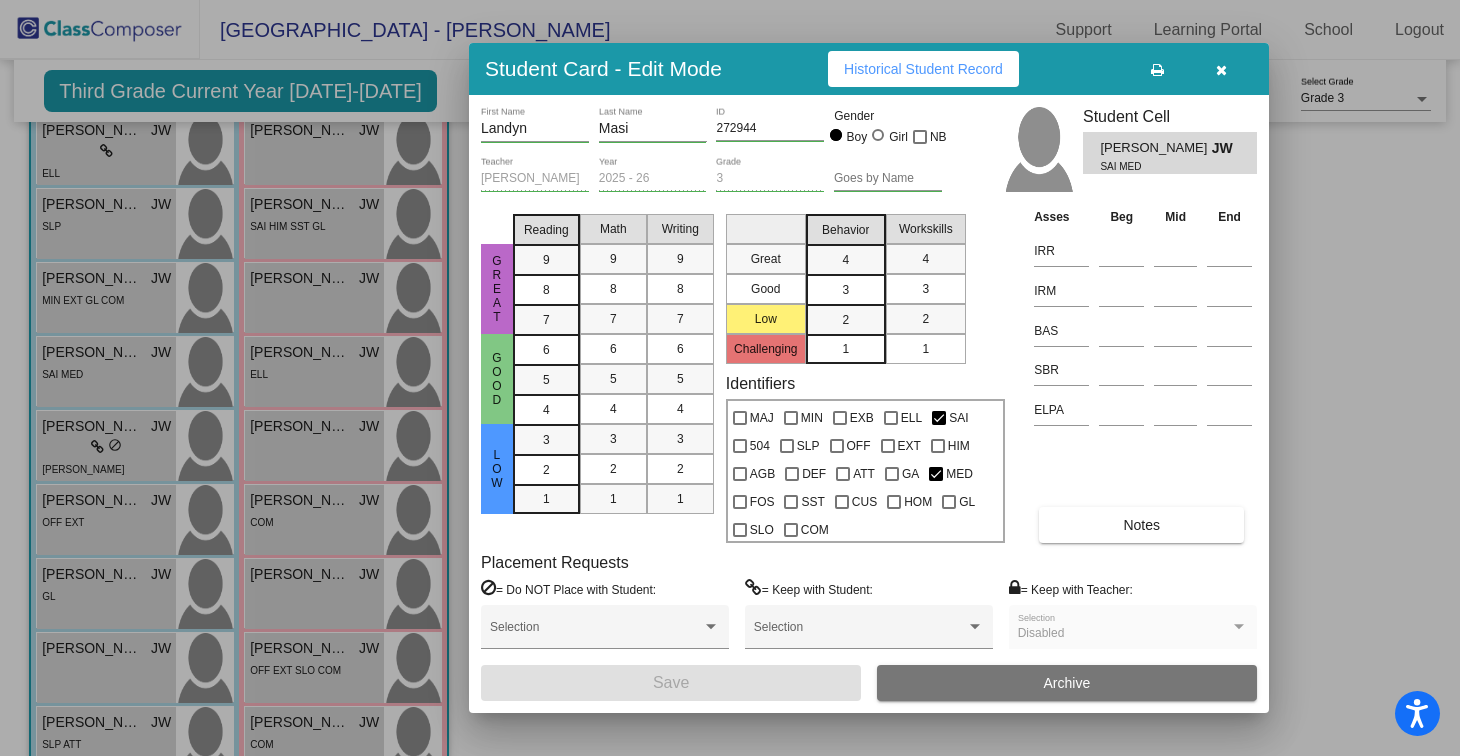 click at bounding box center [1221, 70] 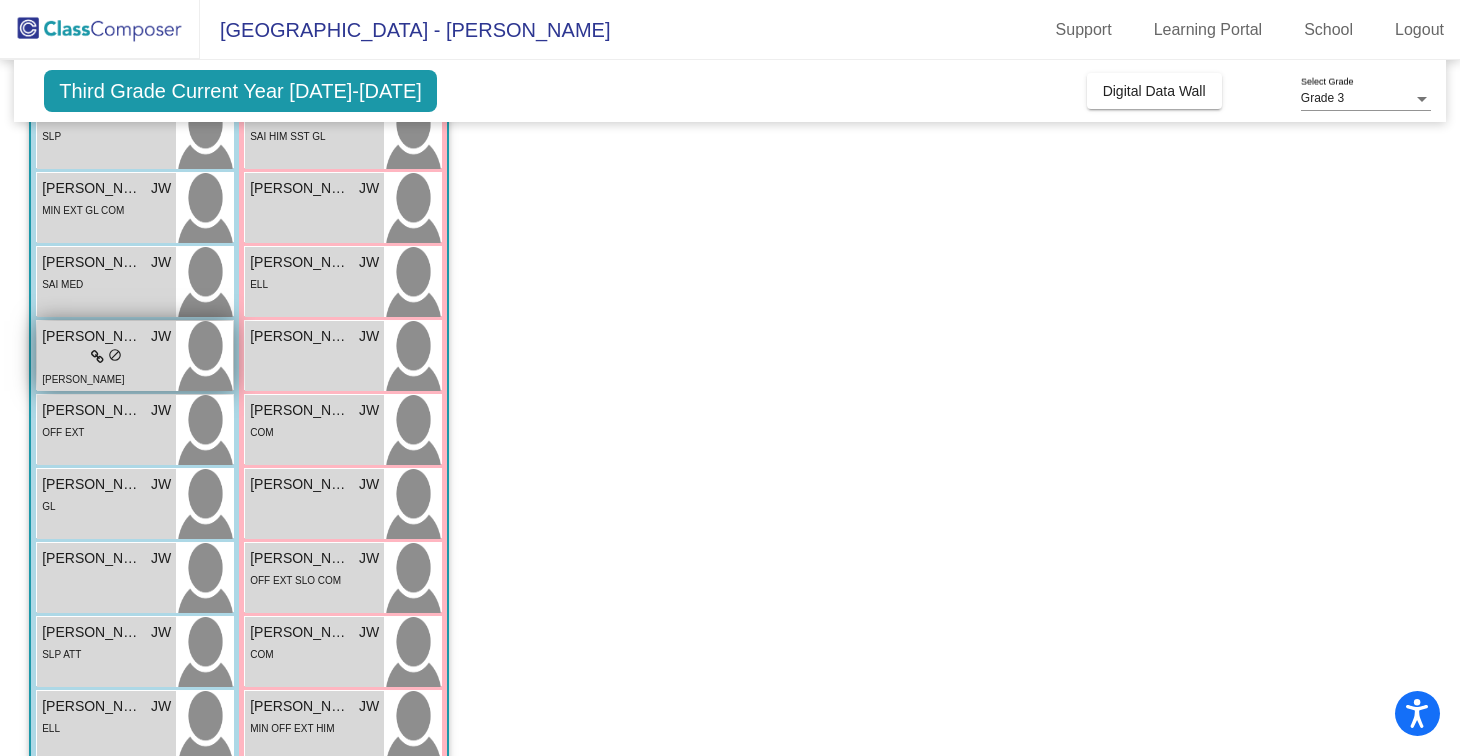 scroll, scrollTop: 530, scrollLeft: 0, axis: vertical 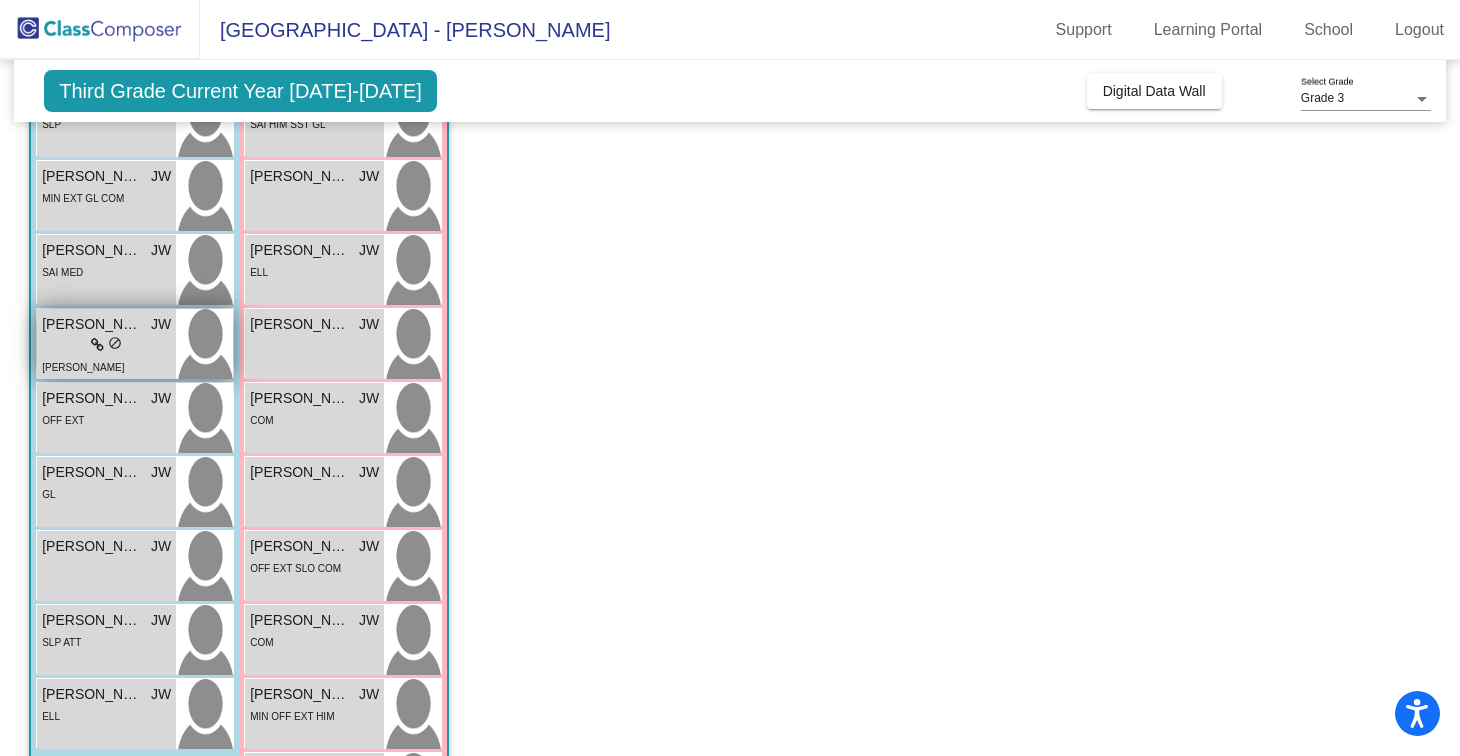 click at bounding box center [204, 344] 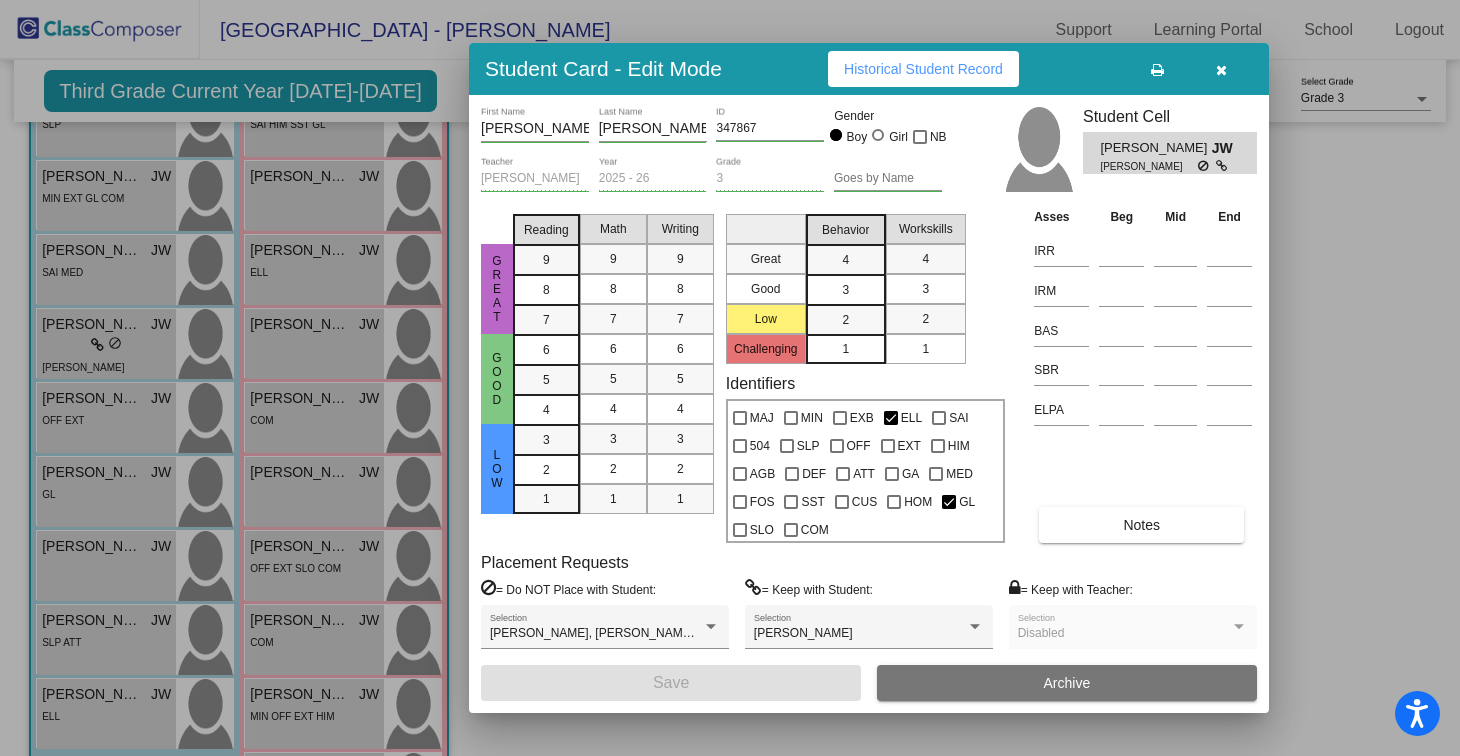 click on "Notes" at bounding box center [1141, 525] 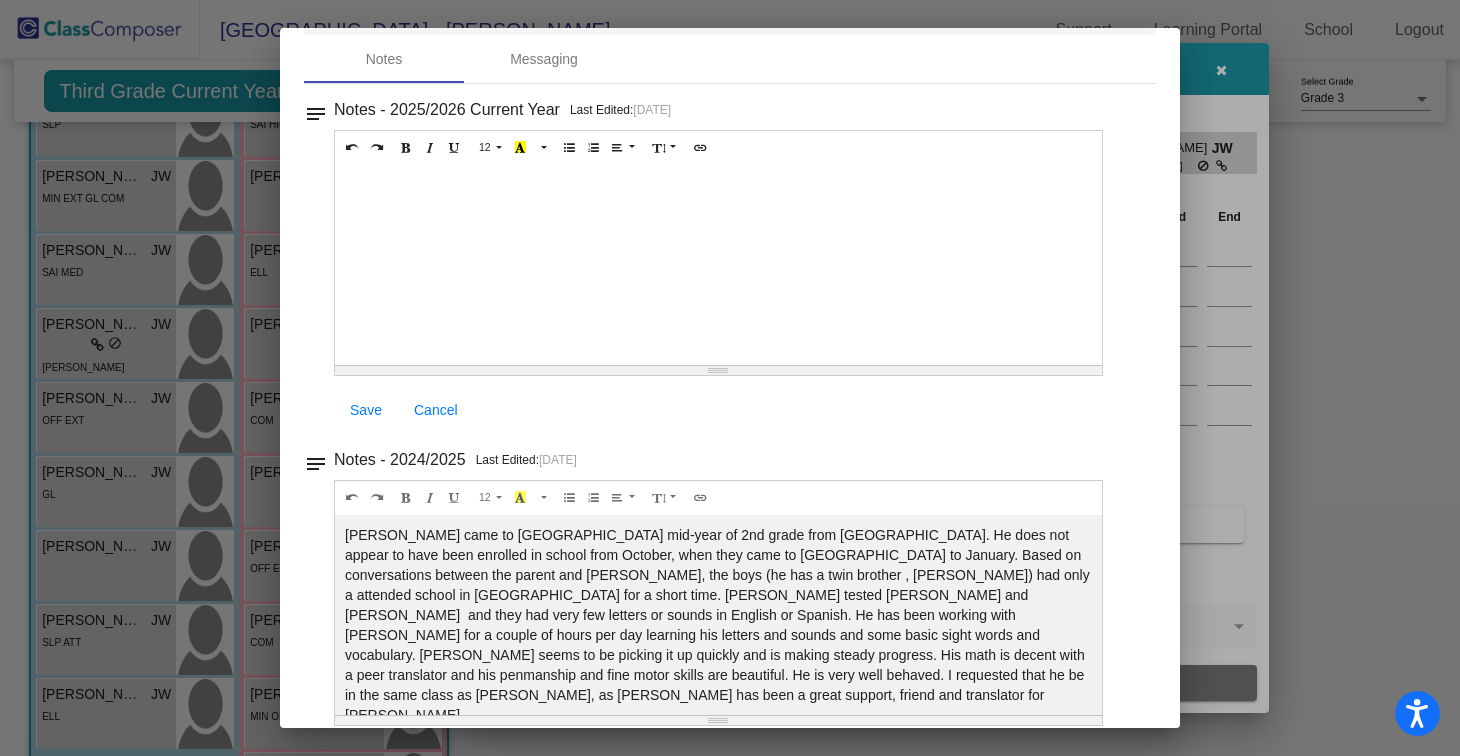 scroll, scrollTop: 0, scrollLeft: 0, axis: both 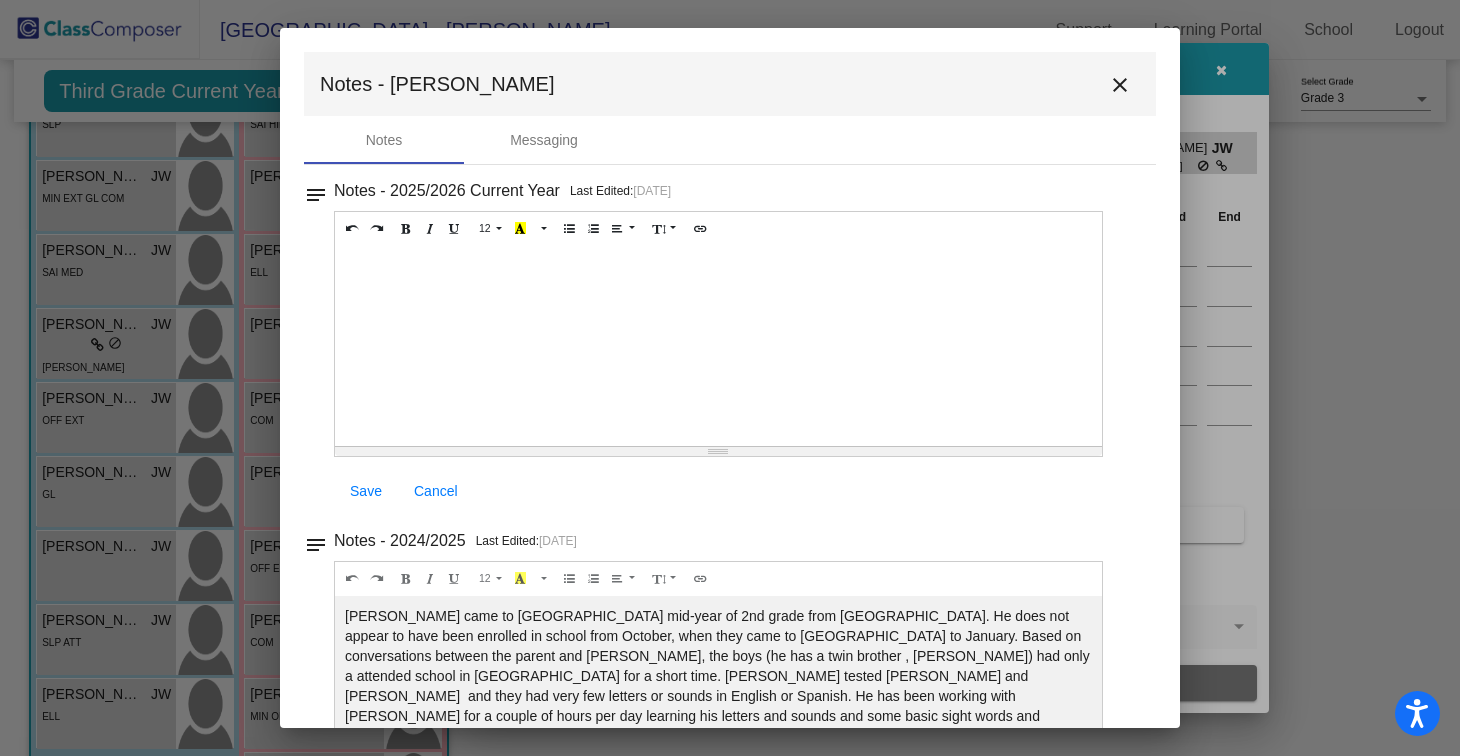 click on "close" at bounding box center (1120, 85) 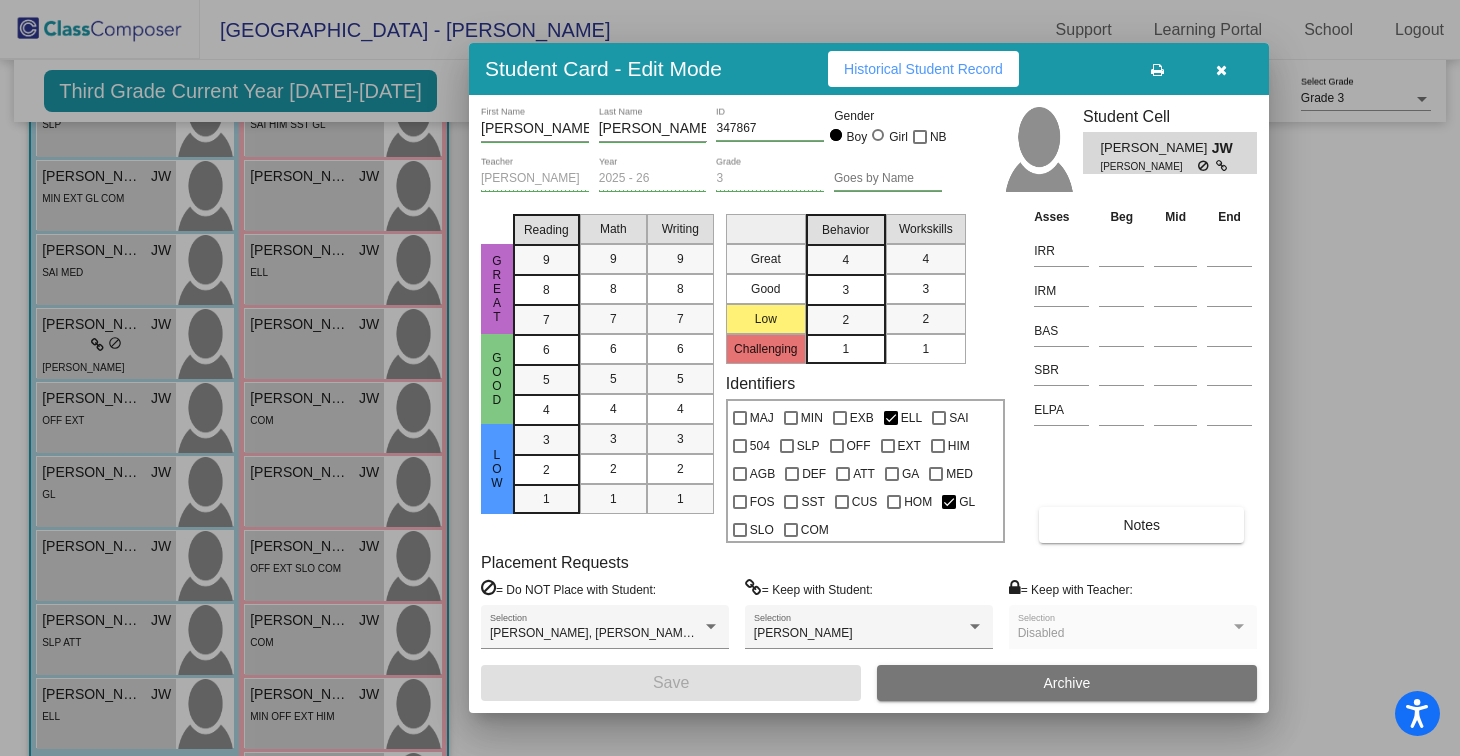 click at bounding box center [1221, 69] 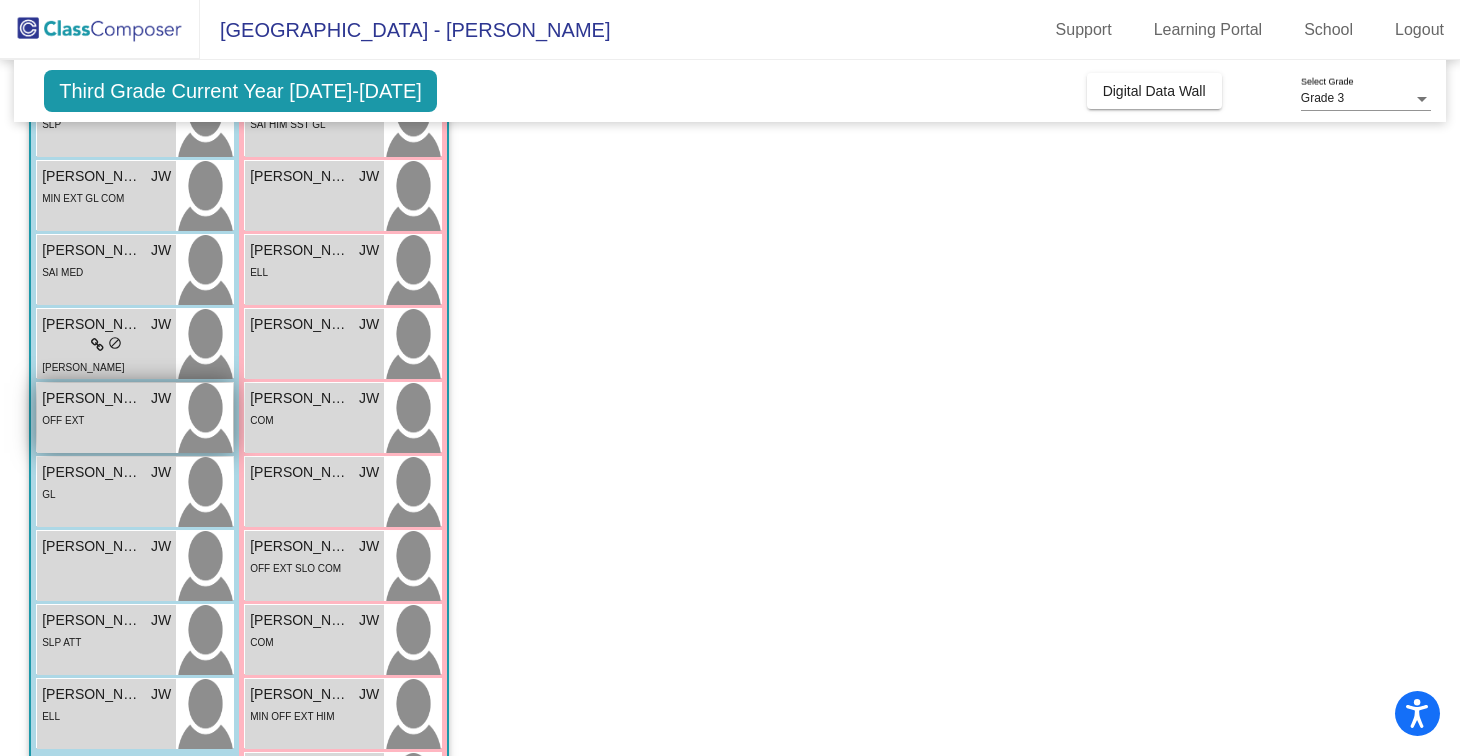 scroll, scrollTop: 626, scrollLeft: 0, axis: vertical 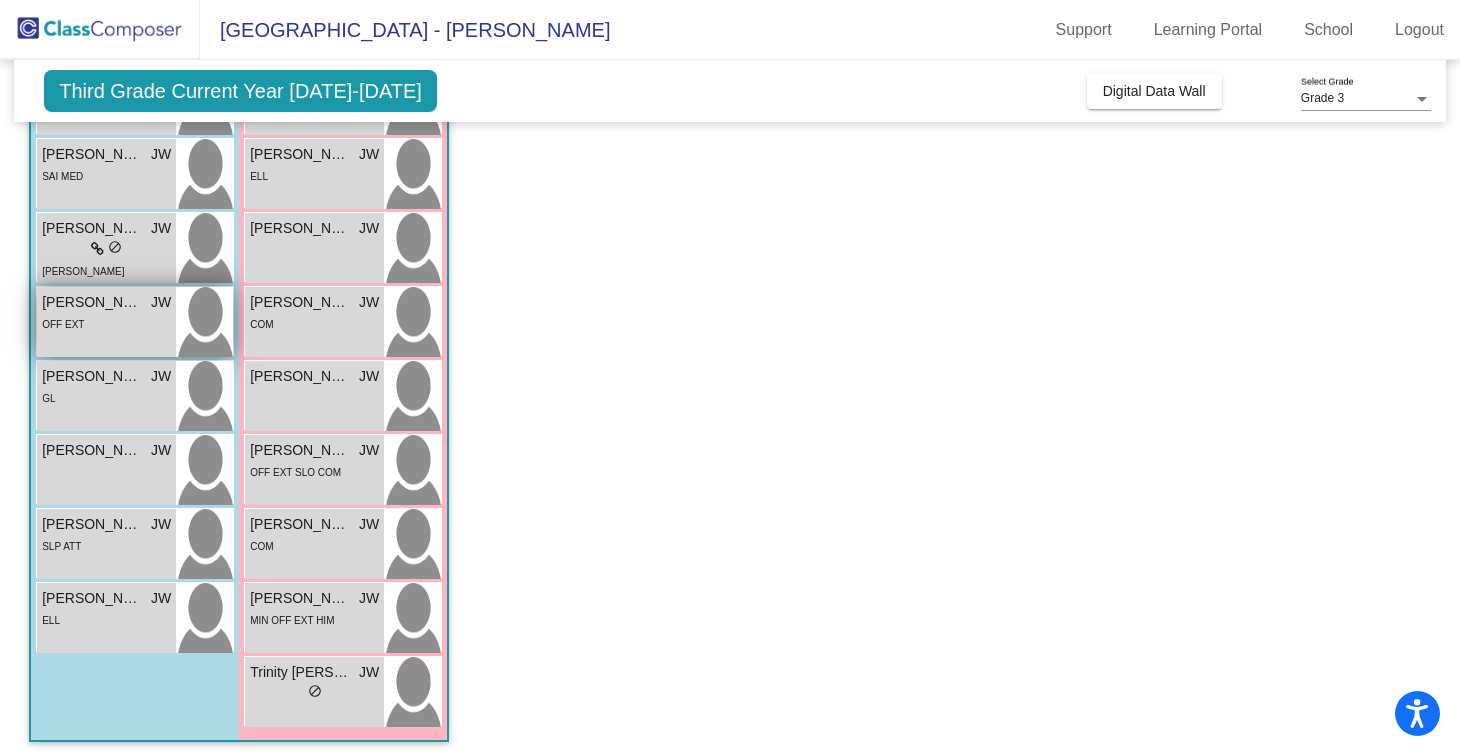 click at bounding box center (204, 322) 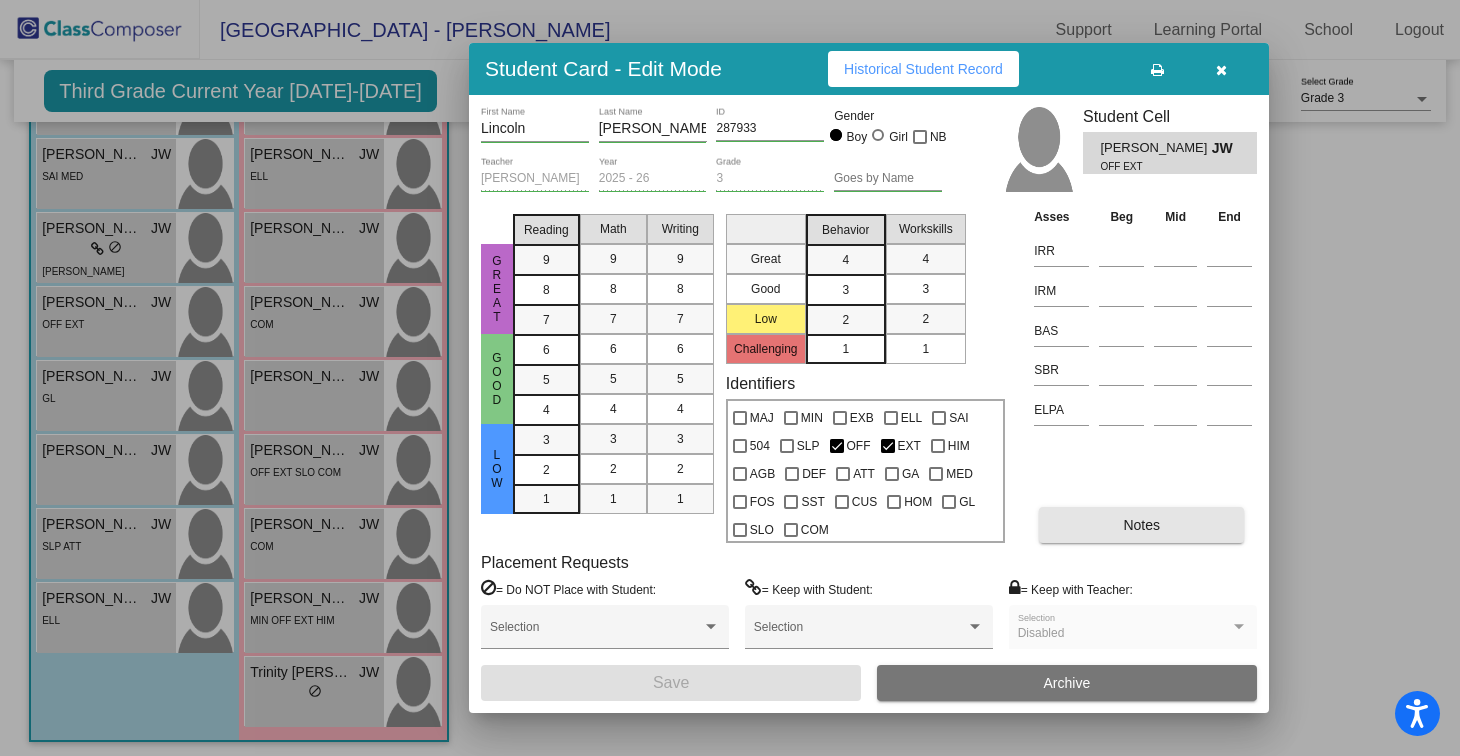 click on "Notes" at bounding box center (1141, 525) 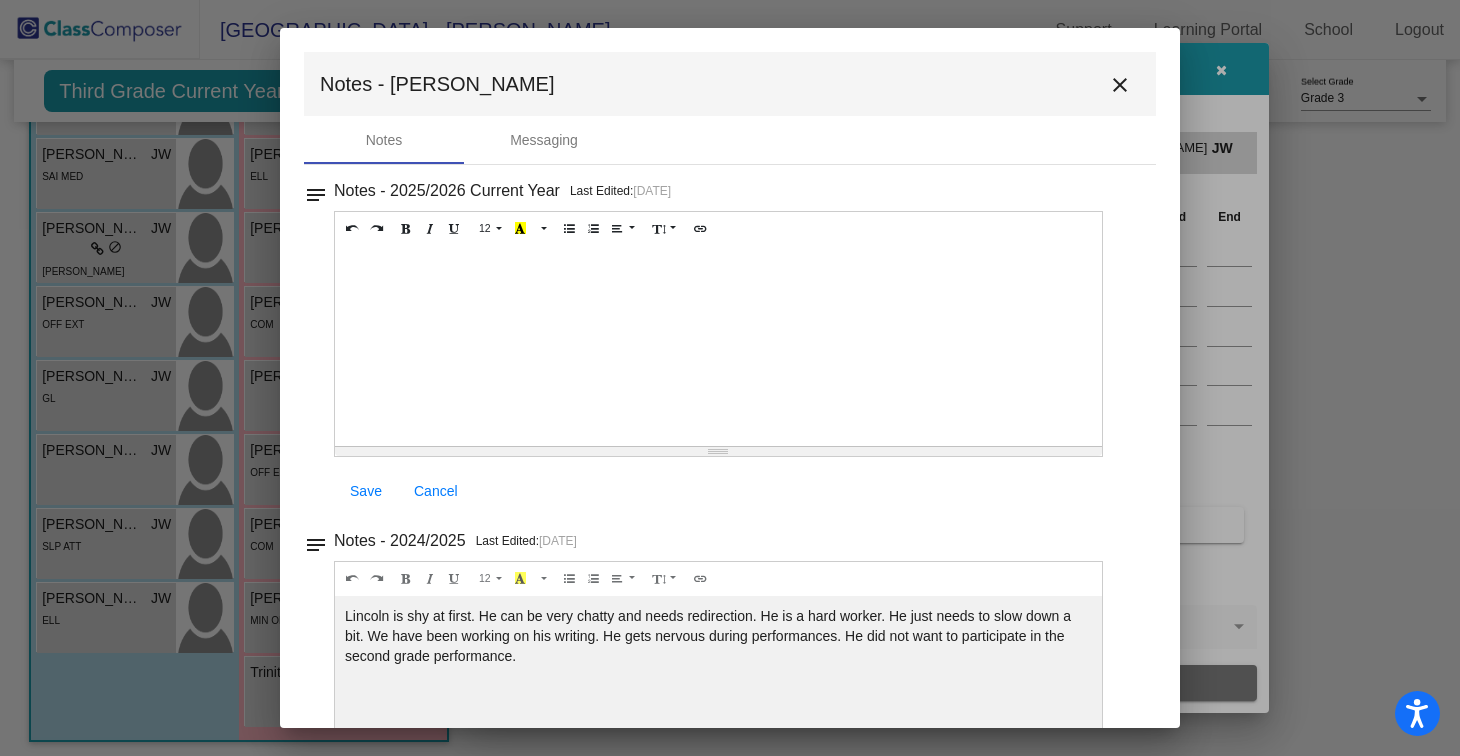 scroll, scrollTop: 50, scrollLeft: 0, axis: vertical 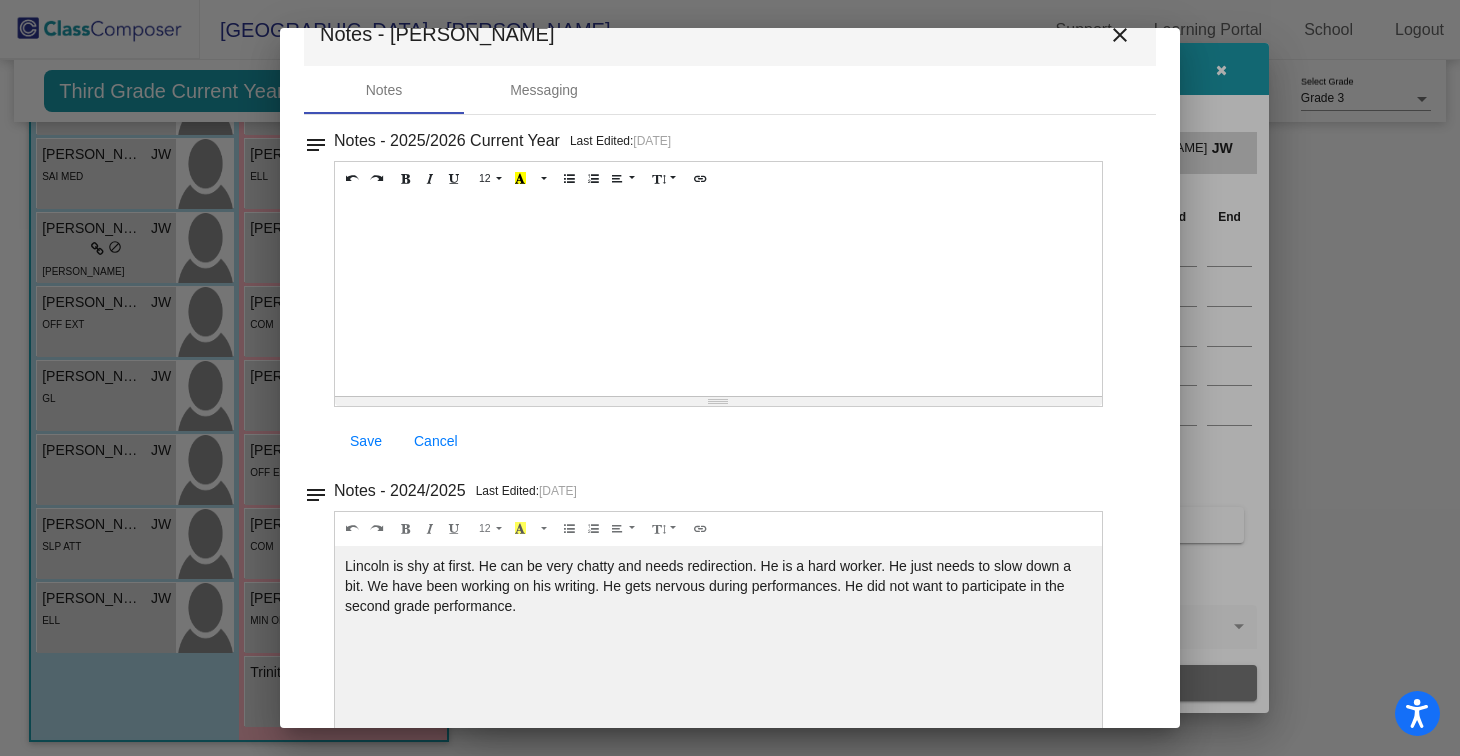 click on "close" at bounding box center (1120, 35) 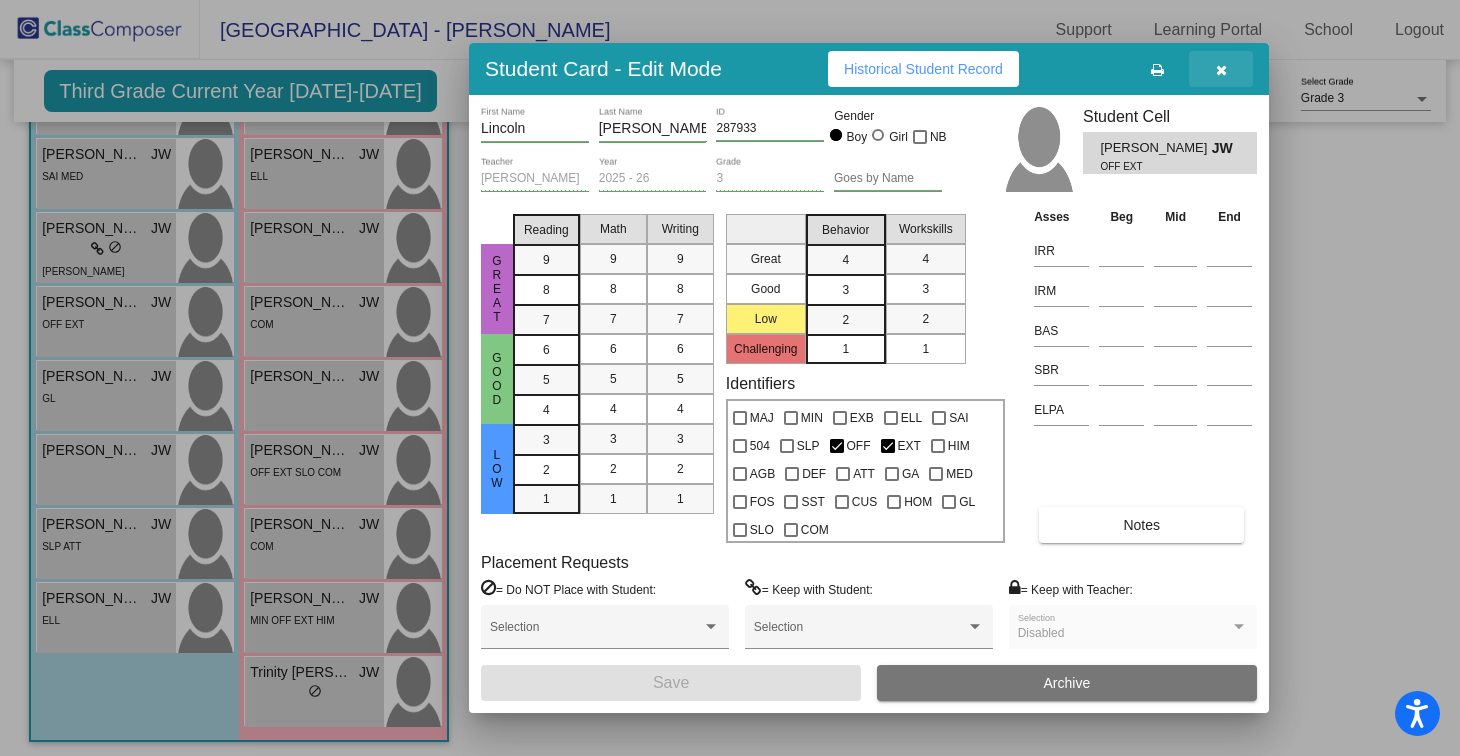 click at bounding box center [1221, 69] 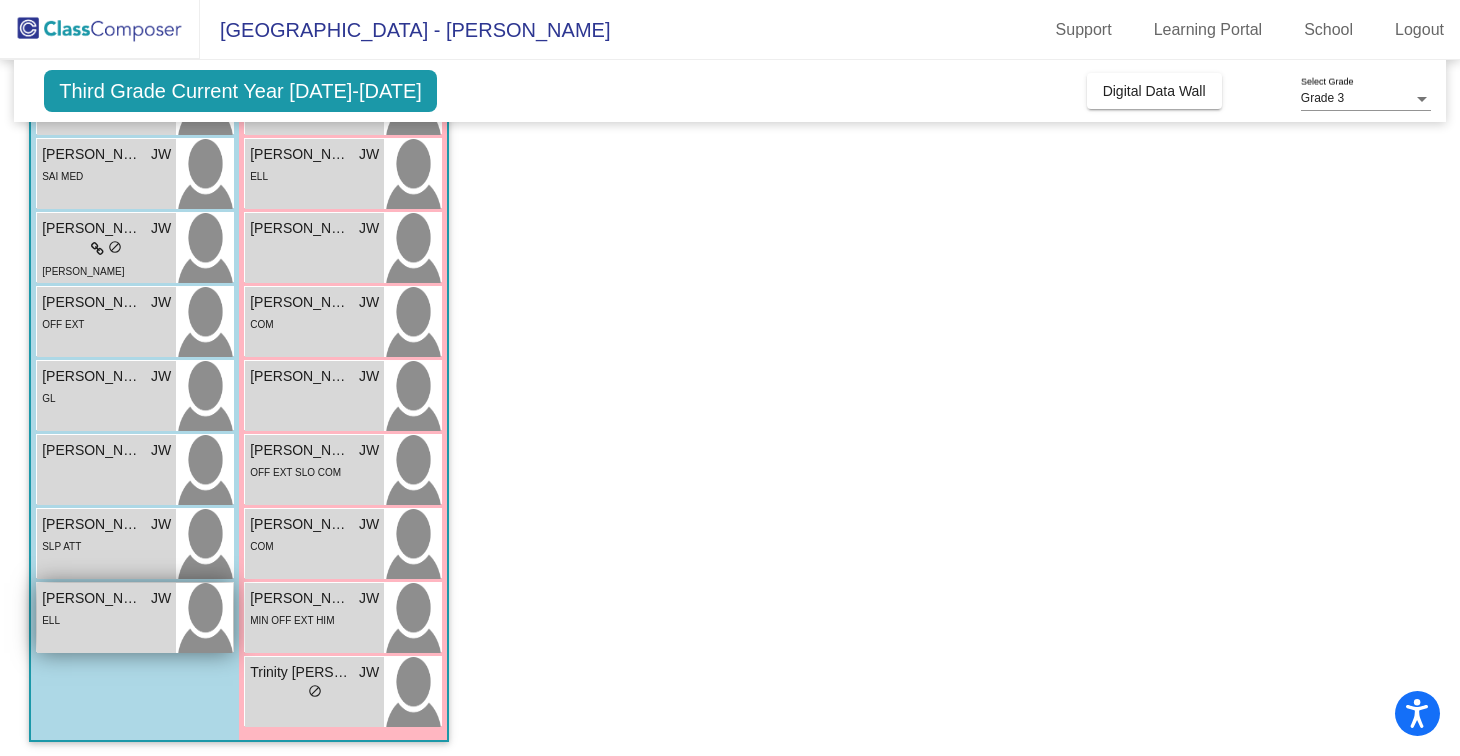 scroll, scrollTop: 632, scrollLeft: 0, axis: vertical 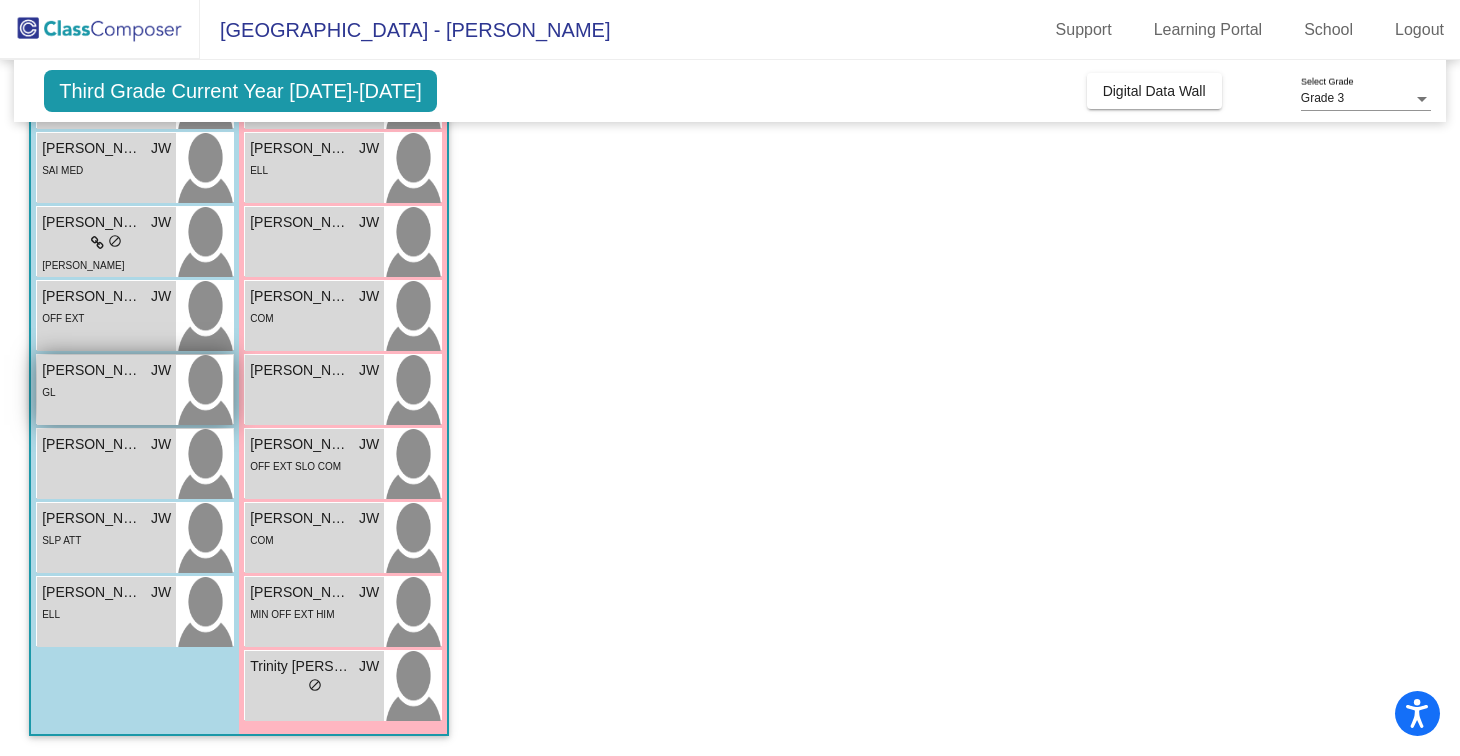 click at bounding box center [204, 390] 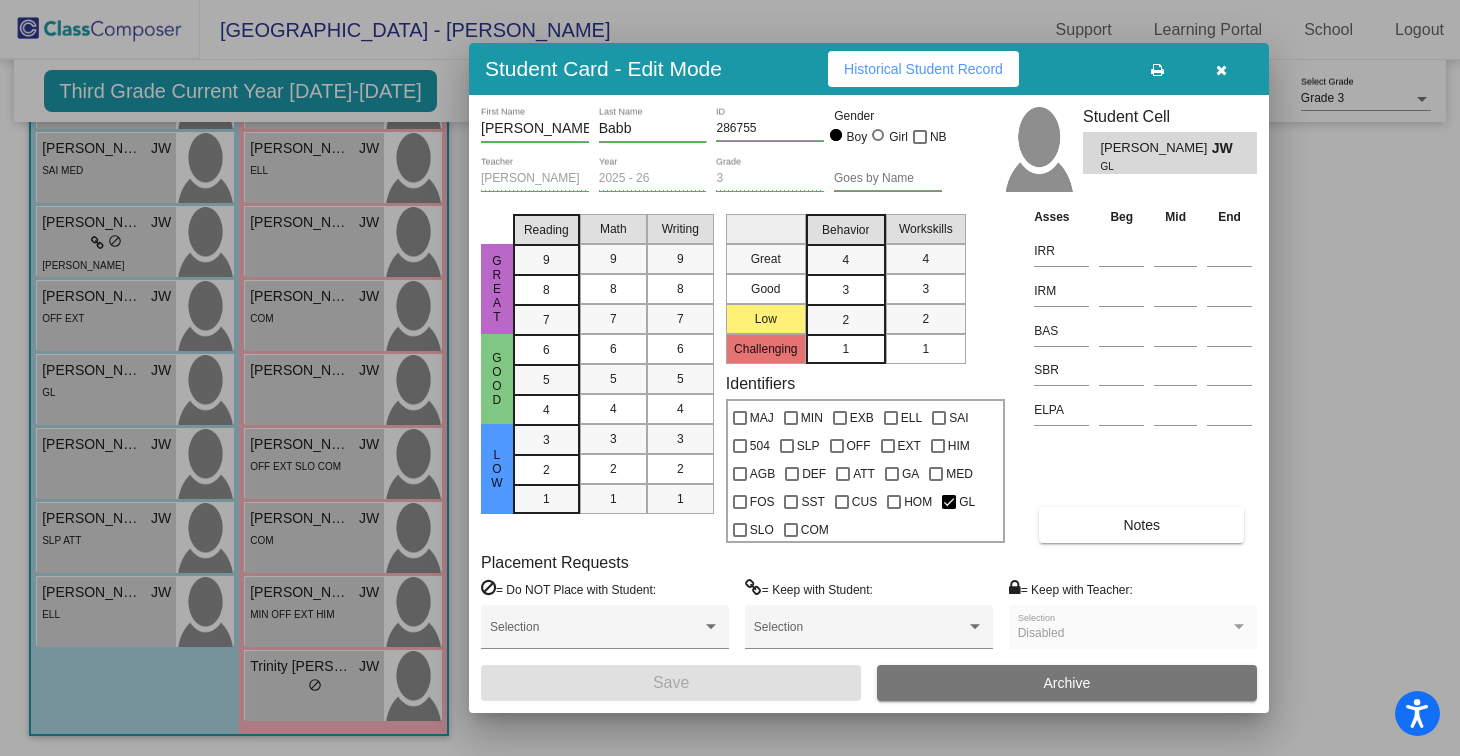 click on "Notes" at bounding box center (1141, 525) 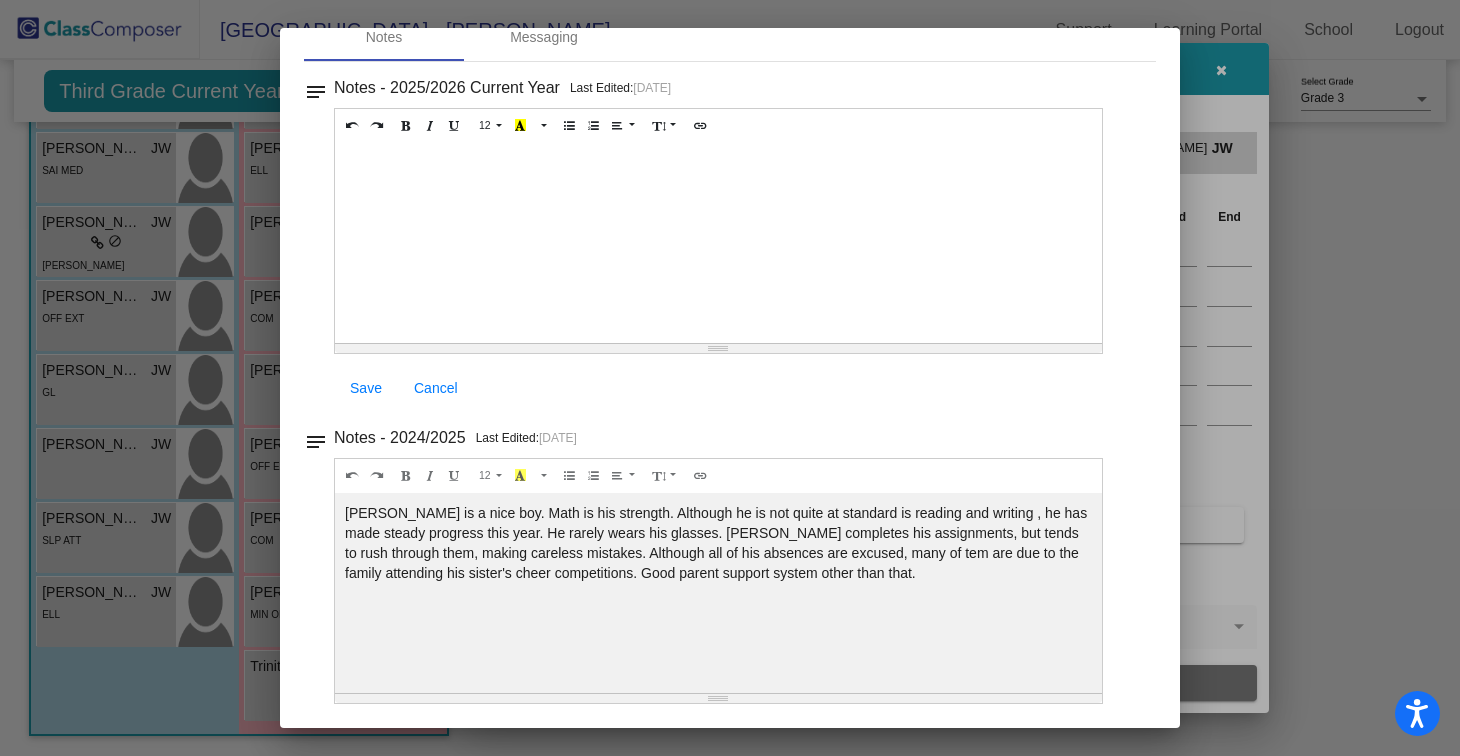 scroll, scrollTop: 0, scrollLeft: 0, axis: both 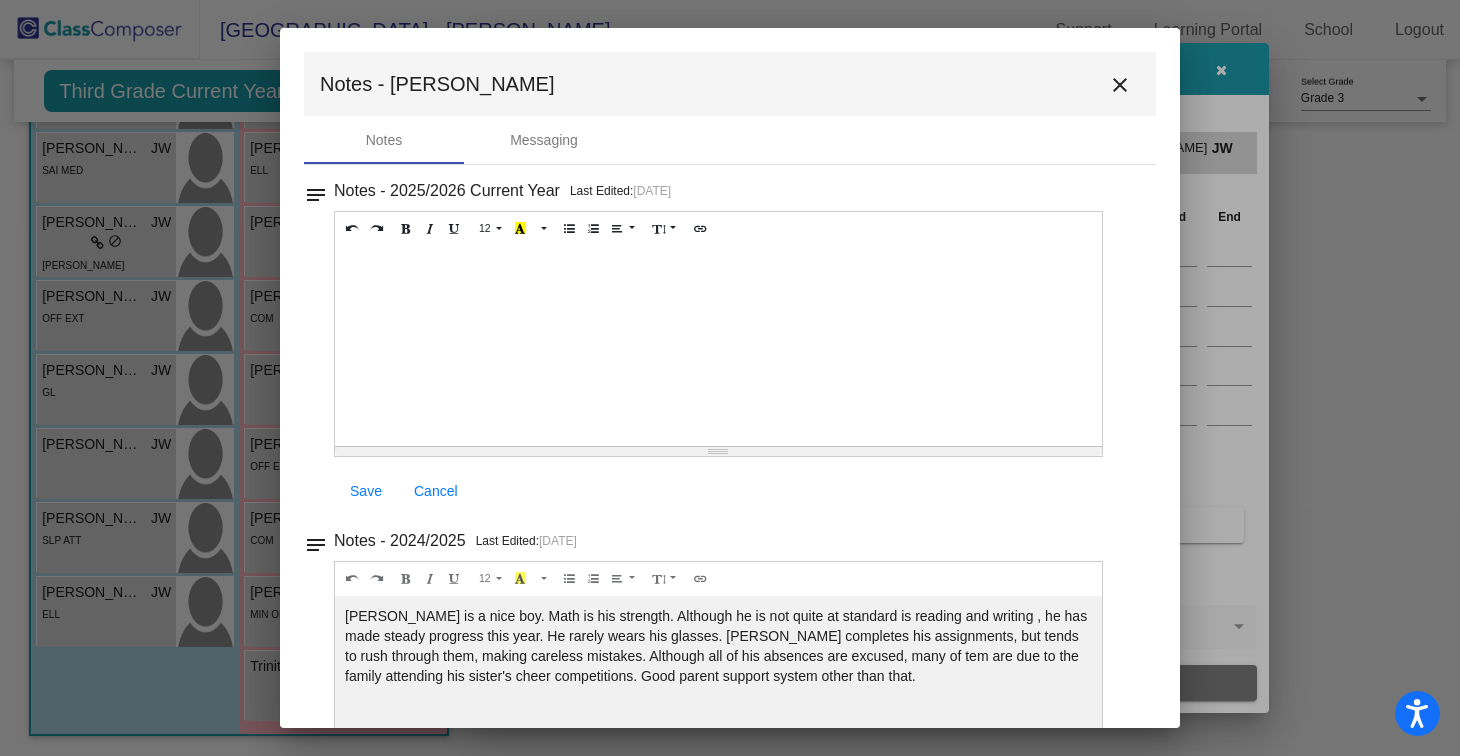 click on "close" at bounding box center (1120, 85) 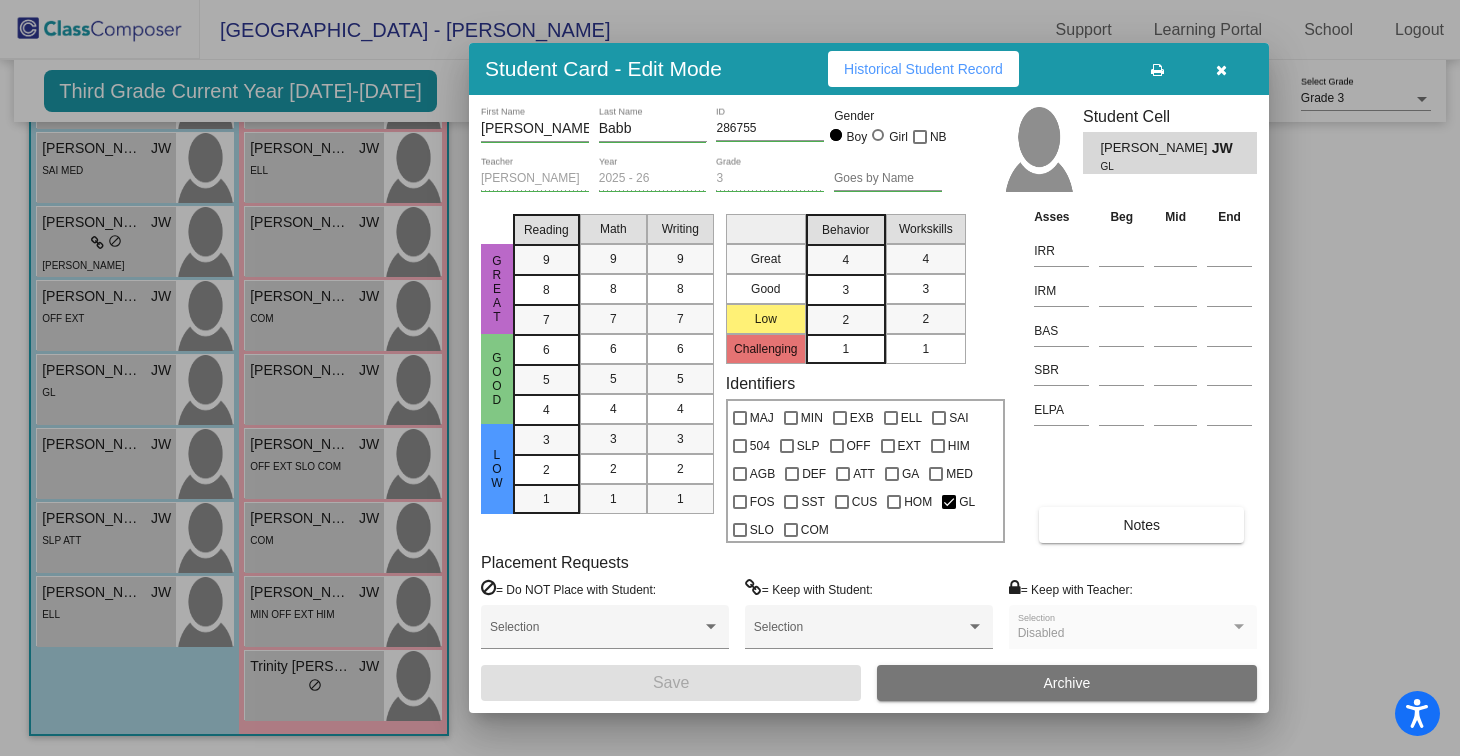 click at bounding box center (1221, 69) 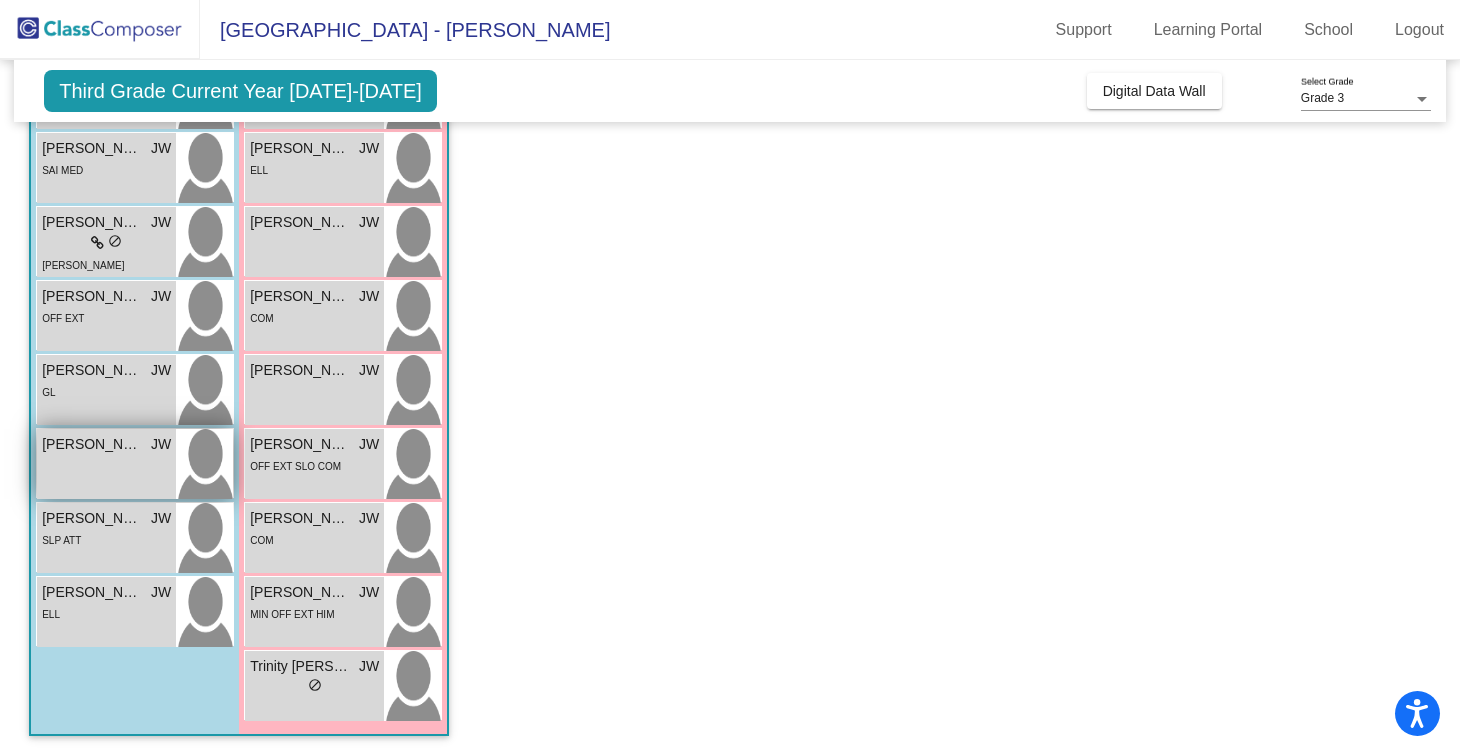 click at bounding box center (204, 464) 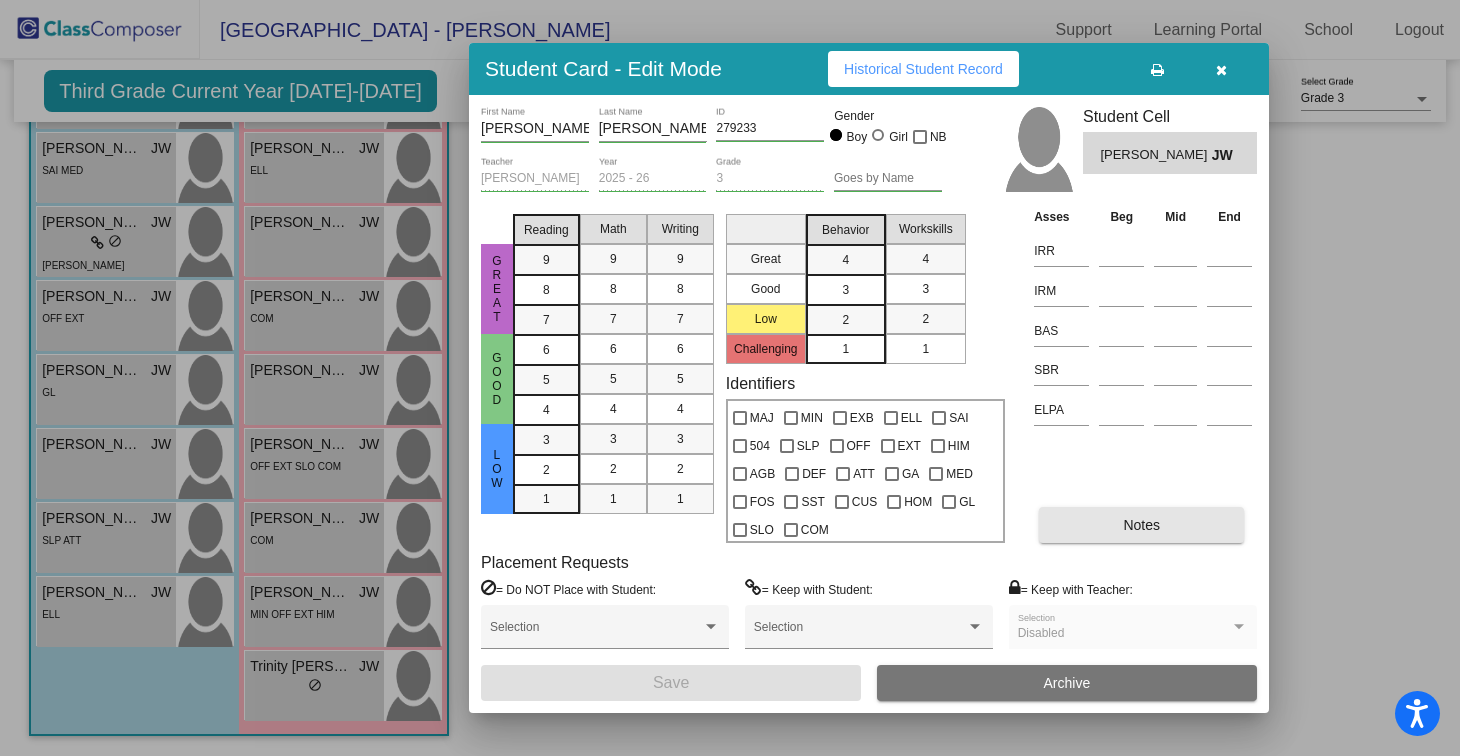 click on "Notes" at bounding box center [1141, 525] 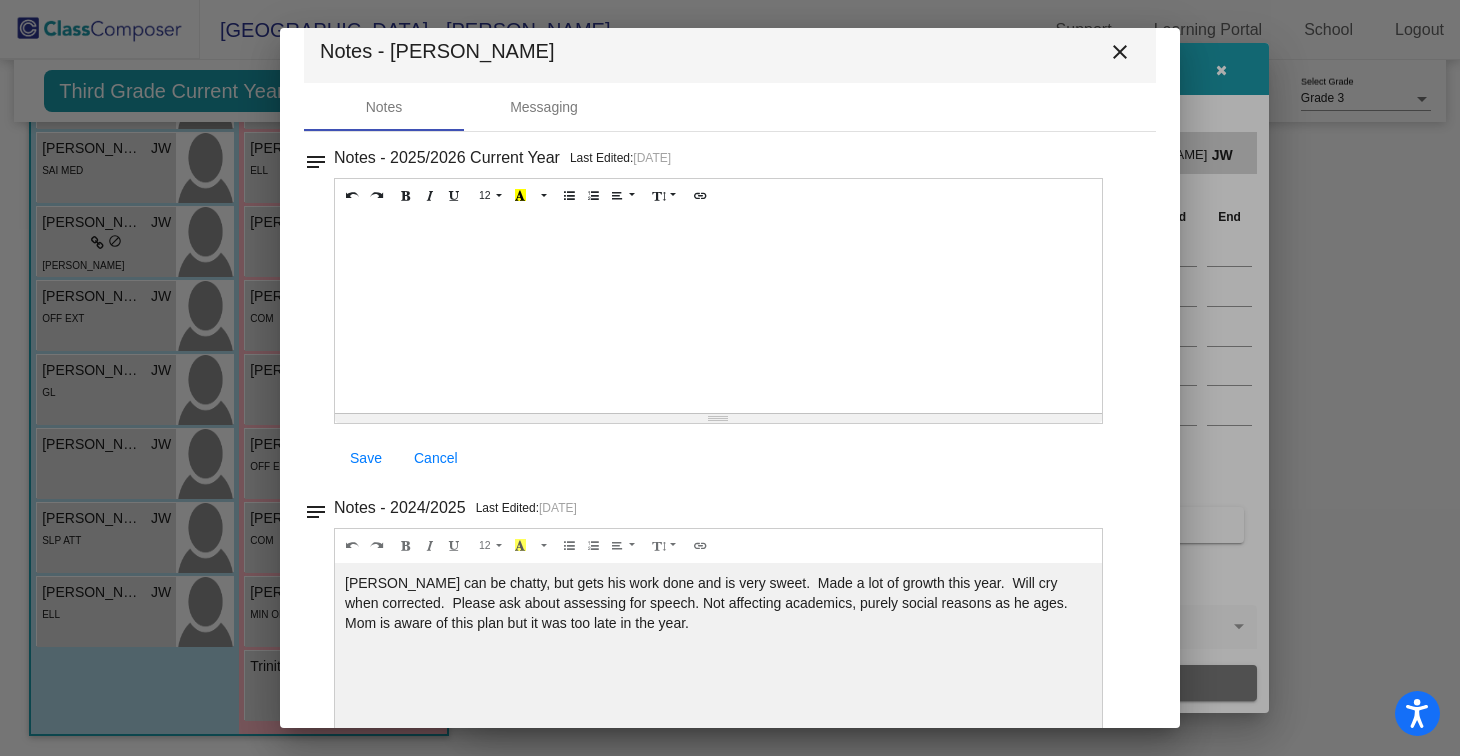 scroll, scrollTop: 0, scrollLeft: 0, axis: both 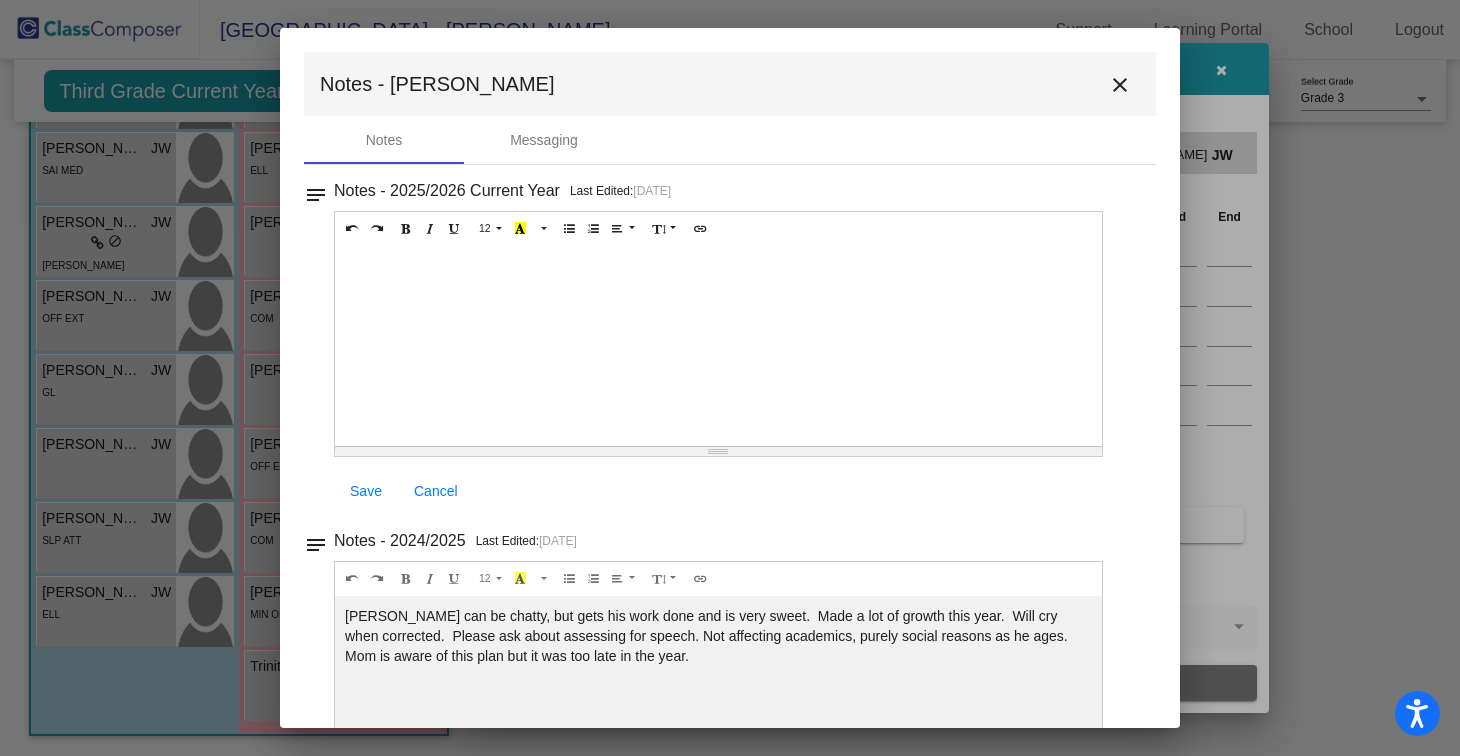 click on "close" at bounding box center (1120, 85) 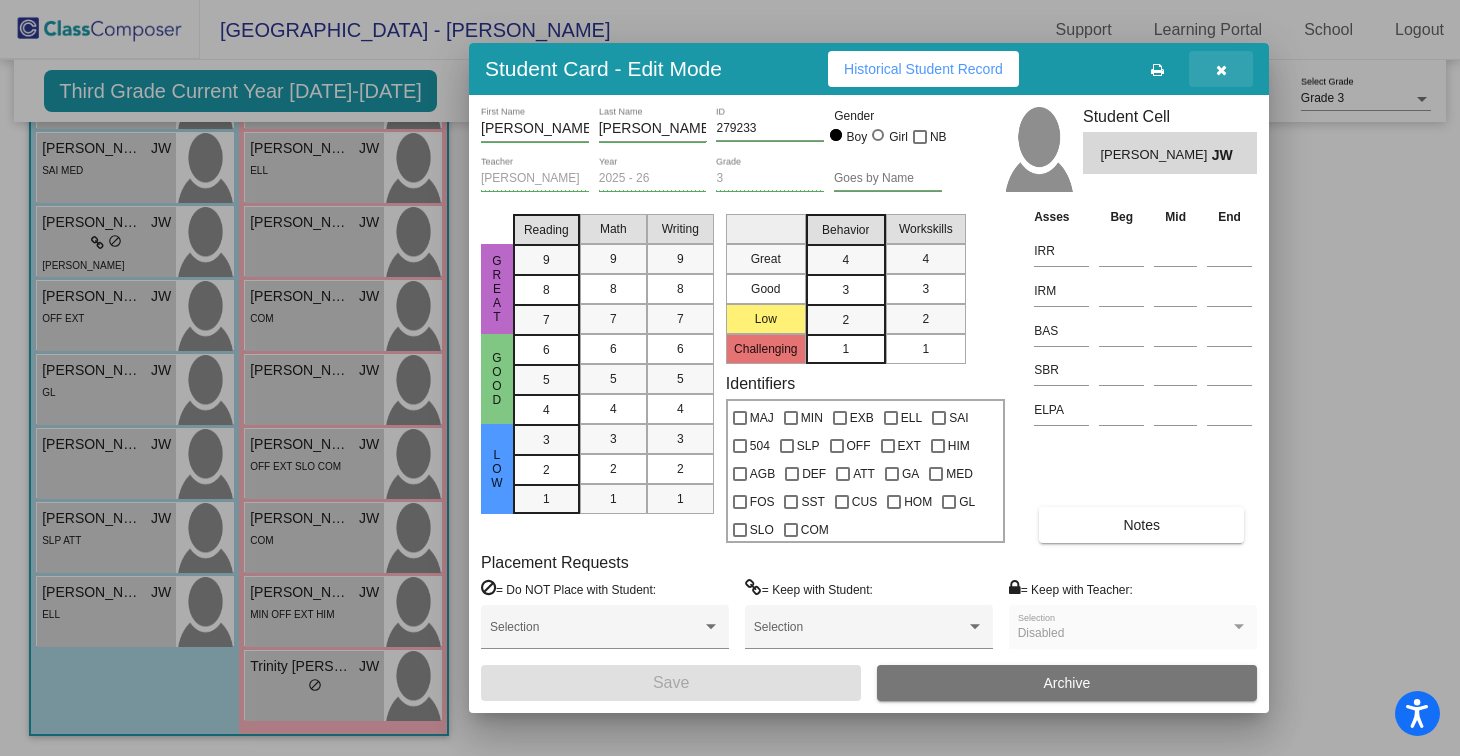 click at bounding box center (1221, 70) 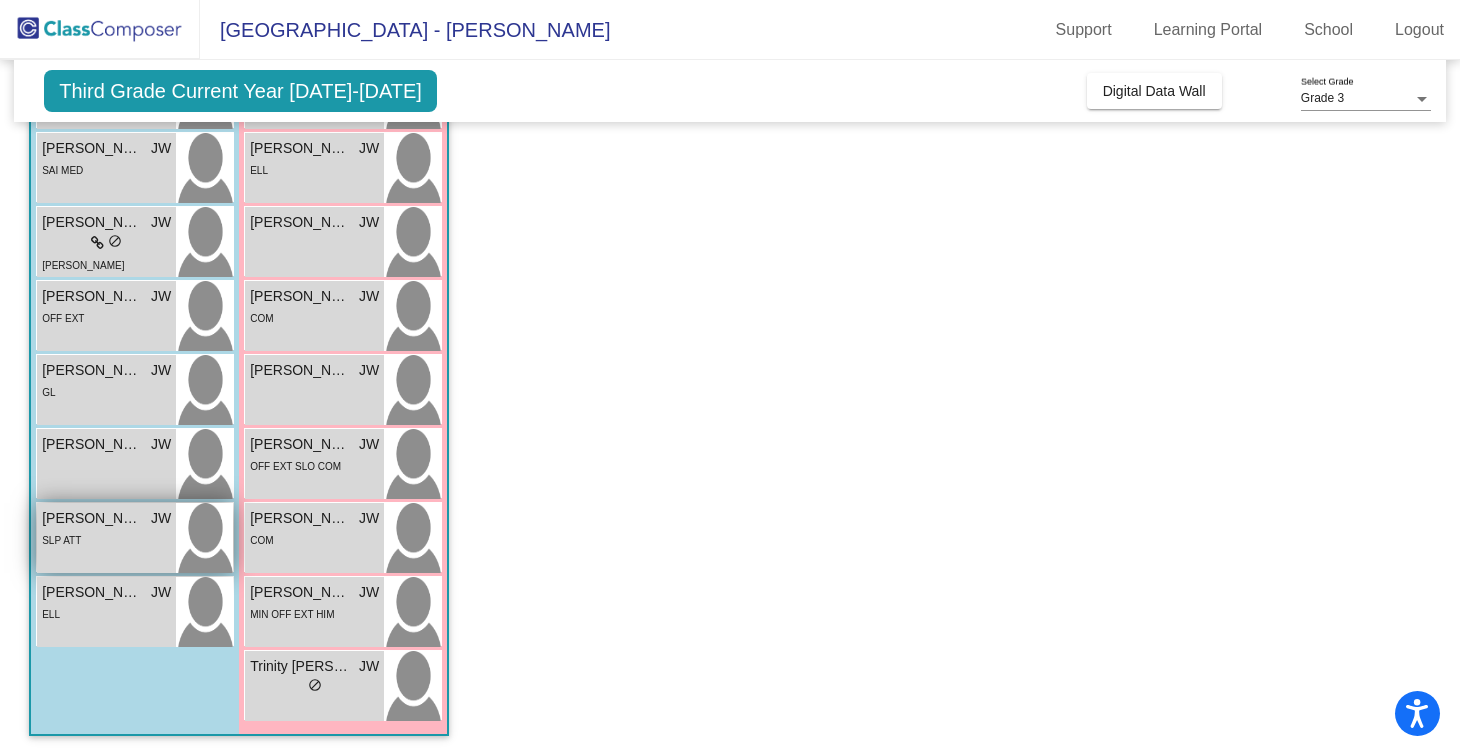 click at bounding box center (204, 538) 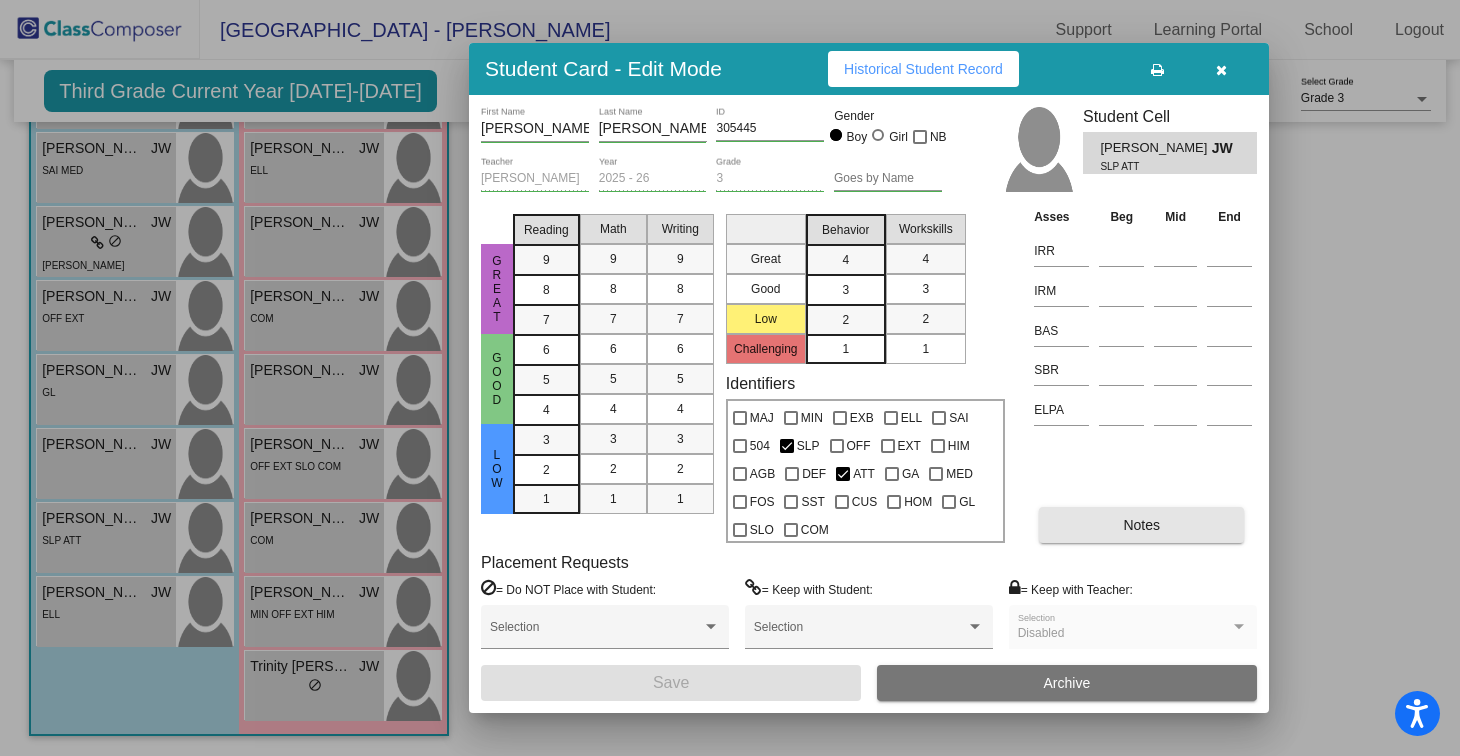 click on "Notes" at bounding box center (1141, 525) 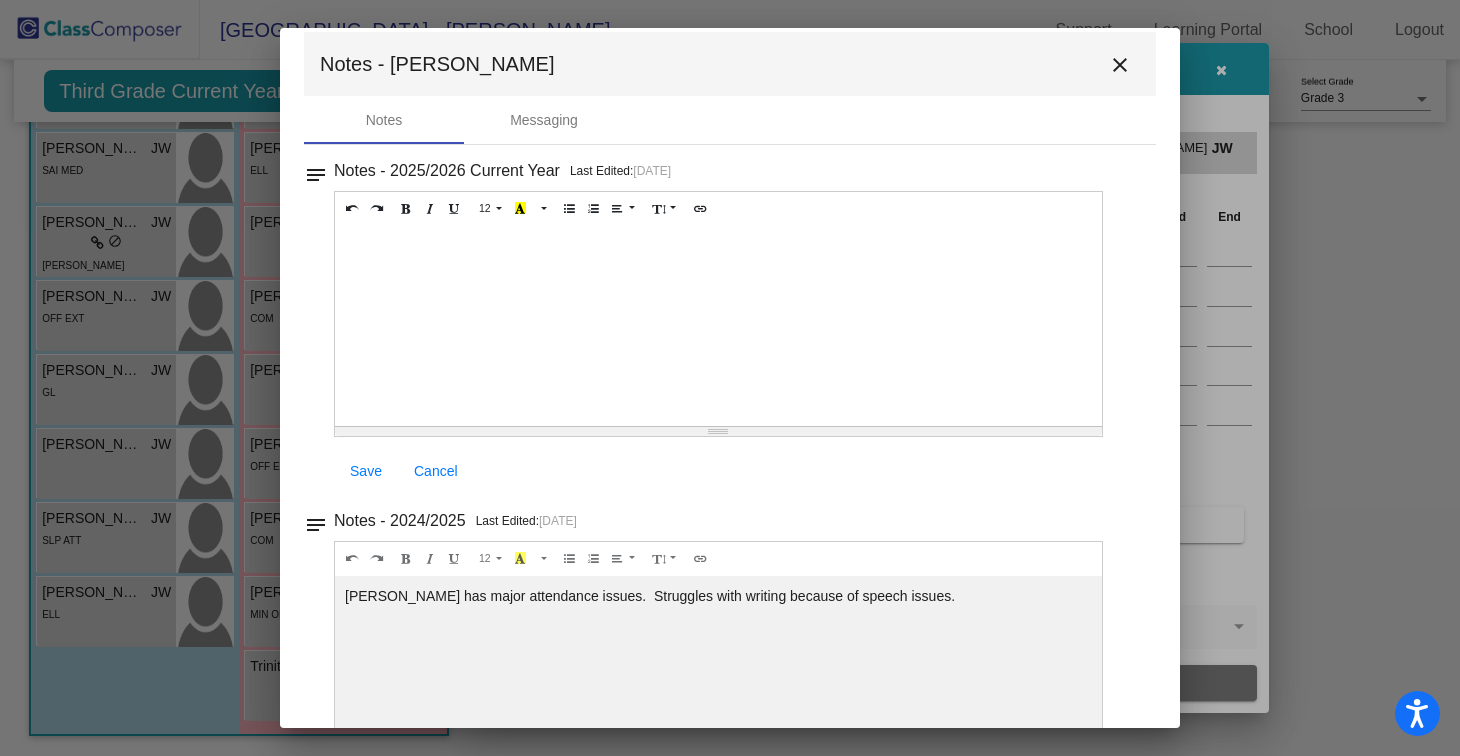 scroll, scrollTop: 0, scrollLeft: 0, axis: both 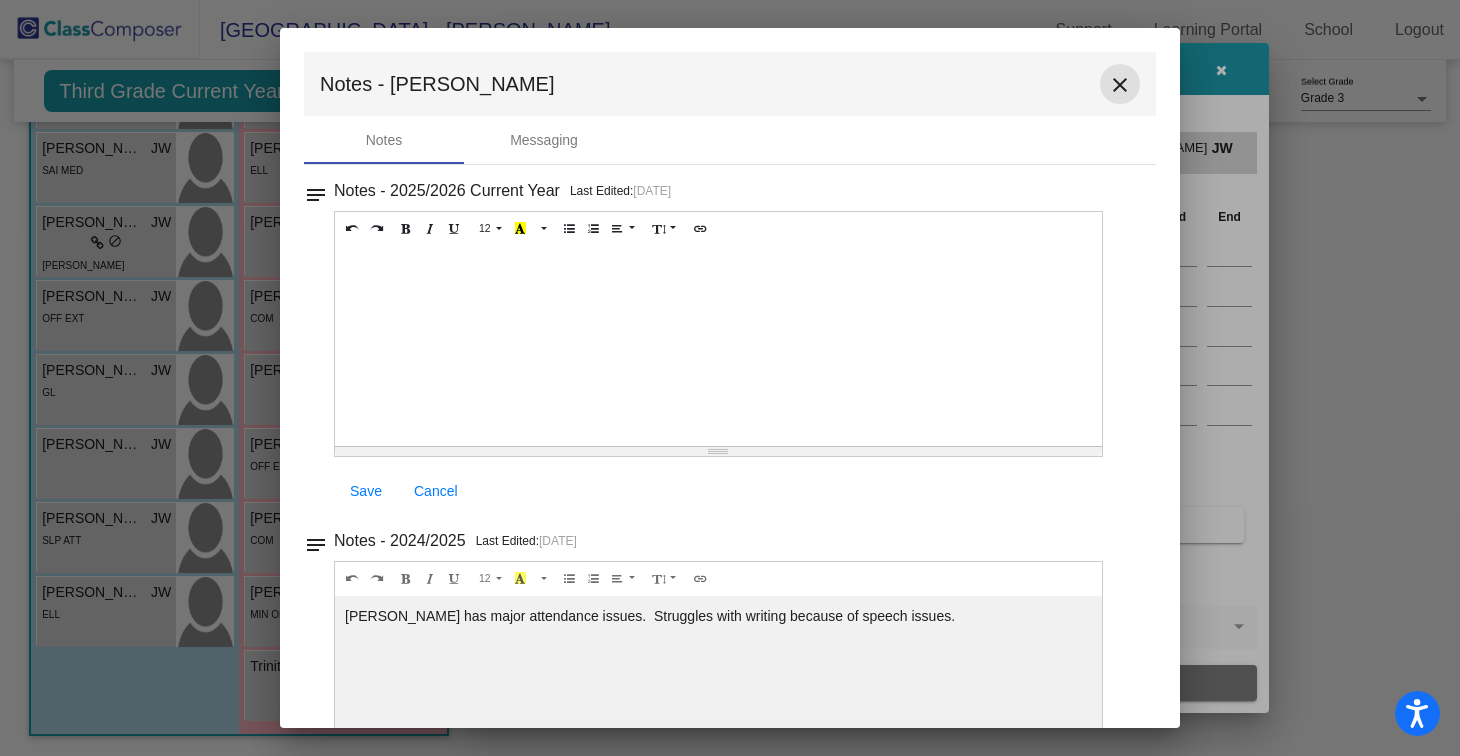 click on "close" at bounding box center [1120, 85] 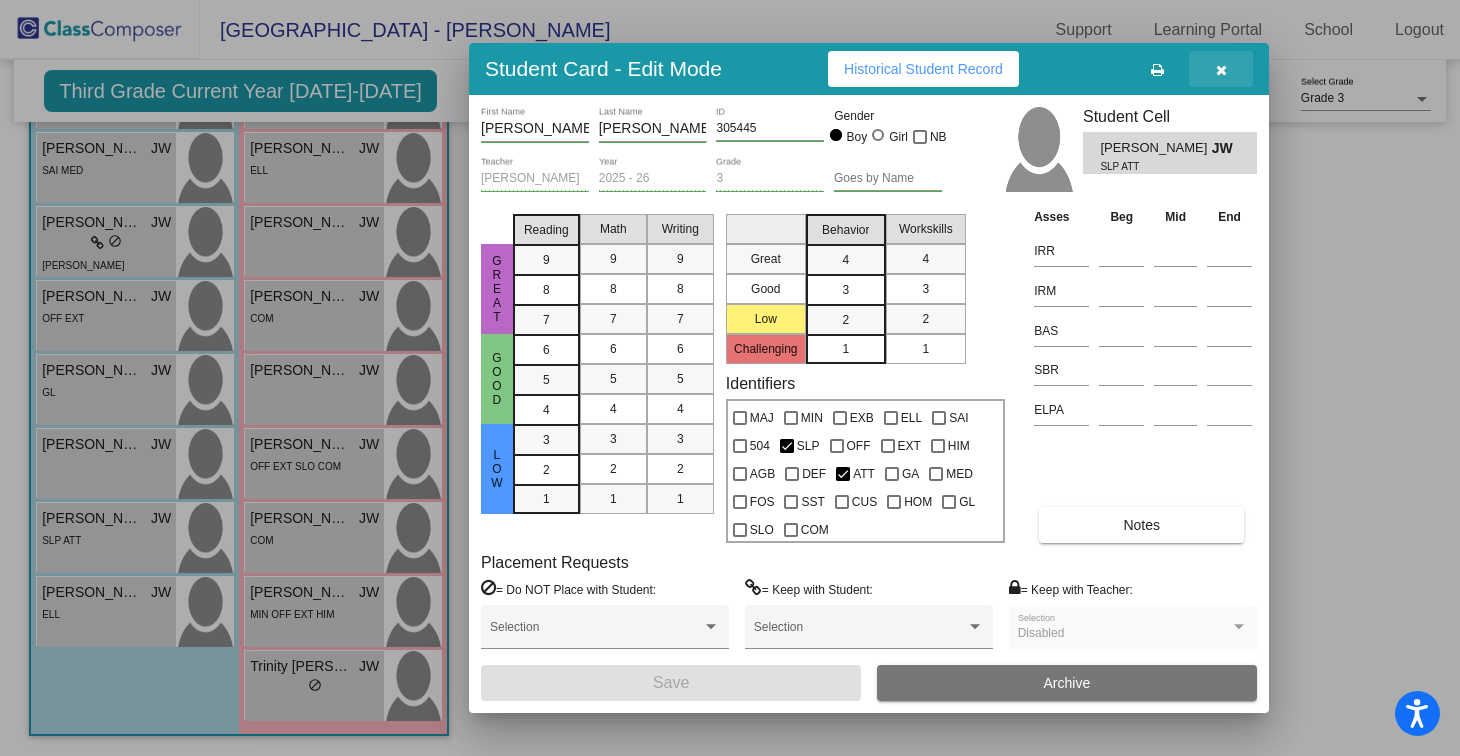 click at bounding box center (1221, 69) 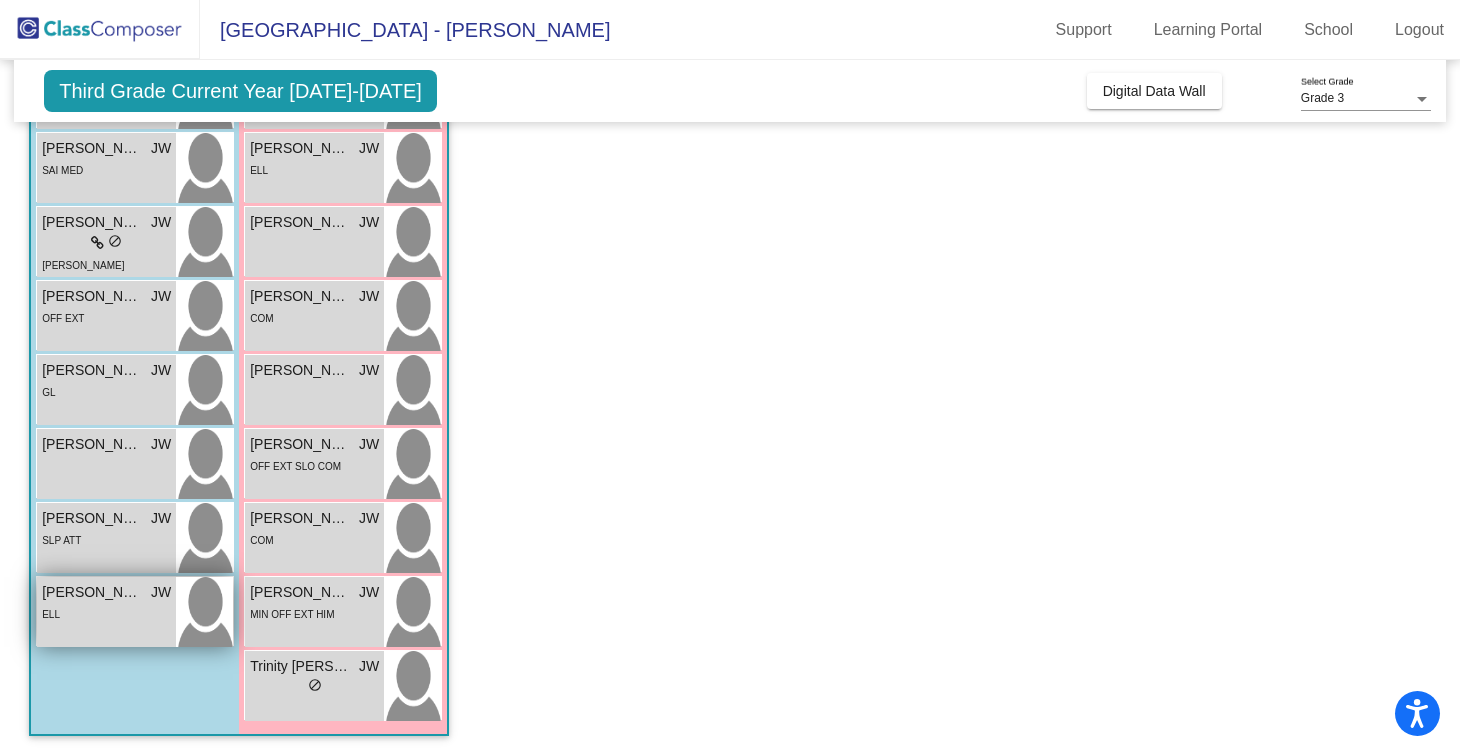 click at bounding box center [204, 612] 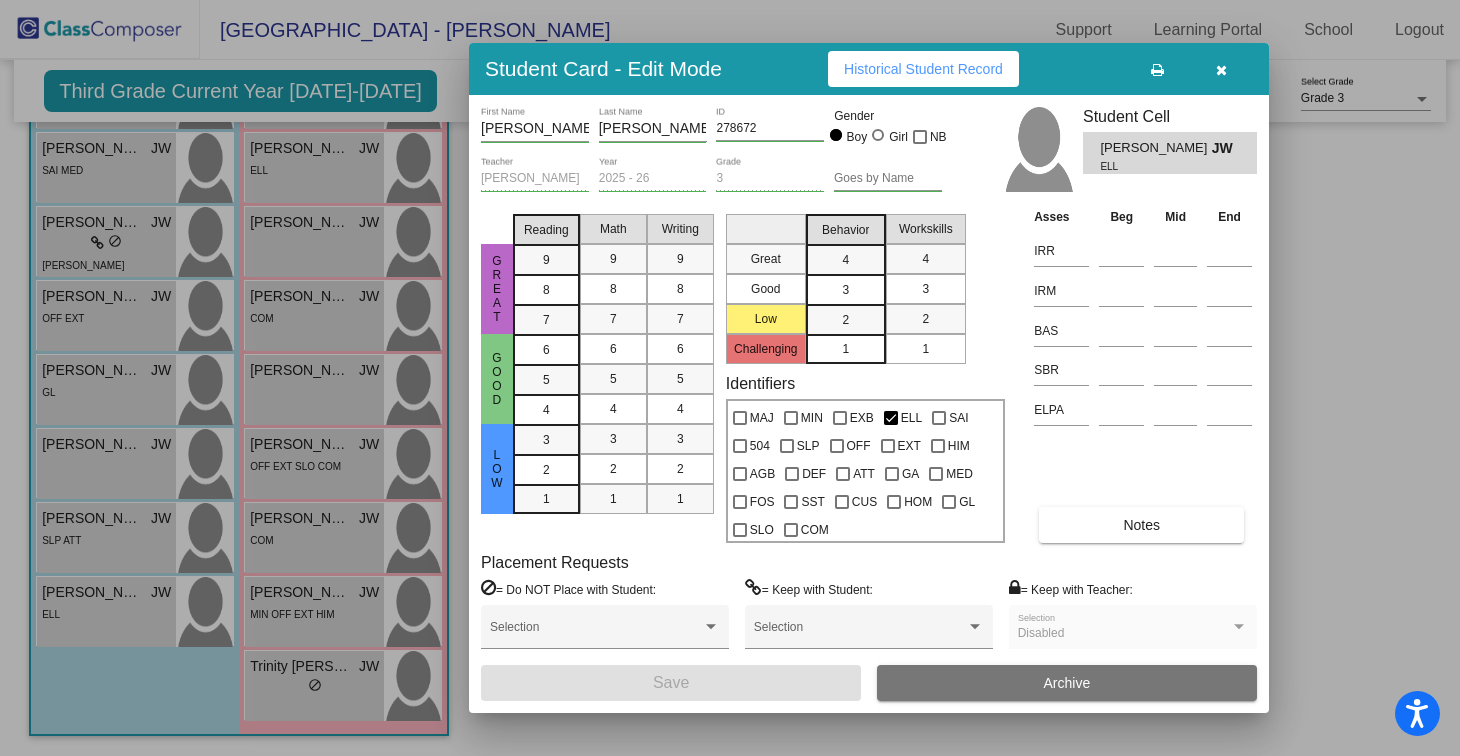 click on "Notes" at bounding box center [1141, 525] 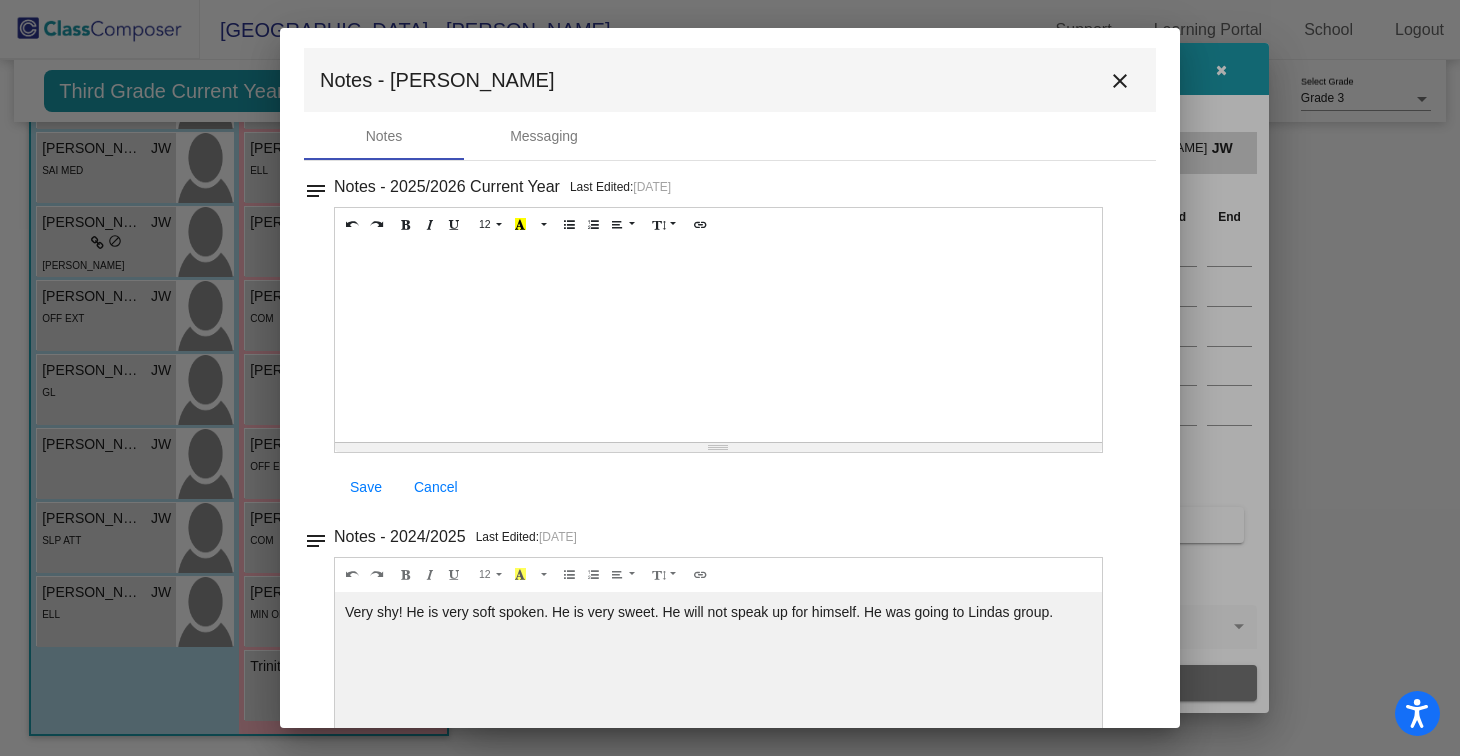 scroll, scrollTop: 0, scrollLeft: 0, axis: both 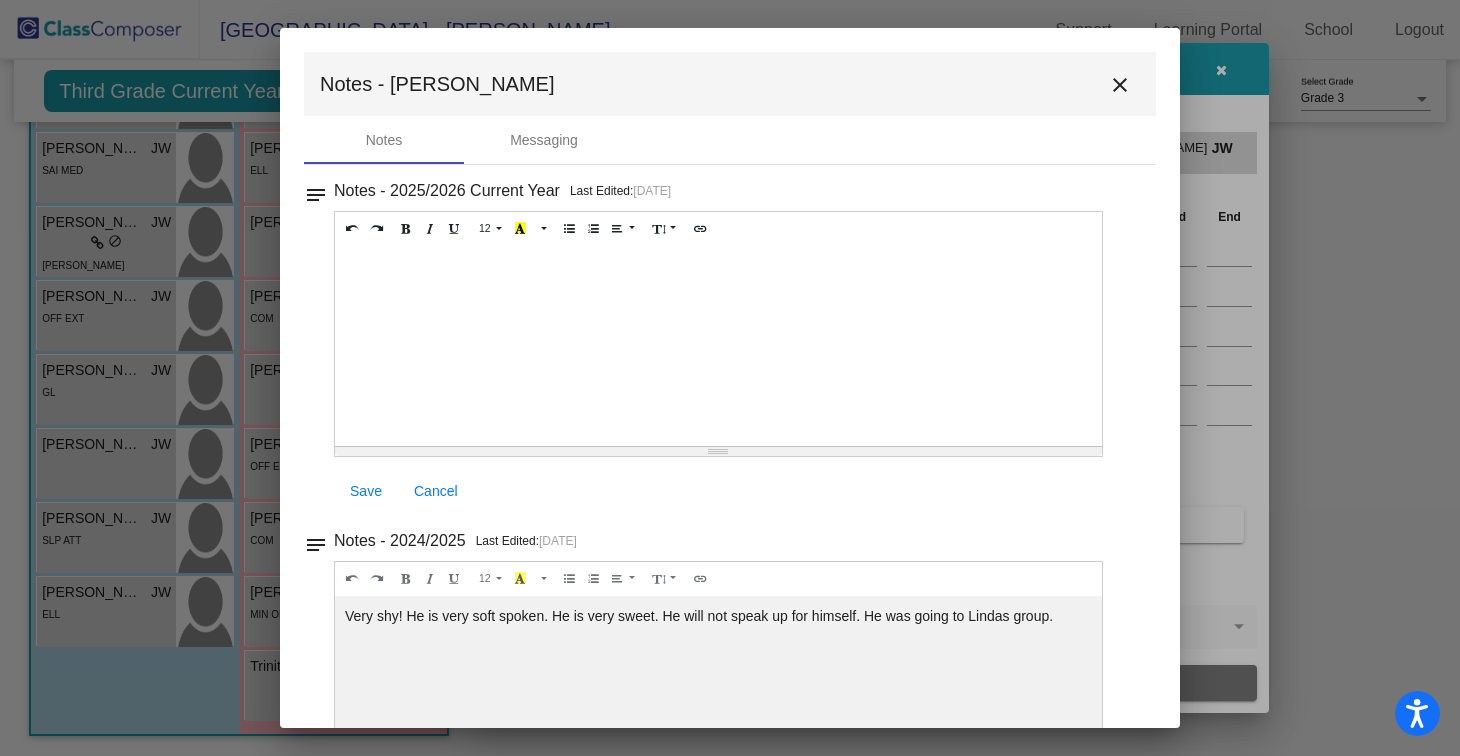 click on "close" at bounding box center [1120, 84] 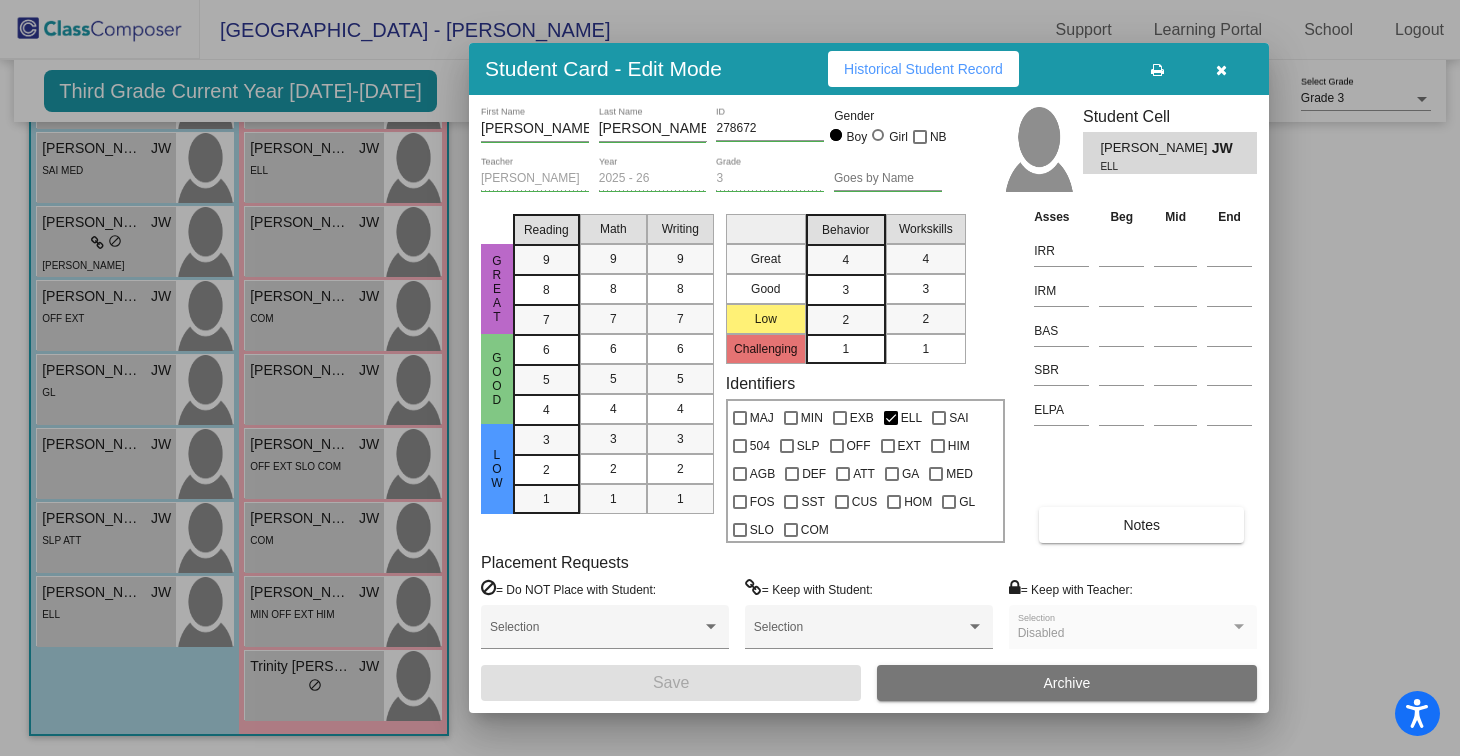 click at bounding box center (1221, 70) 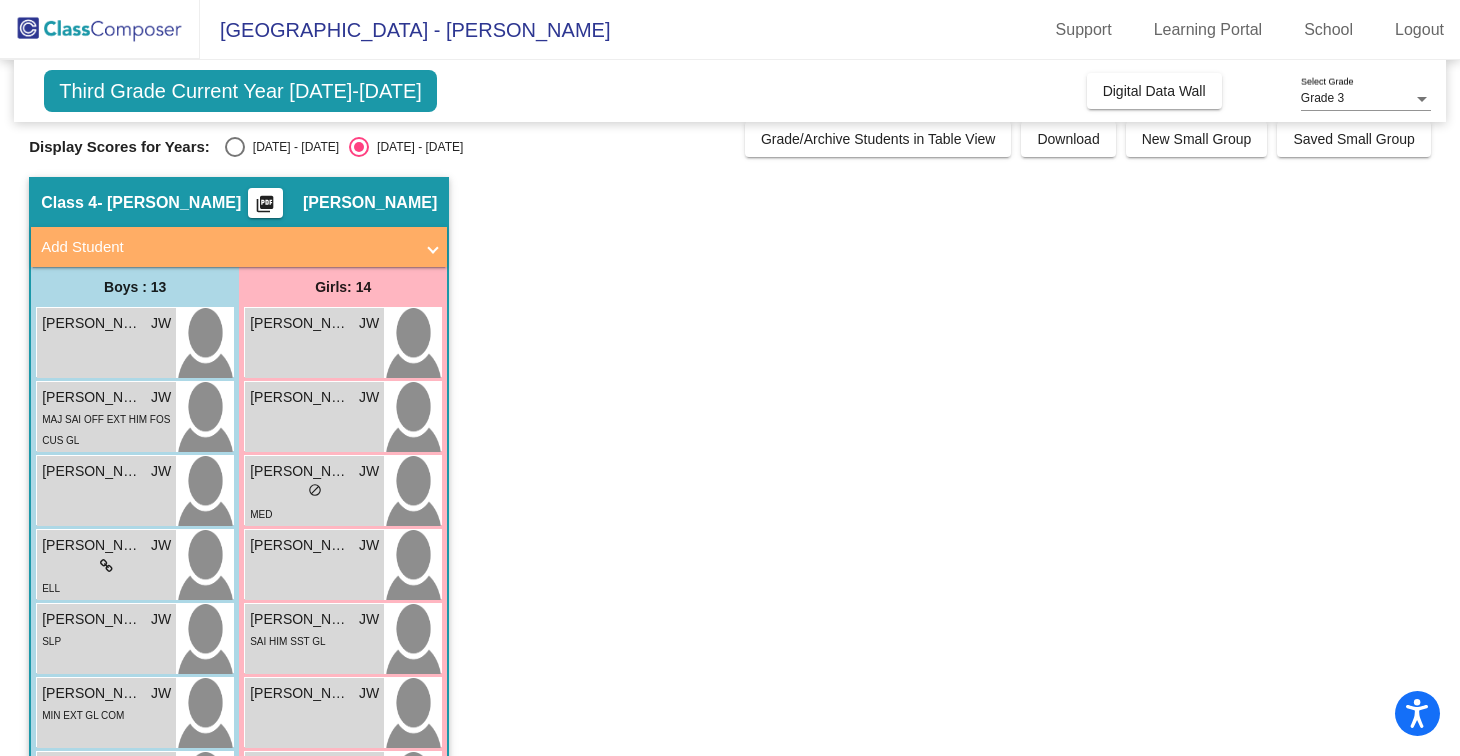 scroll, scrollTop: 0, scrollLeft: 0, axis: both 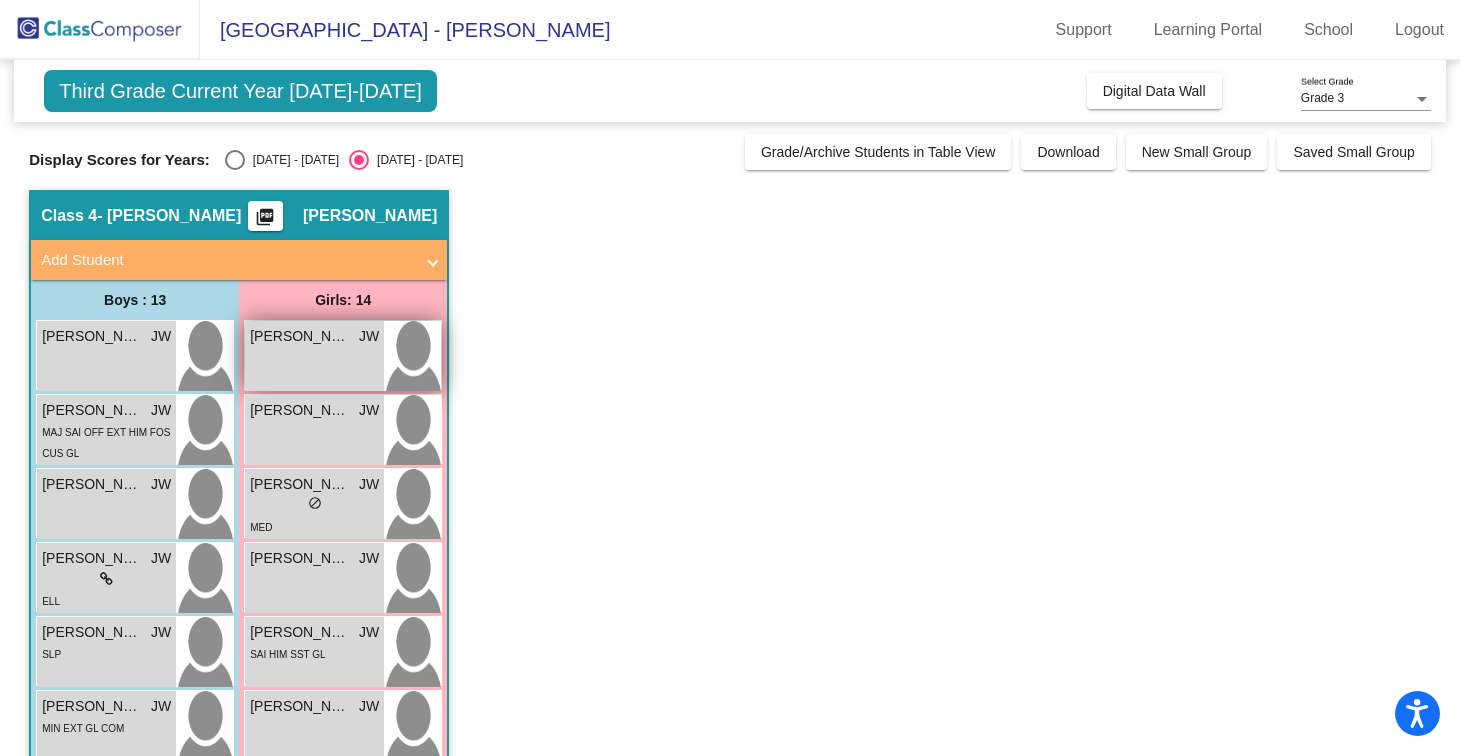 click at bounding box center [412, 356] 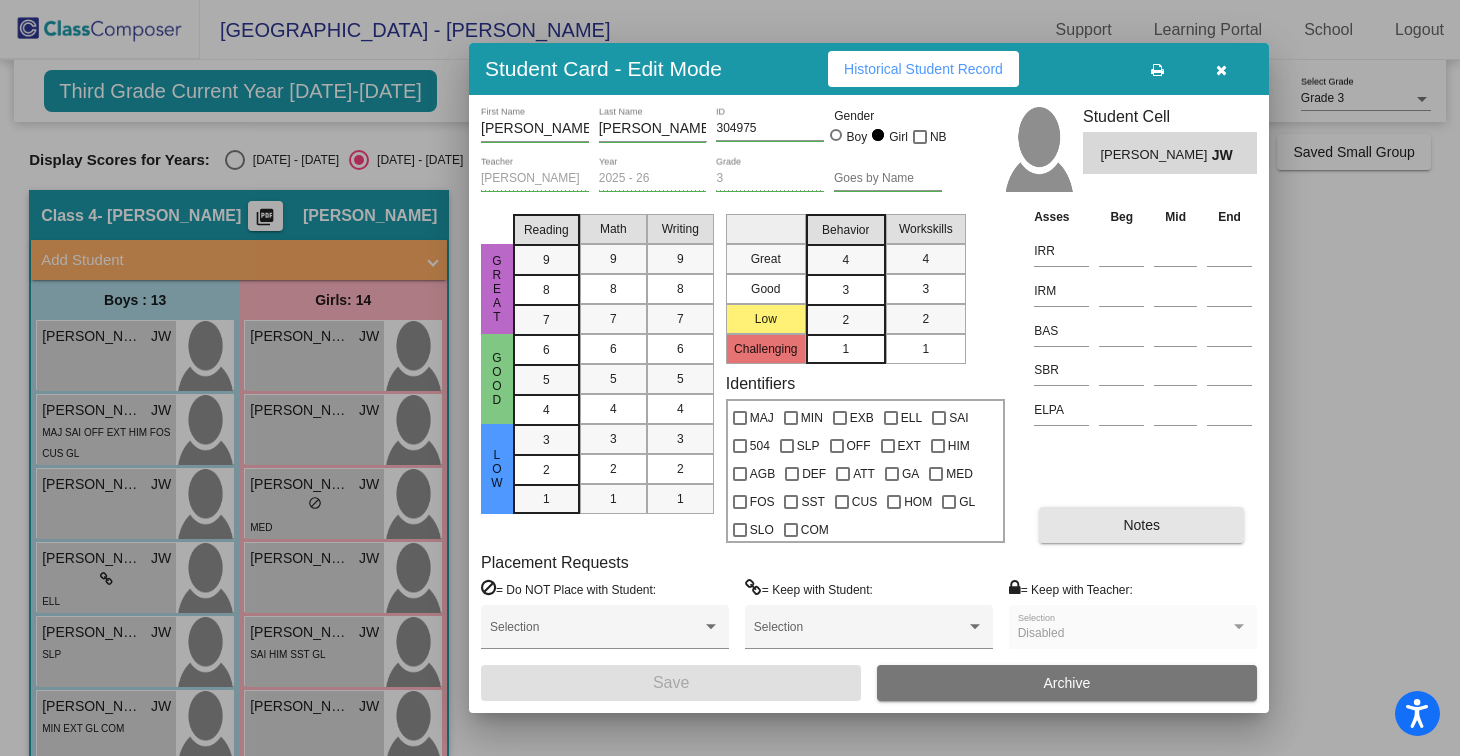click on "Notes" at bounding box center (1141, 525) 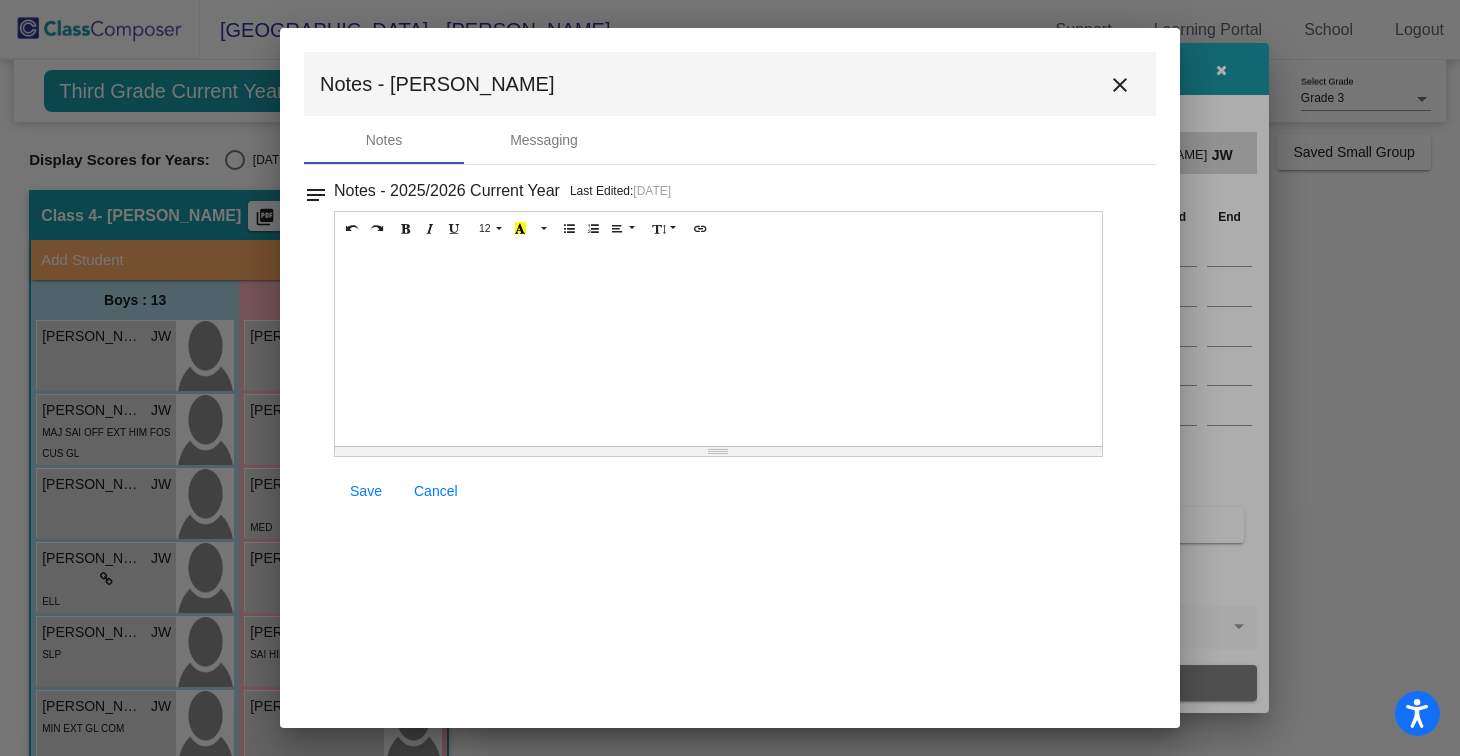 scroll, scrollTop: 0, scrollLeft: 0, axis: both 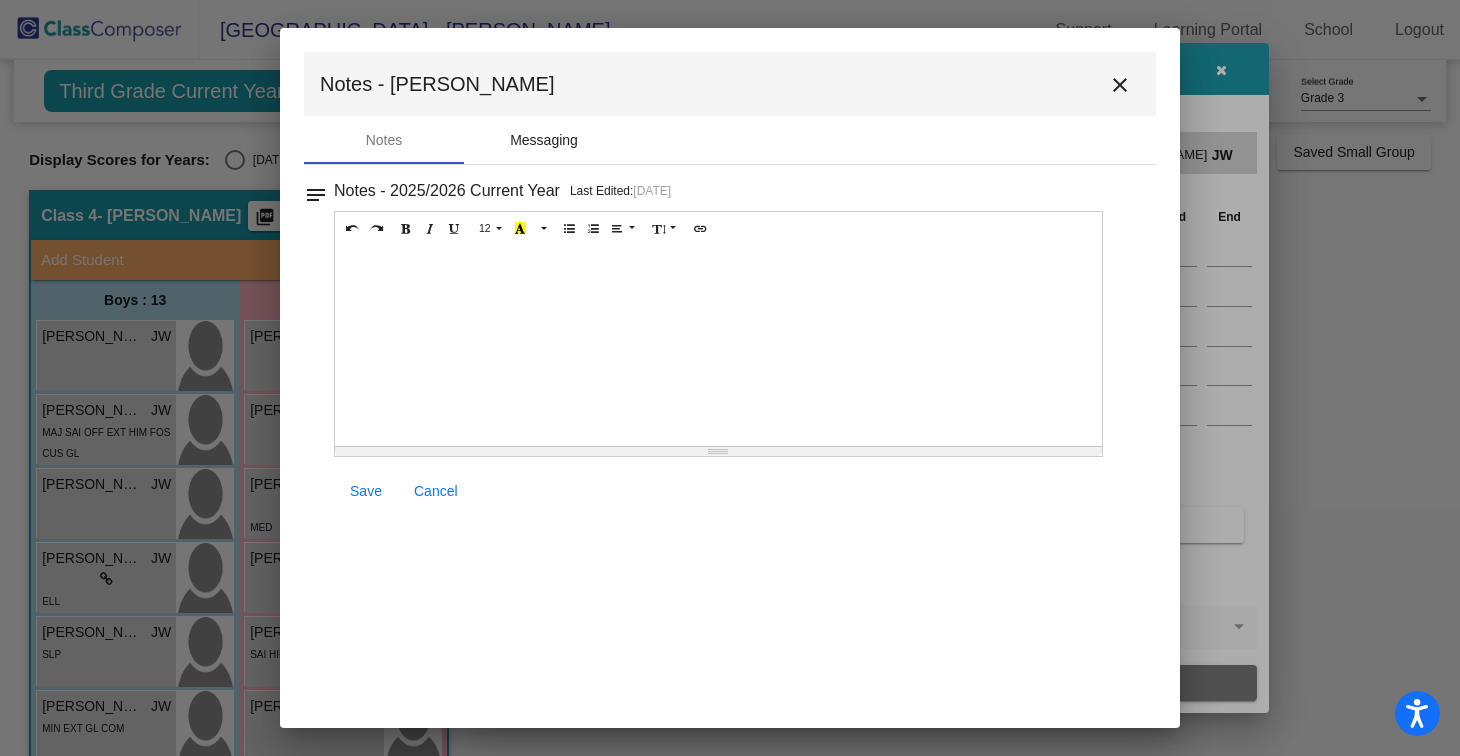 click on "Messaging" at bounding box center (544, 140) 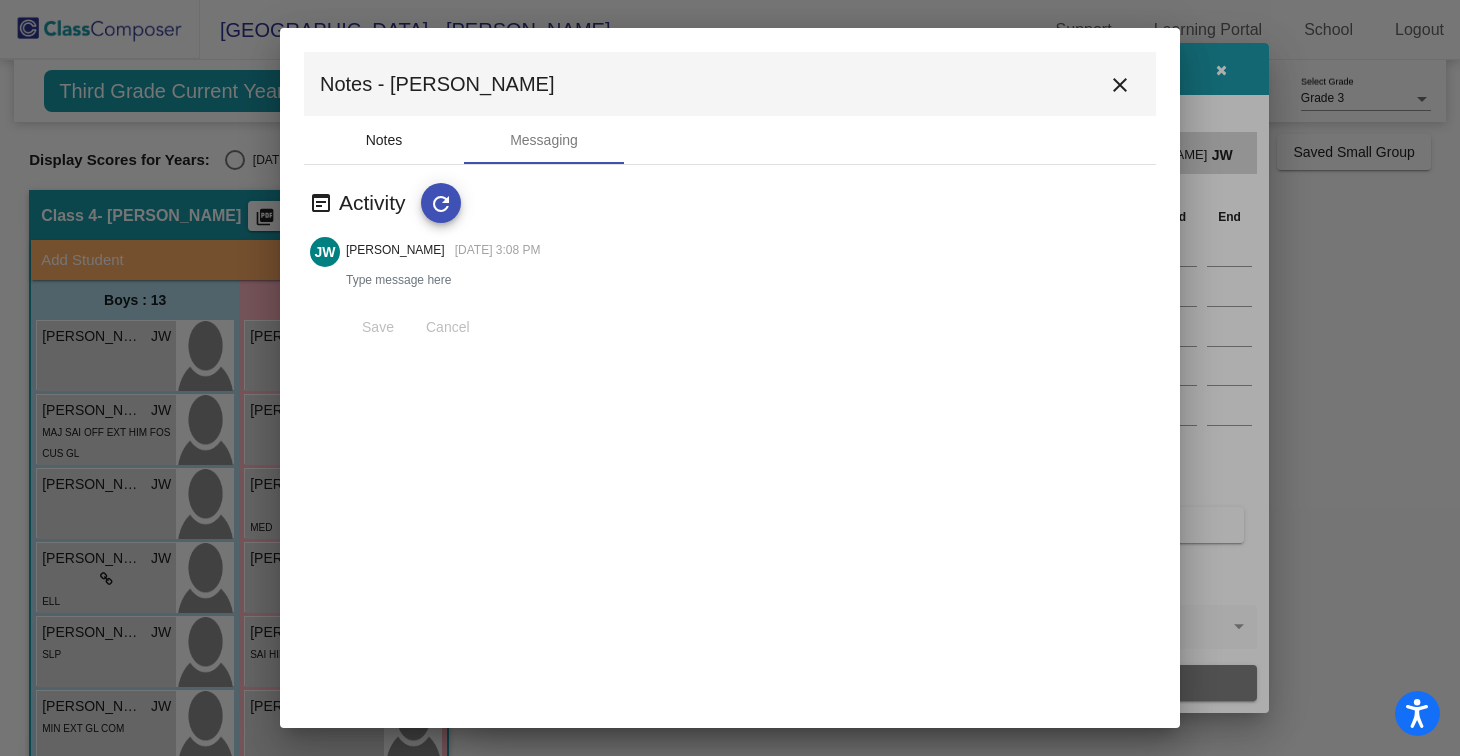 click on "Notes" at bounding box center (384, 140) 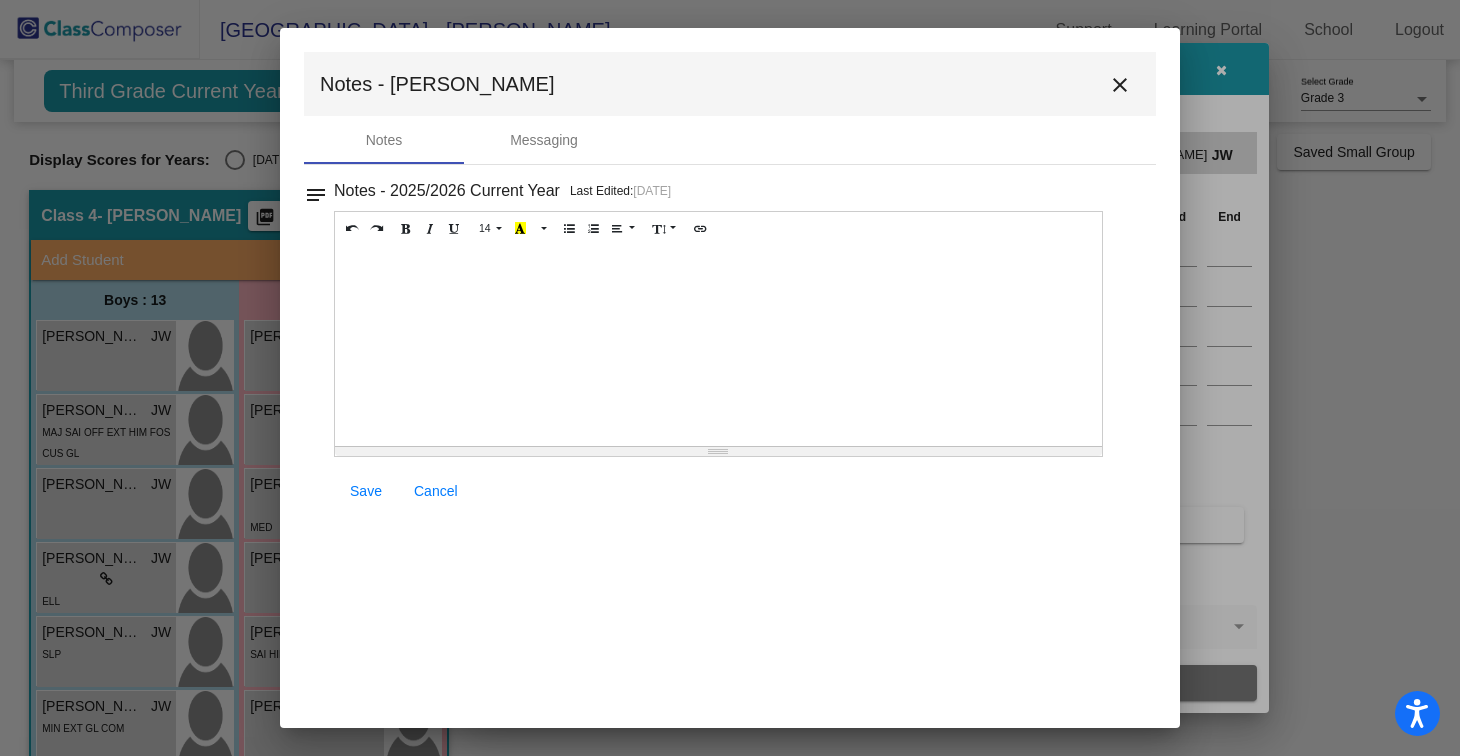 click on "close" at bounding box center (1120, 85) 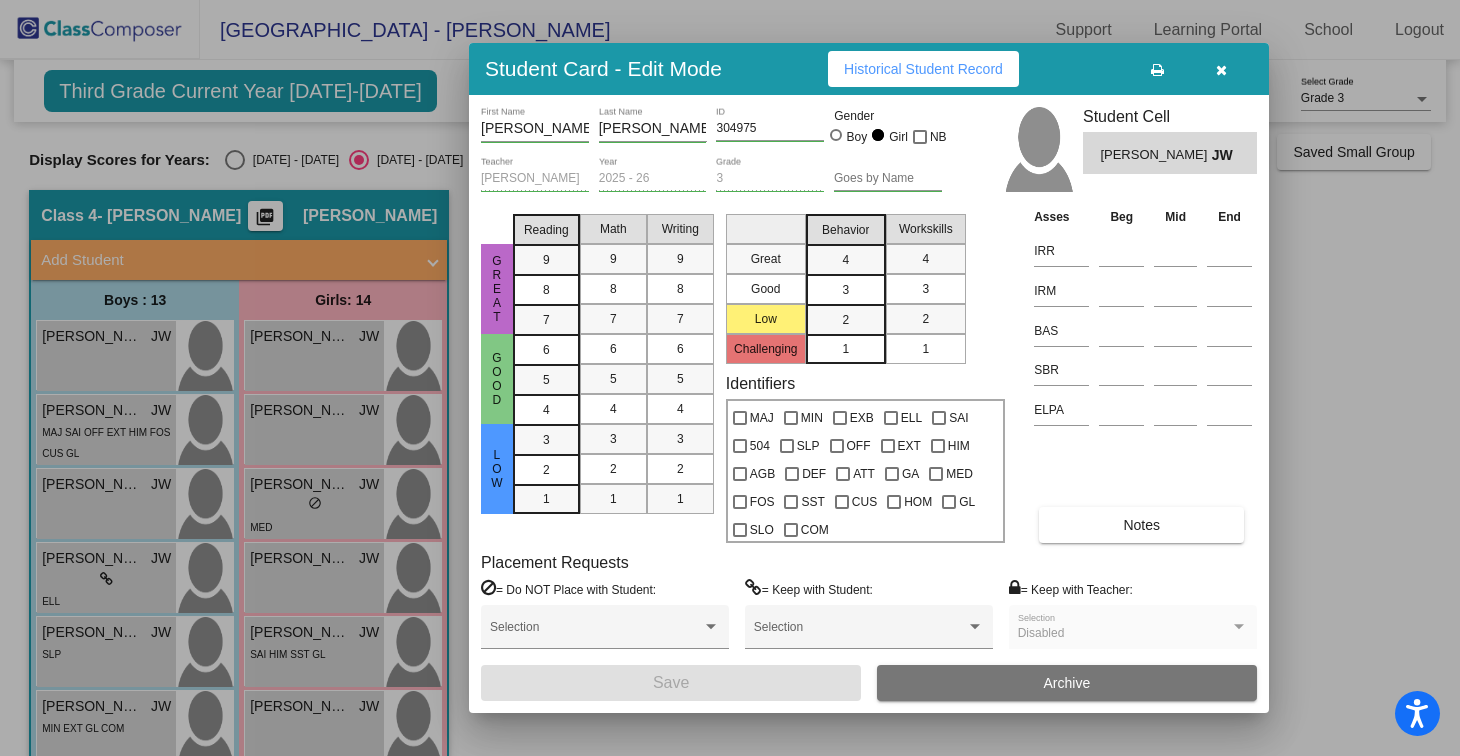 click at bounding box center [1221, 70] 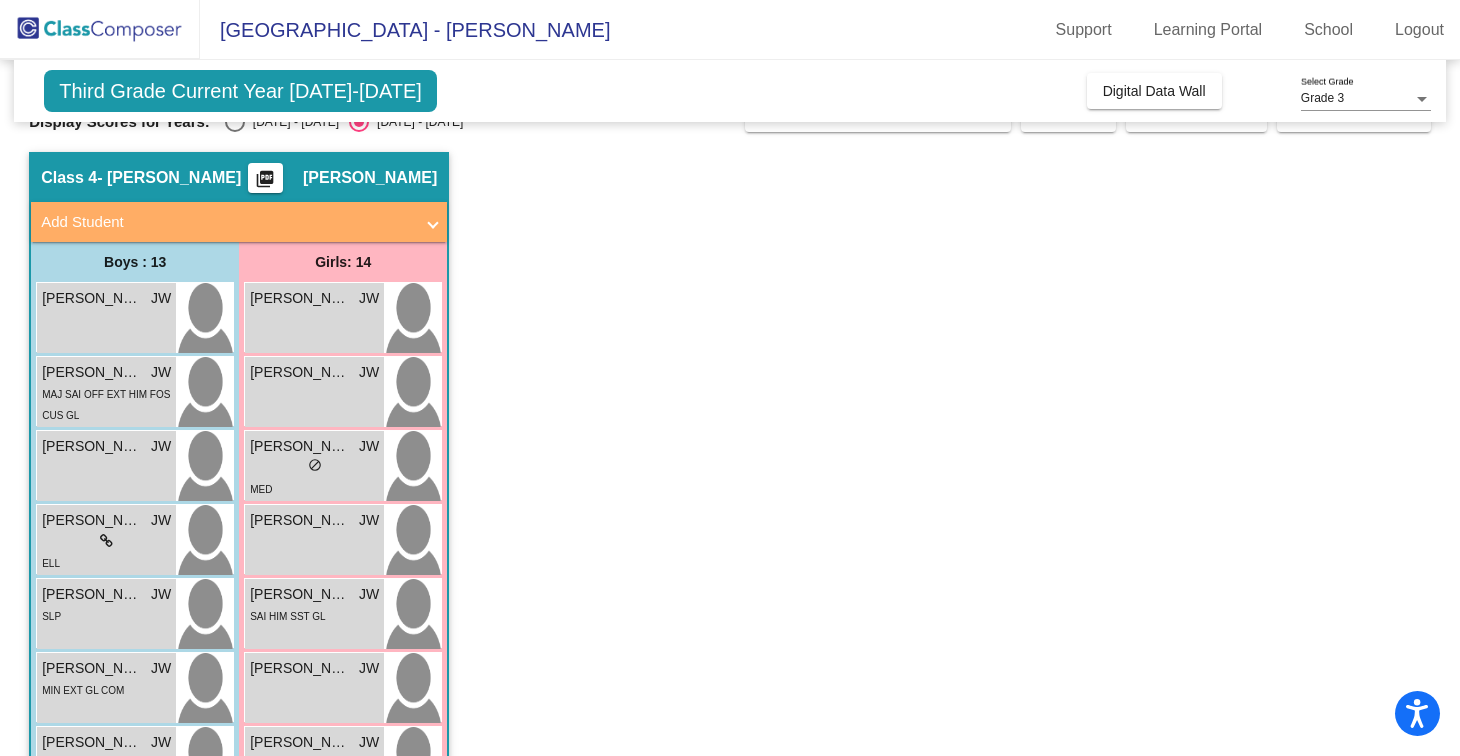 scroll, scrollTop: 48, scrollLeft: 0, axis: vertical 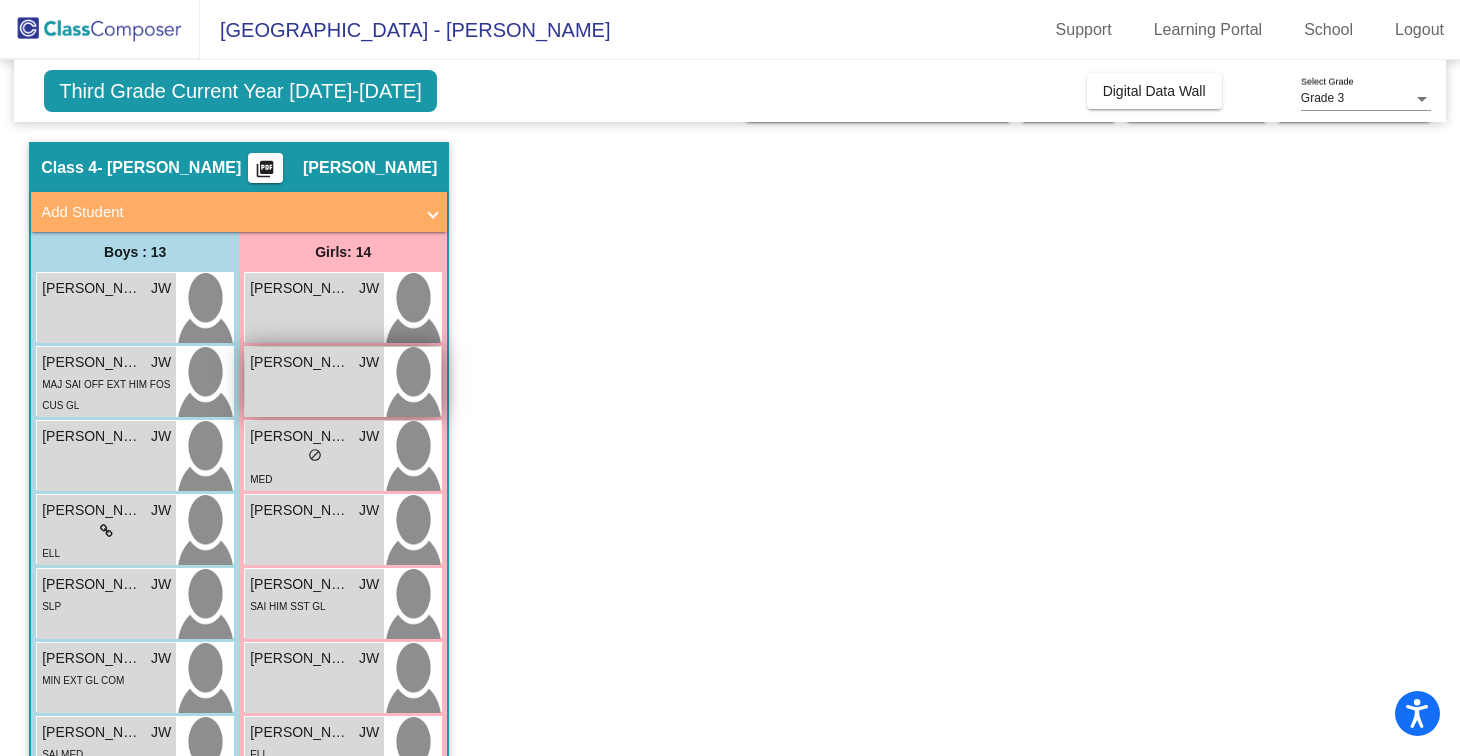 click at bounding box center [412, 382] 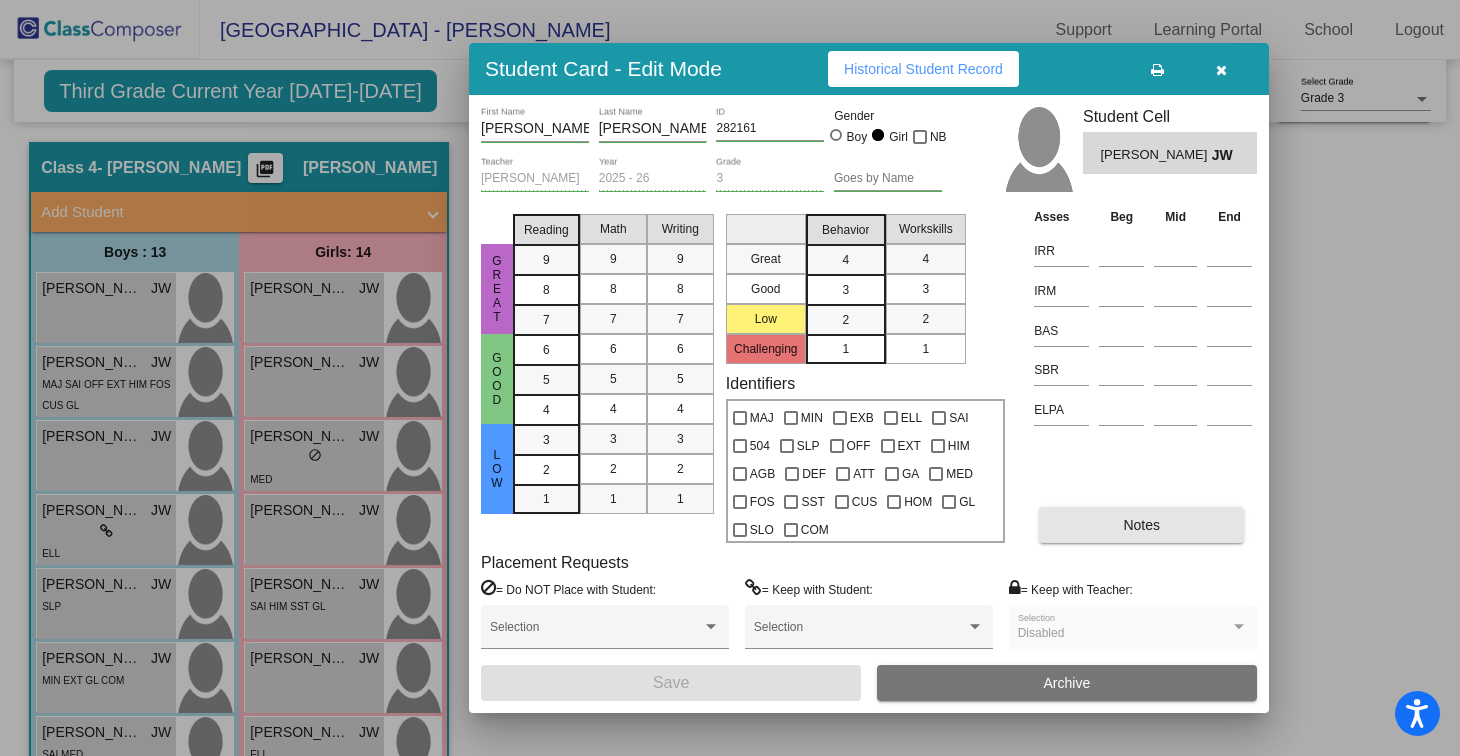 click on "Notes" at bounding box center (1141, 525) 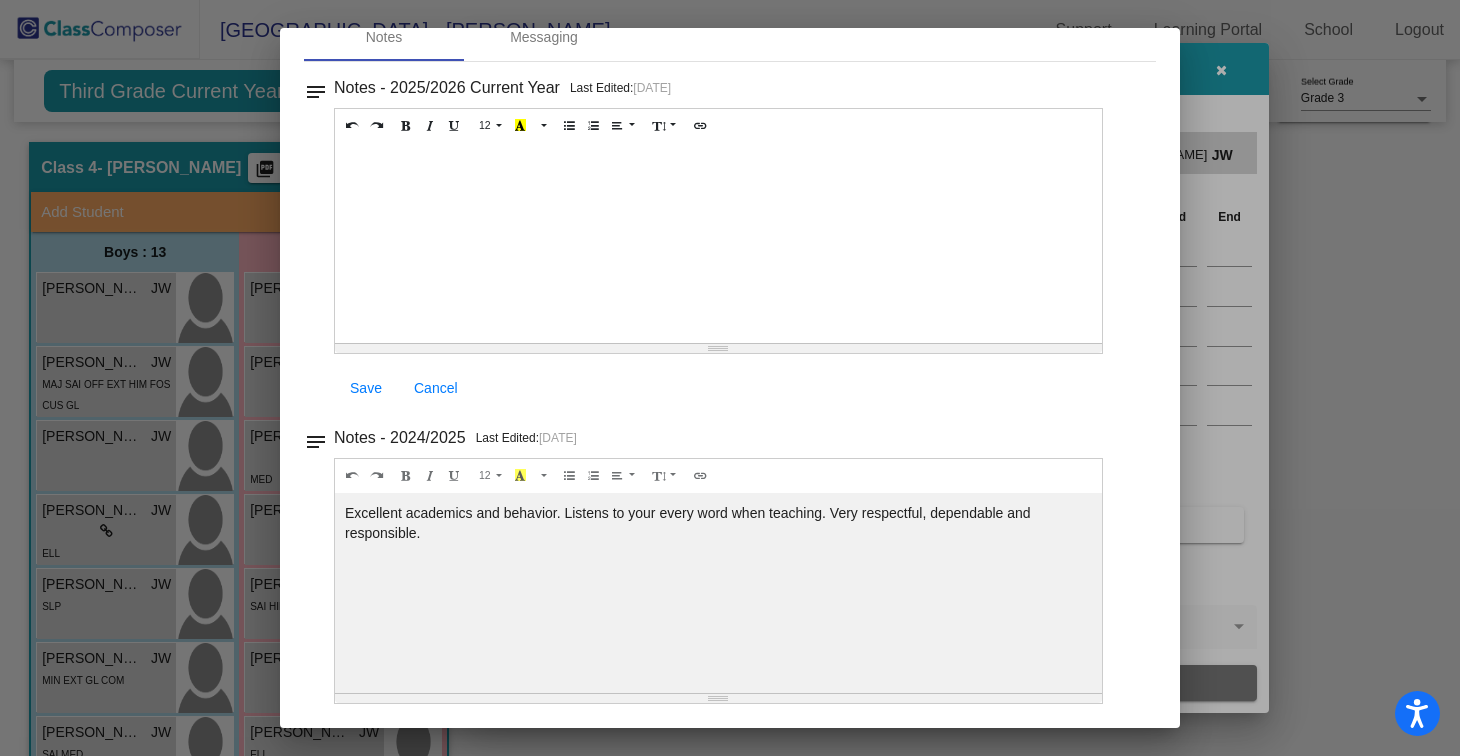 scroll, scrollTop: 0, scrollLeft: 0, axis: both 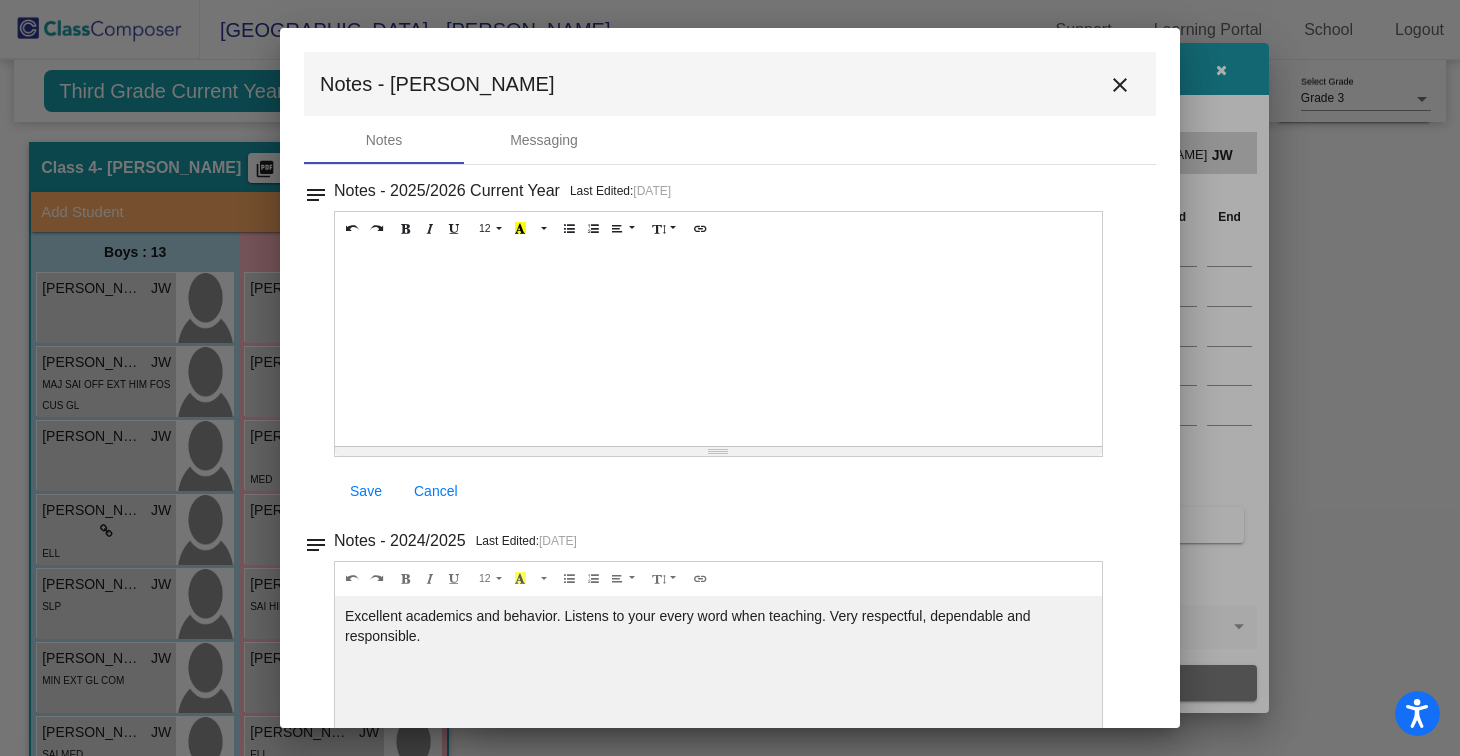 click on "close" at bounding box center [1120, 85] 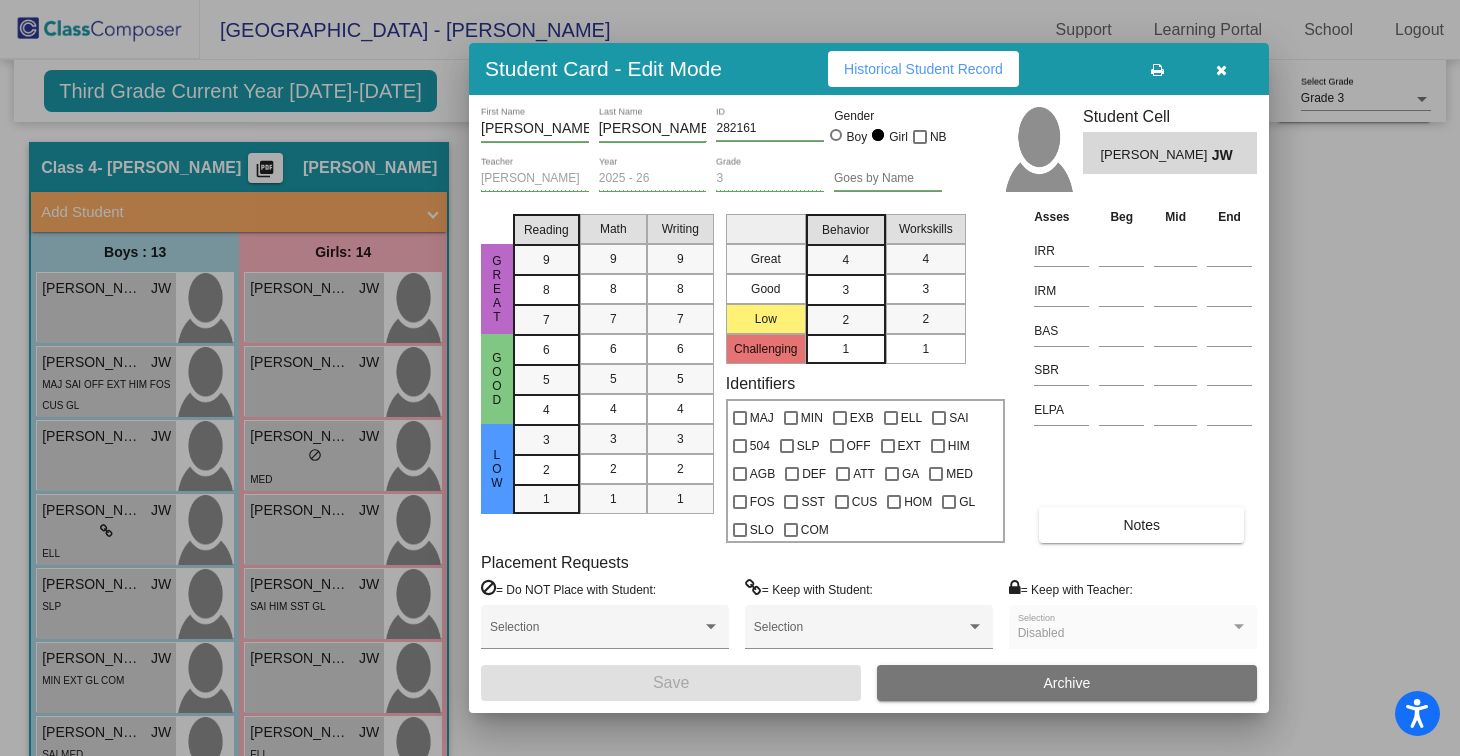 click at bounding box center [1221, 69] 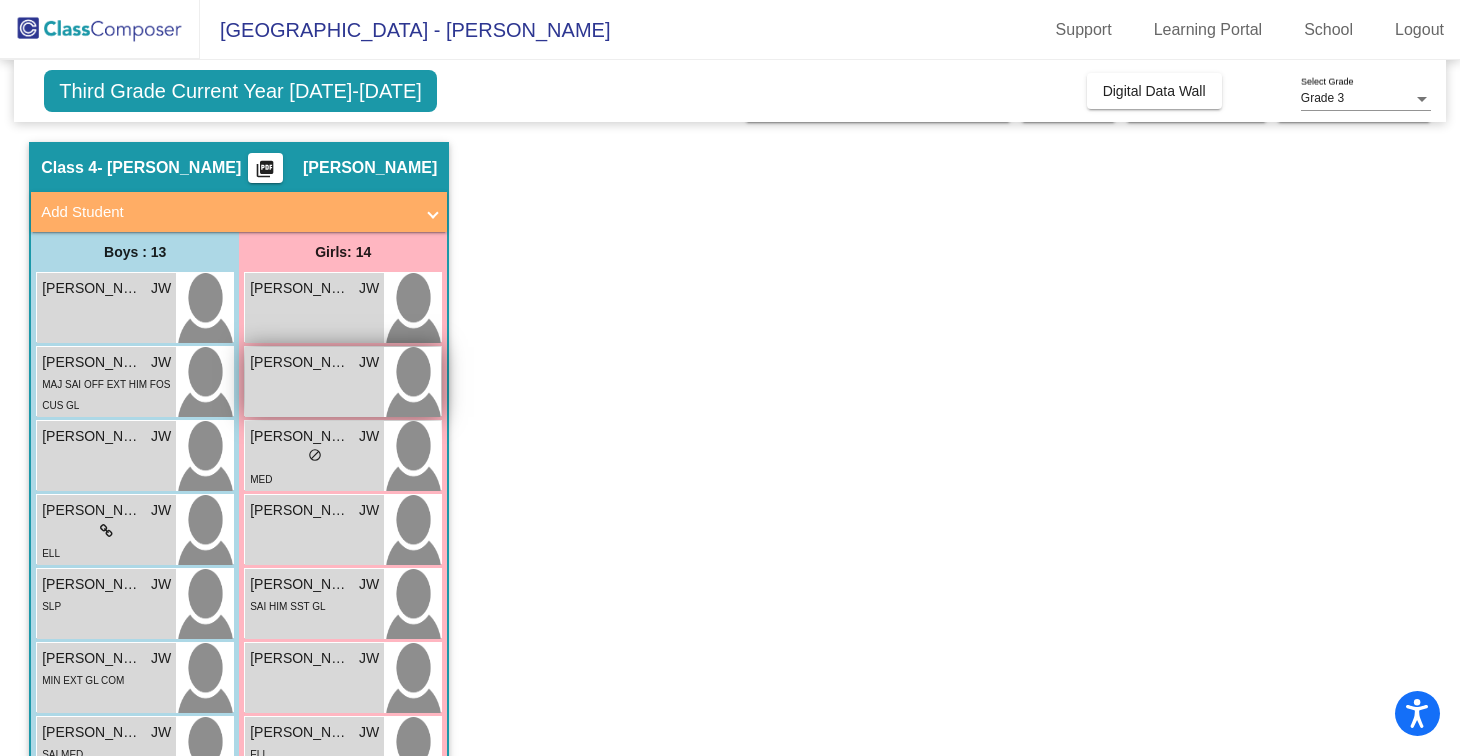 scroll, scrollTop: 145, scrollLeft: 0, axis: vertical 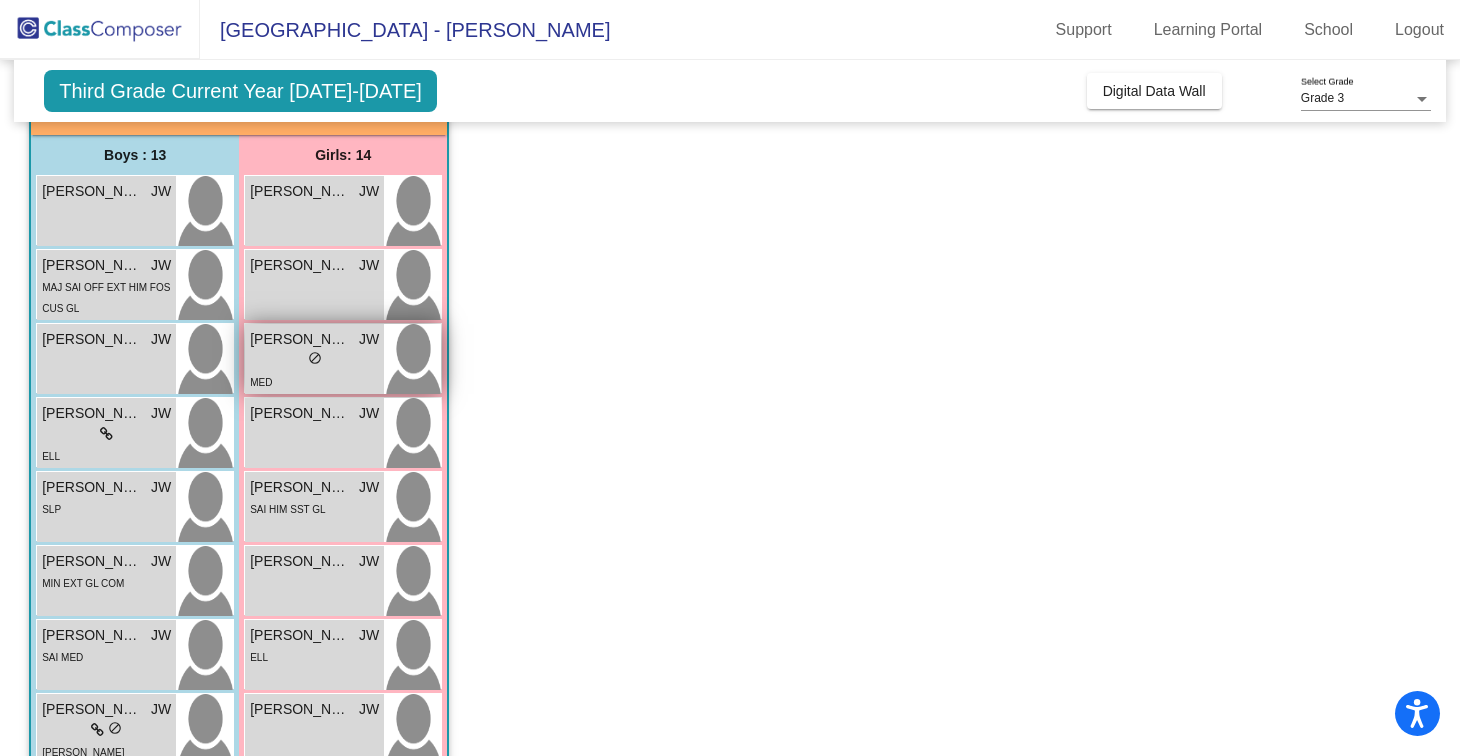 click at bounding box center [412, 359] 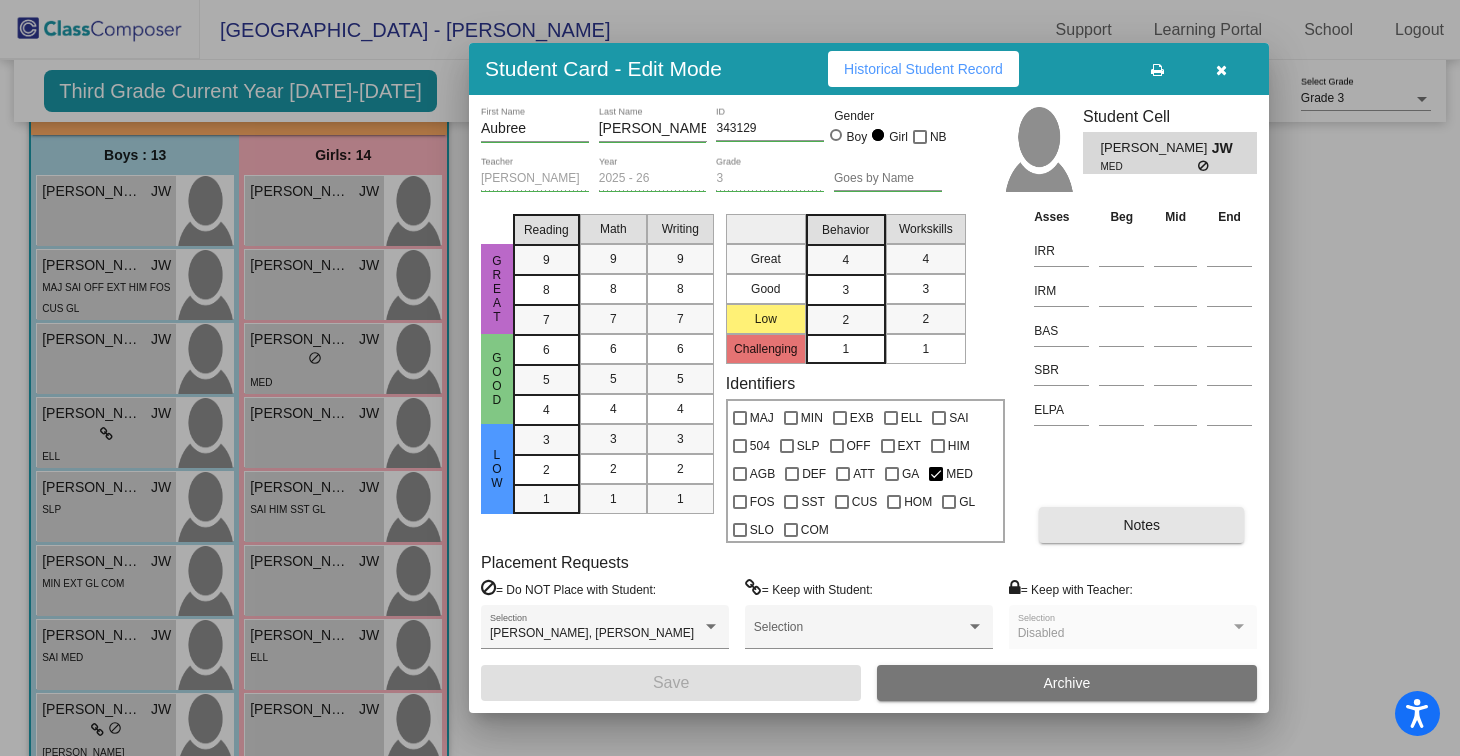 click on "Notes" at bounding box center [1141, 525] 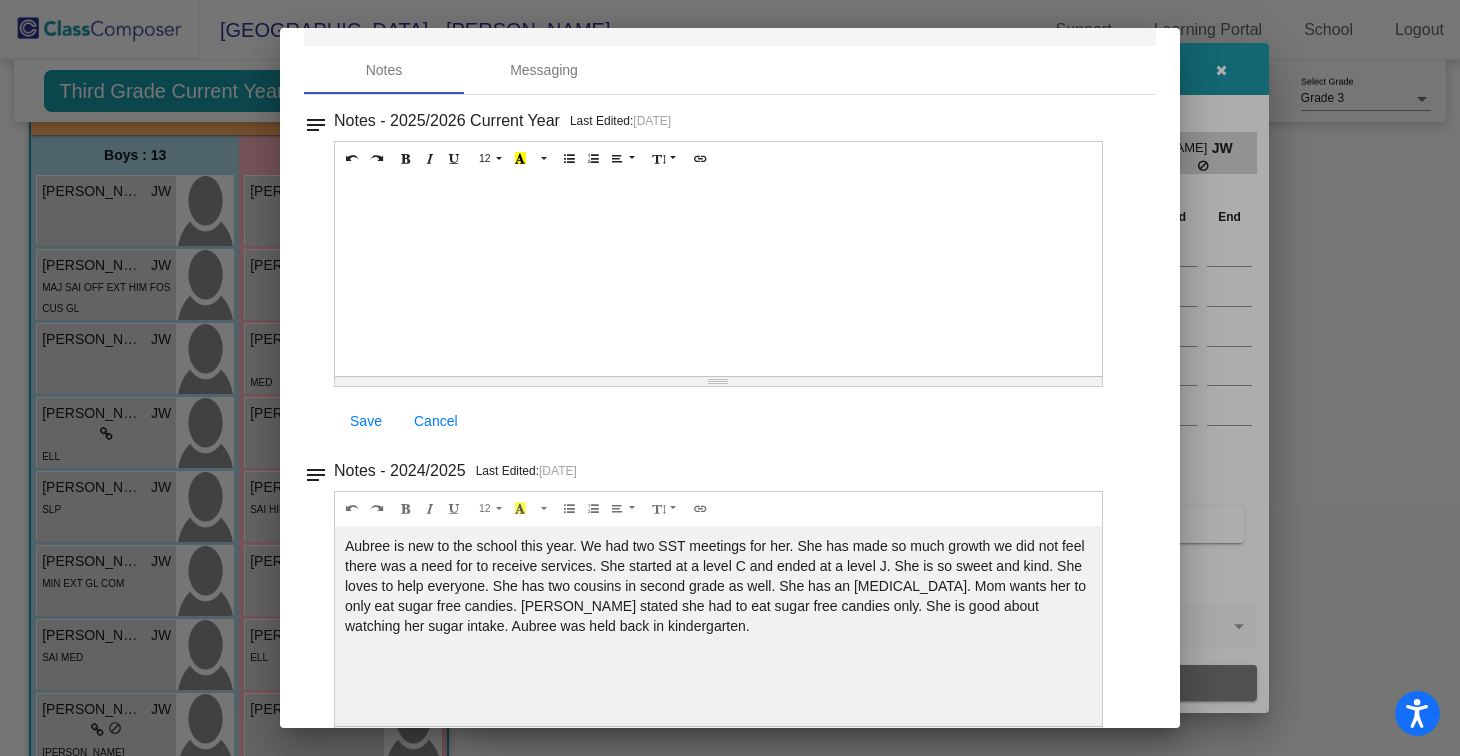 scroll, scrollTop: 0, scrollLeft: 0, axis: both 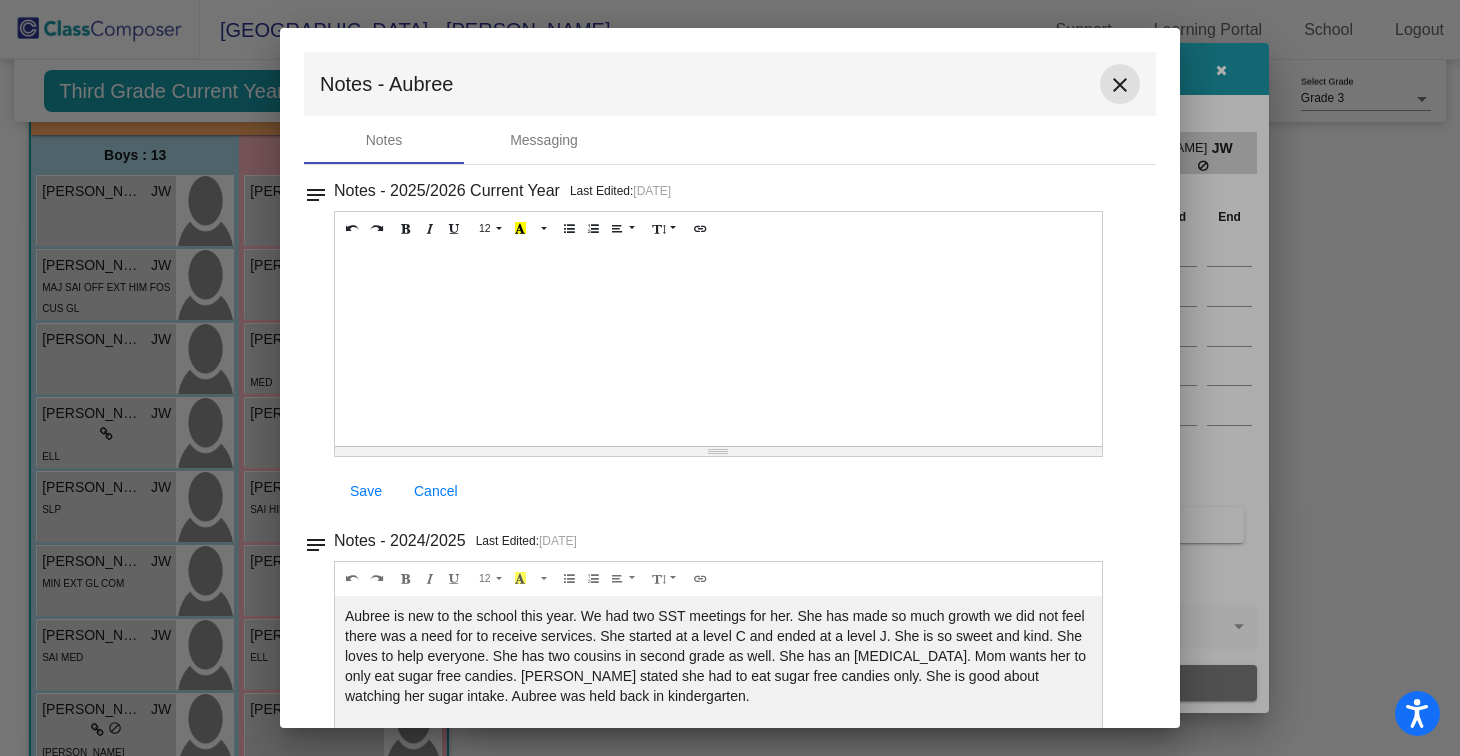 click on "close" at bounding box center [1120, 85] 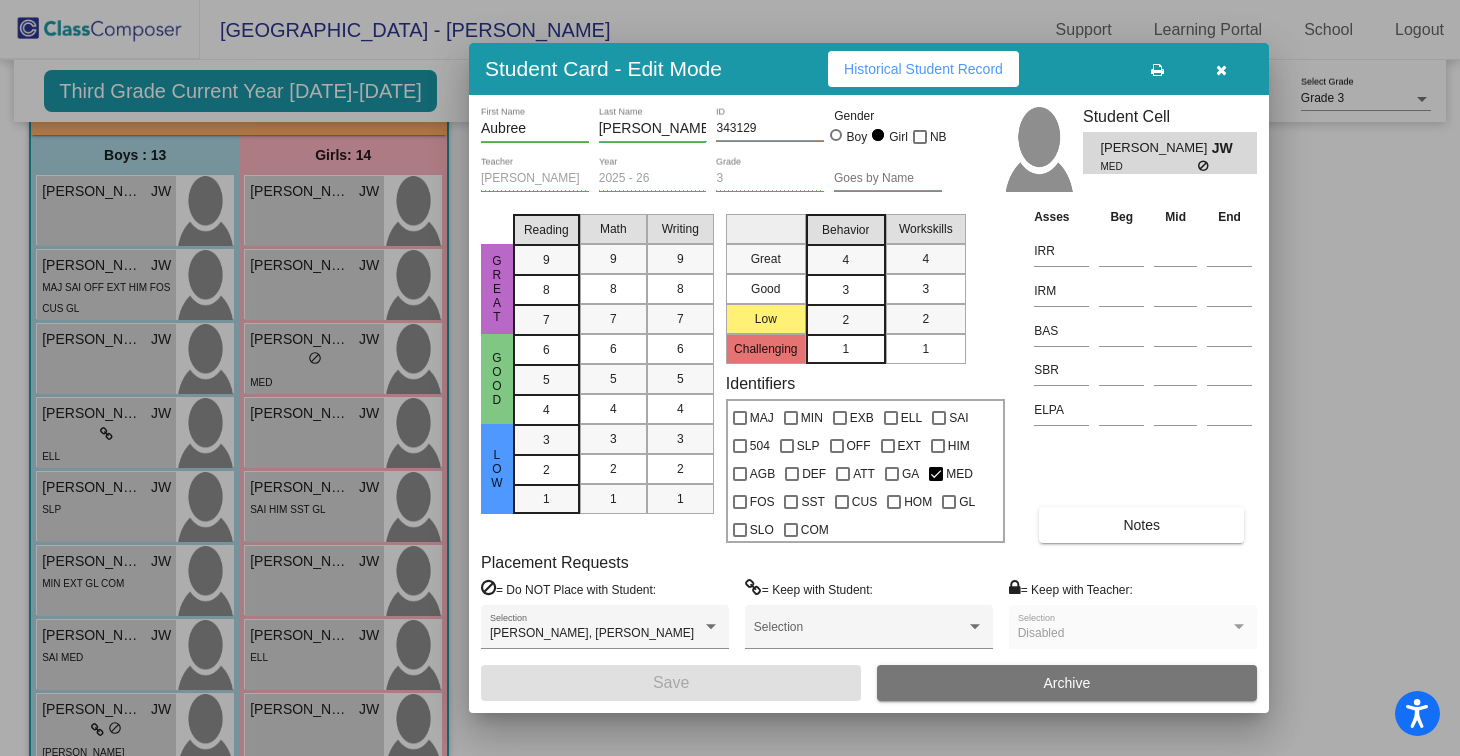 click at bounding box center (1221, 70) 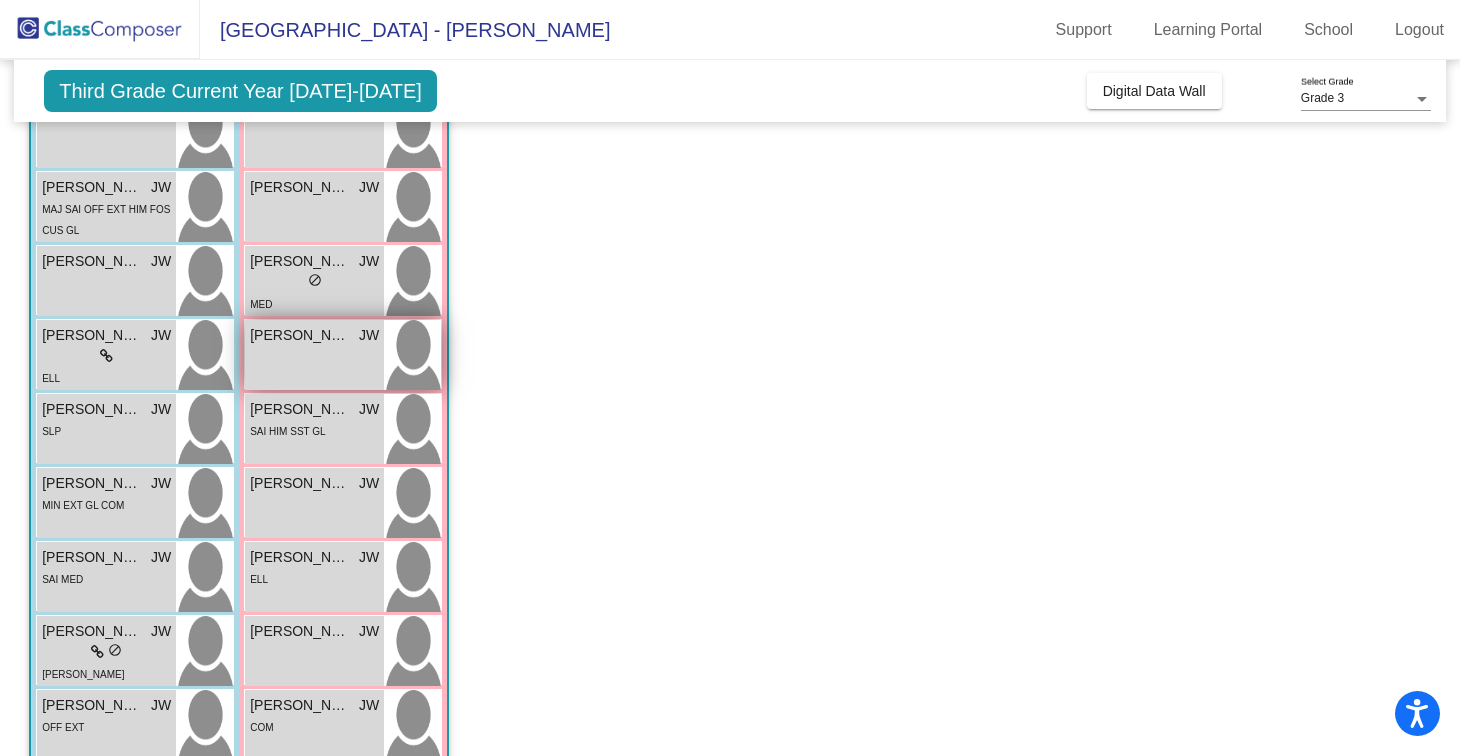 scroll, scrollTop: 227, scrollLeft: 0, axis: vertical 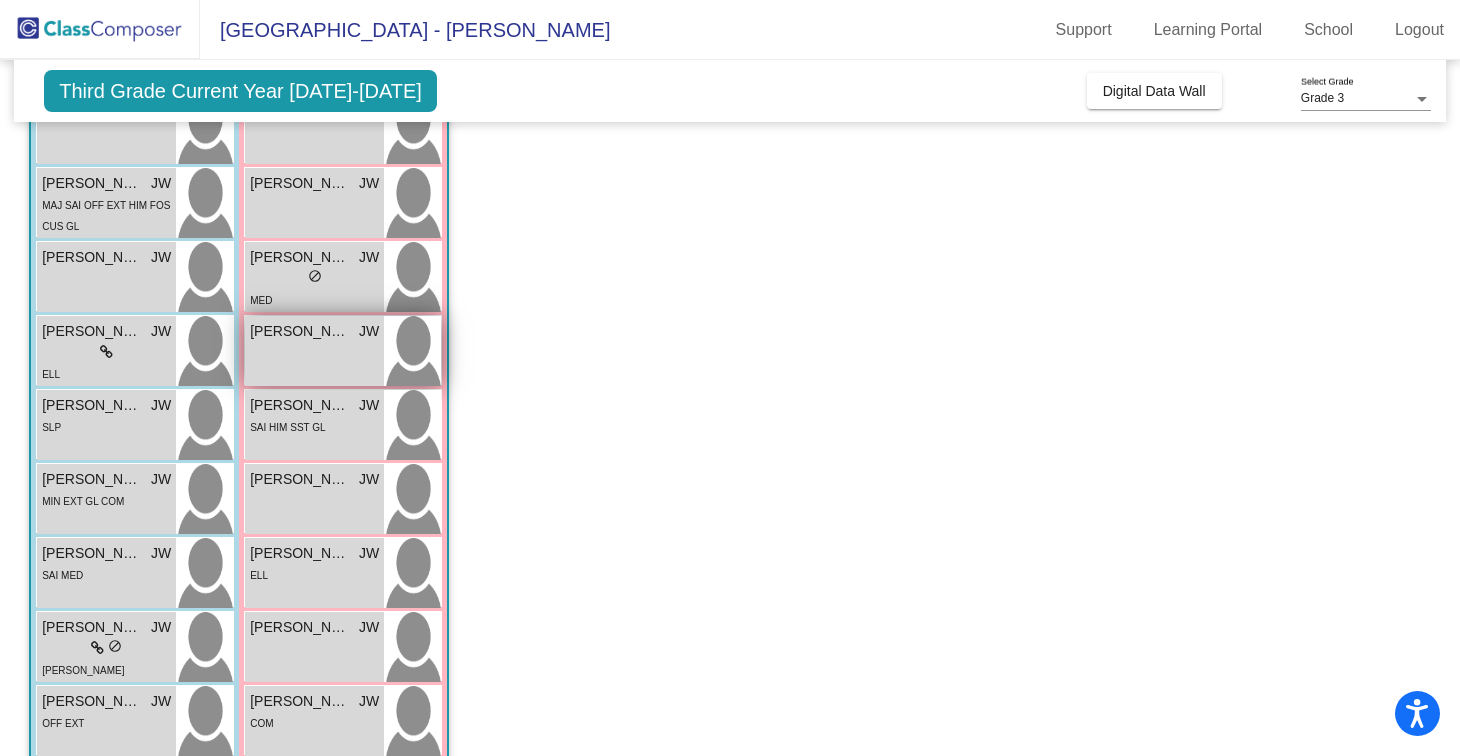 click at bounding box center [412, 351] 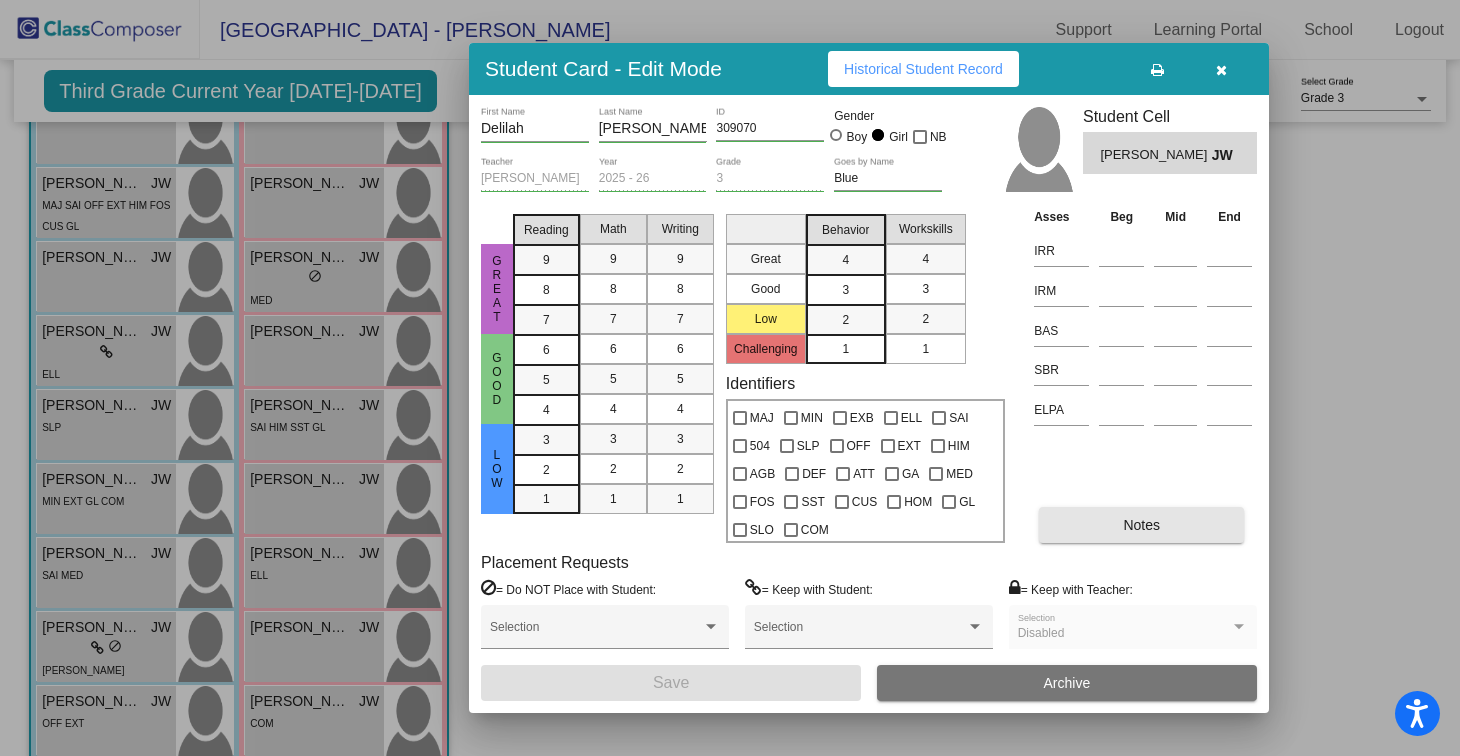 click on "Notes" at bounding box center (1141, 525) 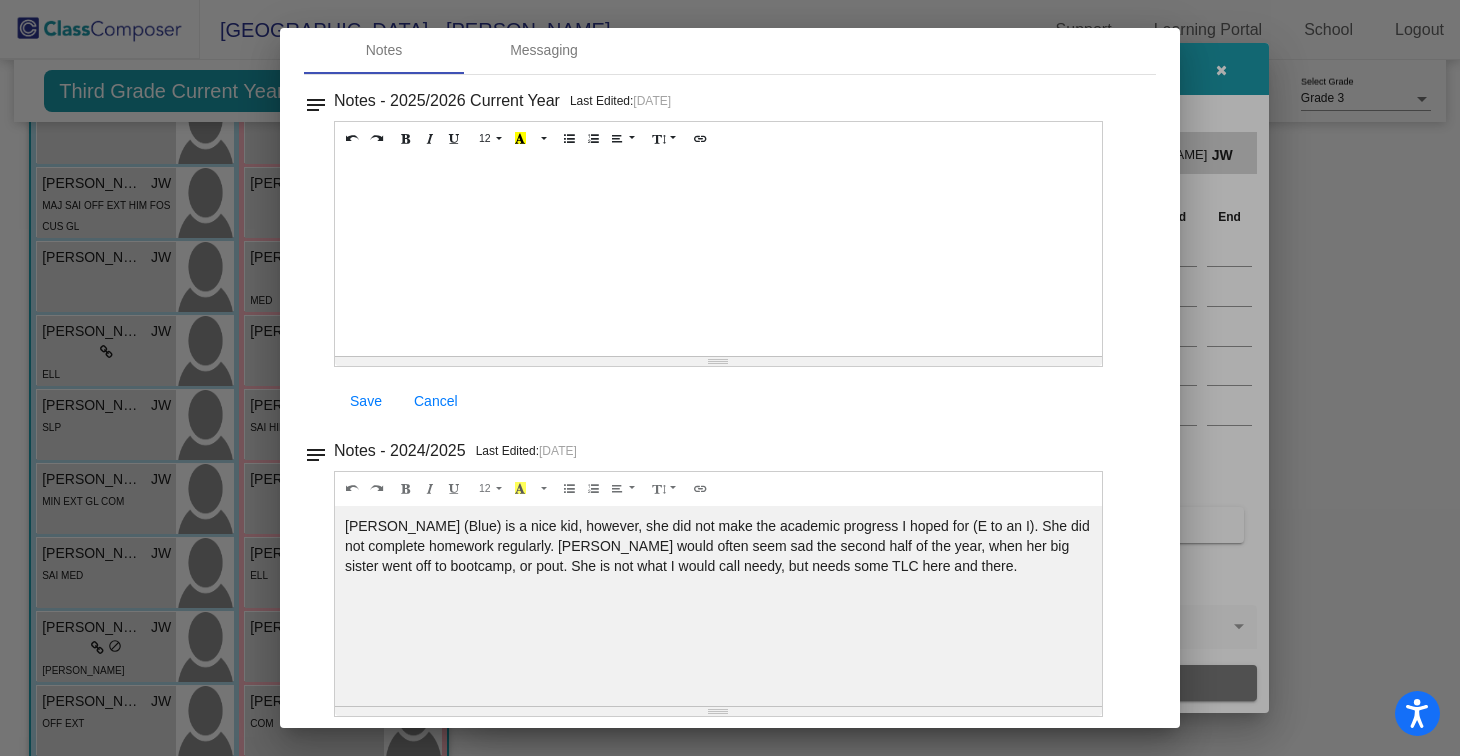 scroll, scrollTop: 0, scrollLeft: 0, axis: both 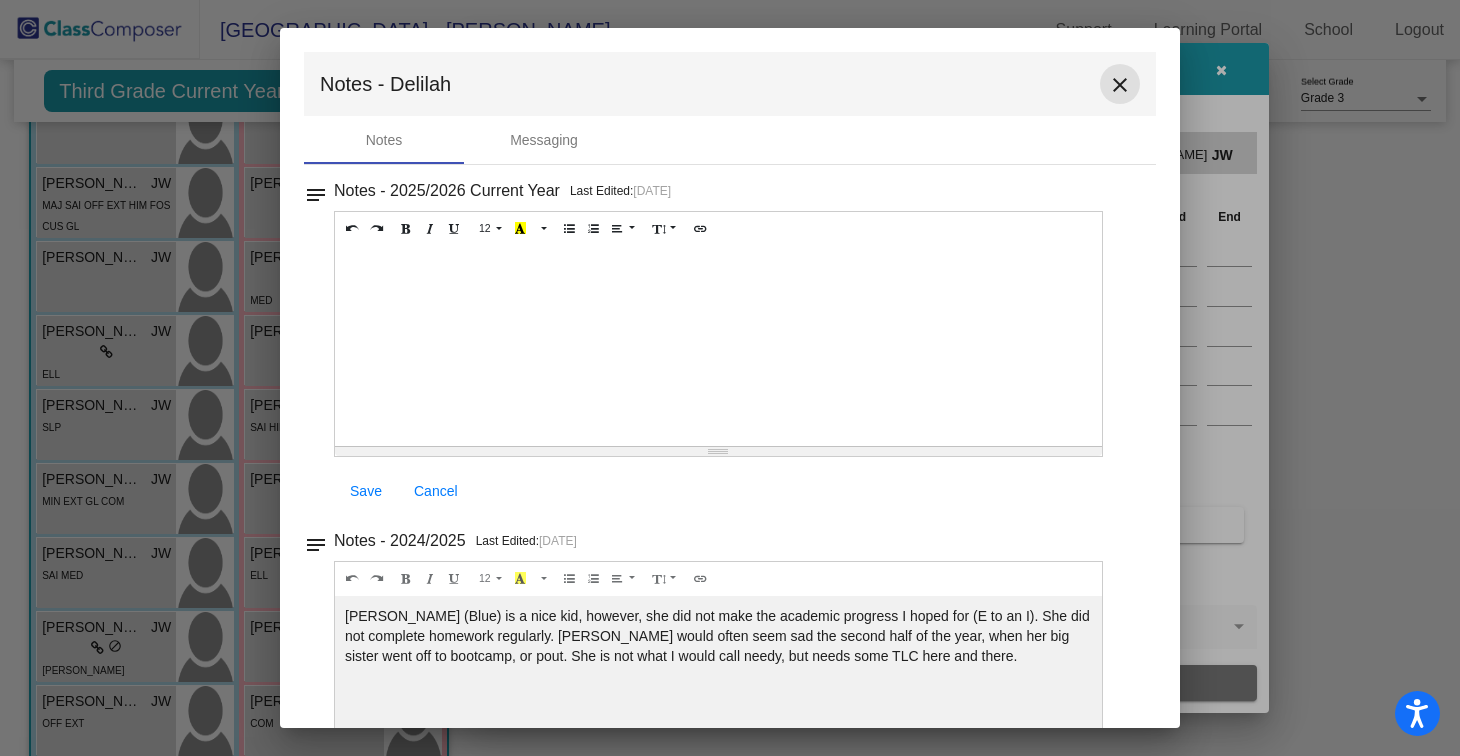 click on "close" at bounding box center [1120, 85] 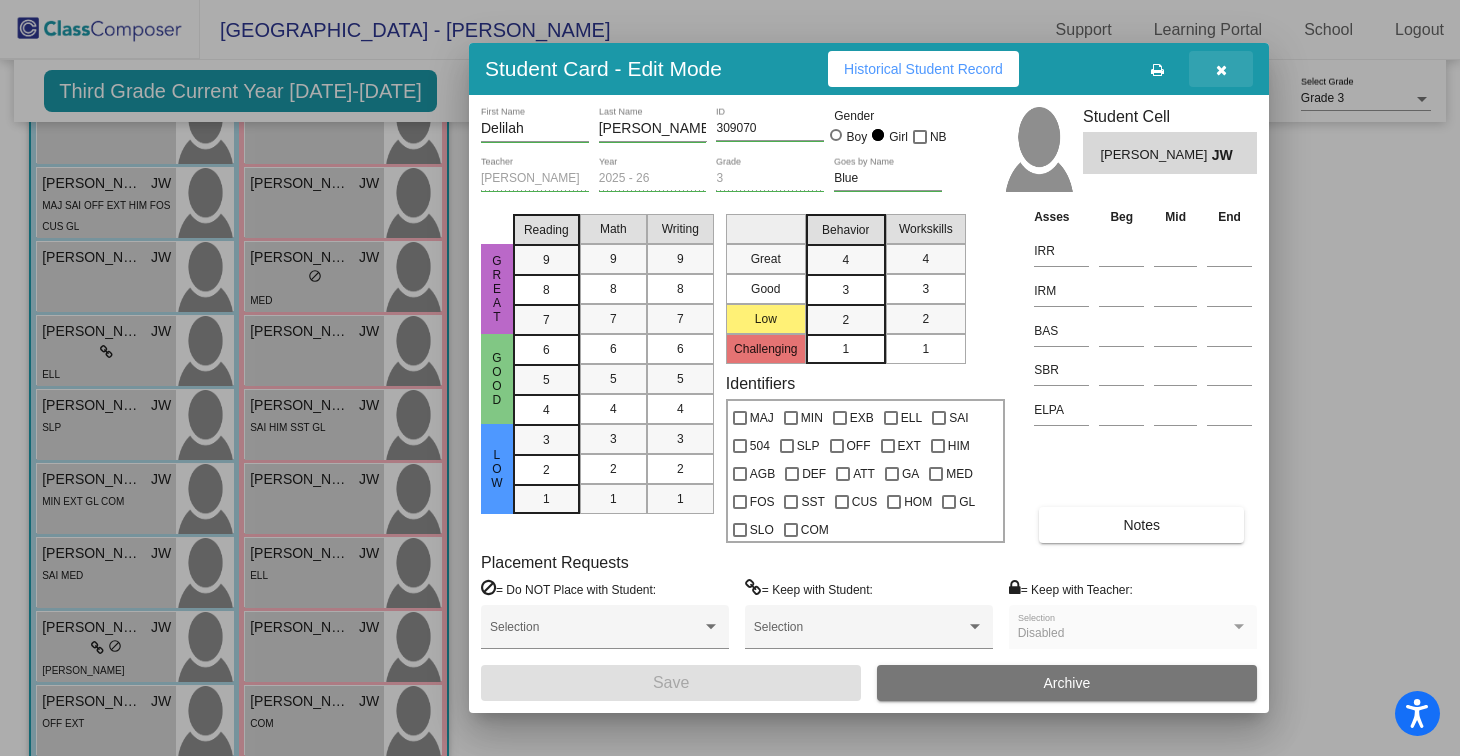 click at bounding box center (1221, 69) 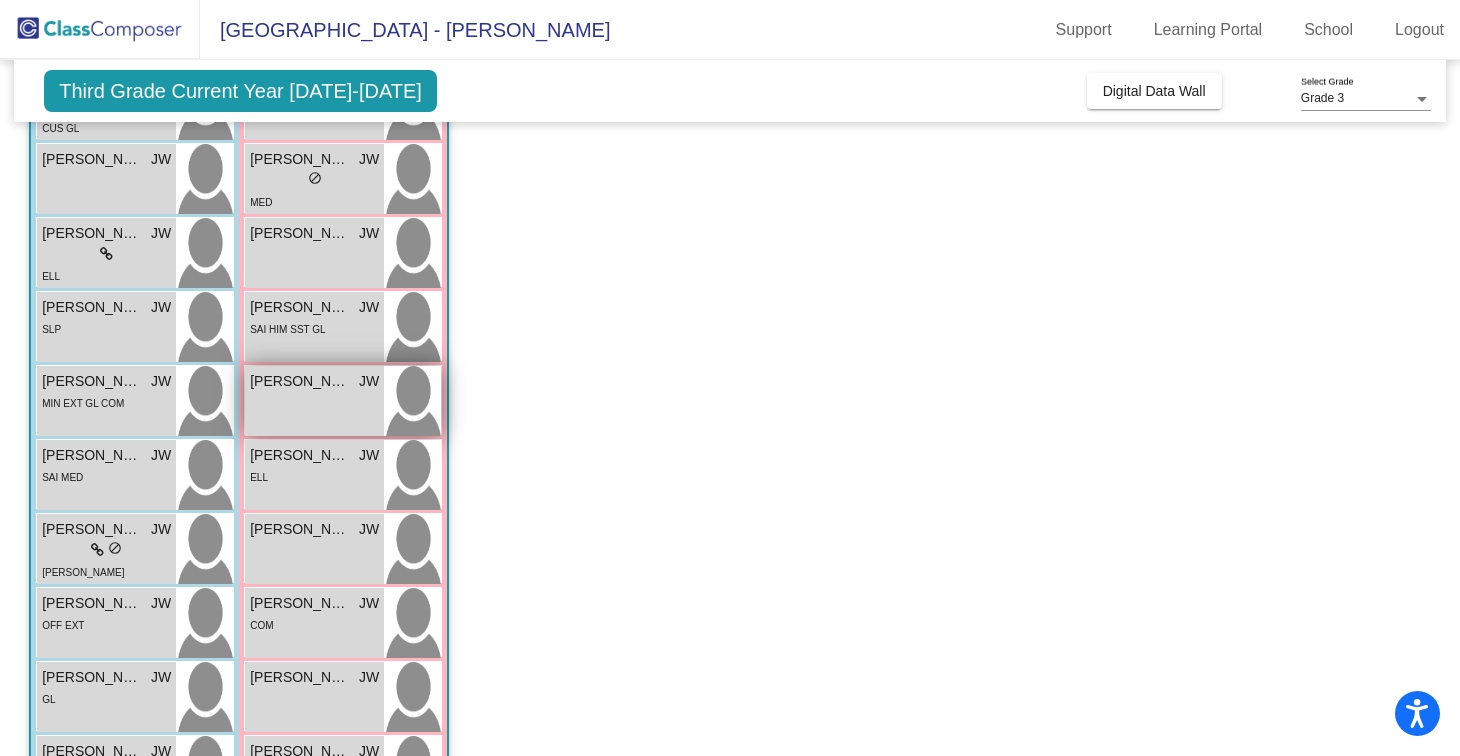scroll, scrollTop: 326, scrollLeft: 0, axis: vertical 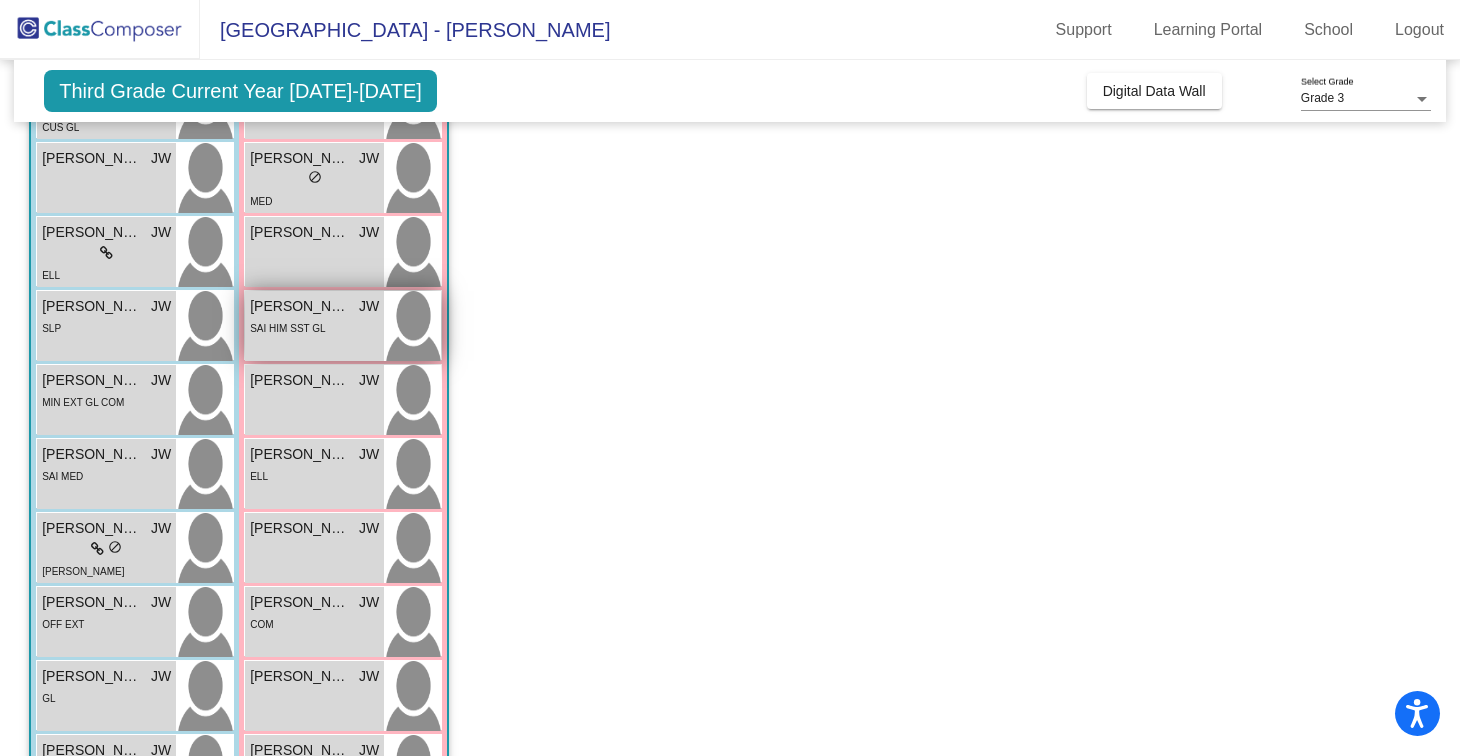 click at bounding box center [412, 326] 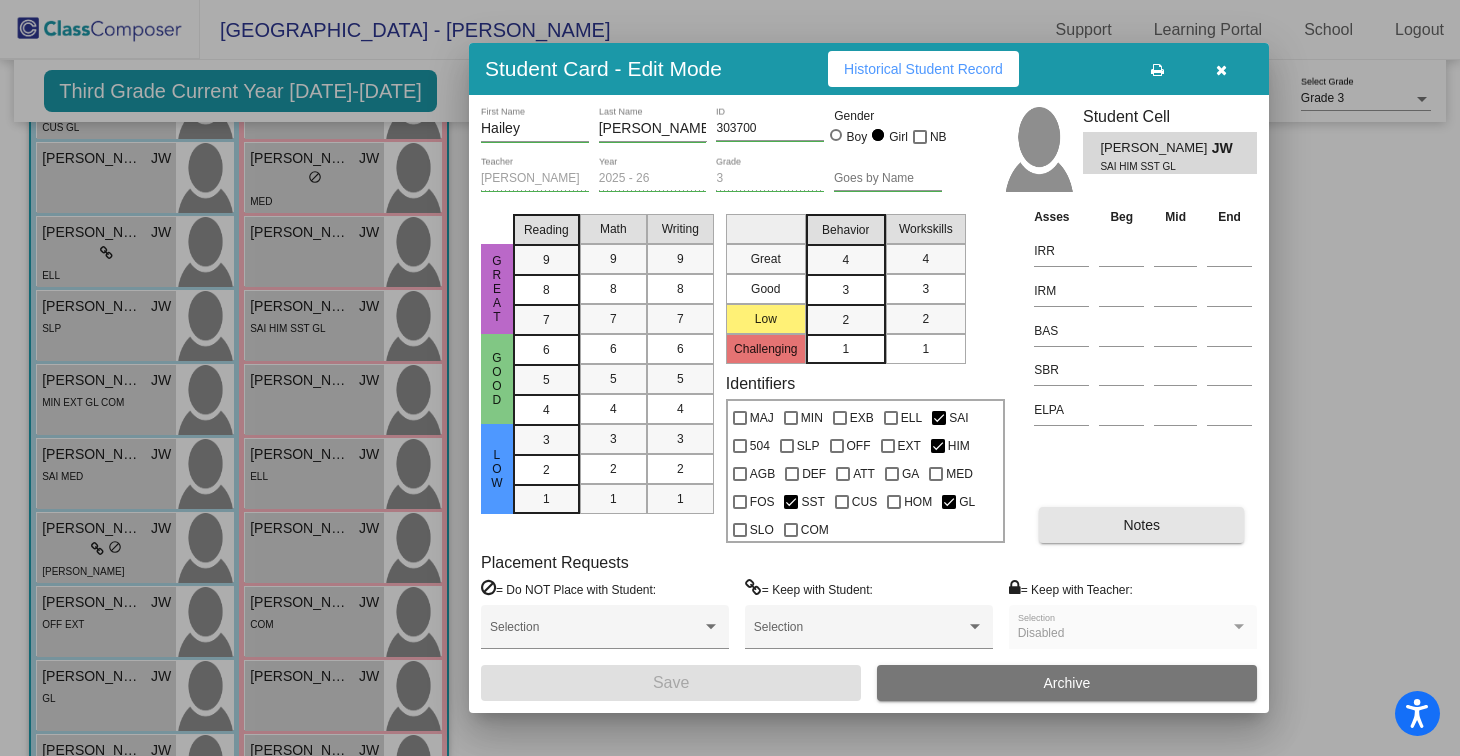 click on "Notes" at bounding box center [1141, 525] 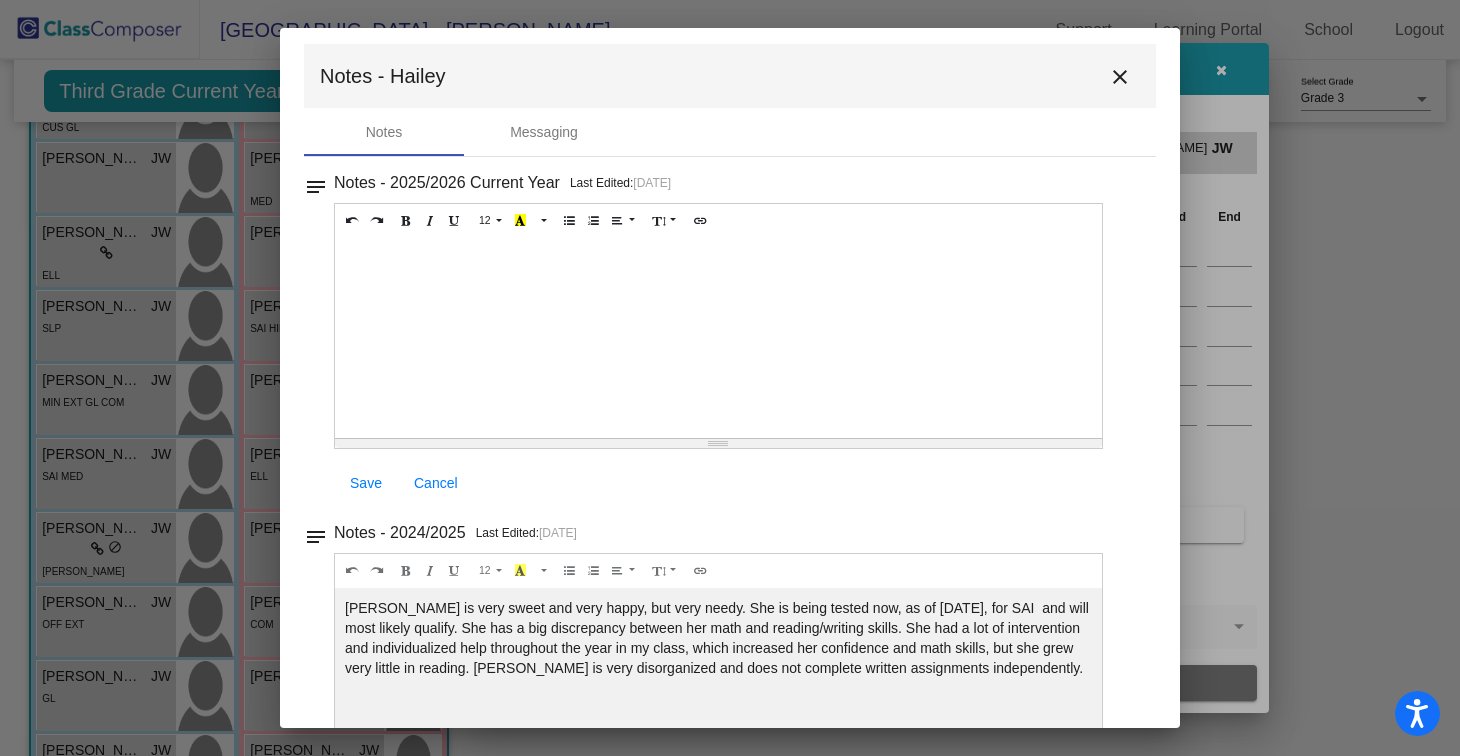 scroll, scrollTop: 0, scrollLeft: 0, axis: both 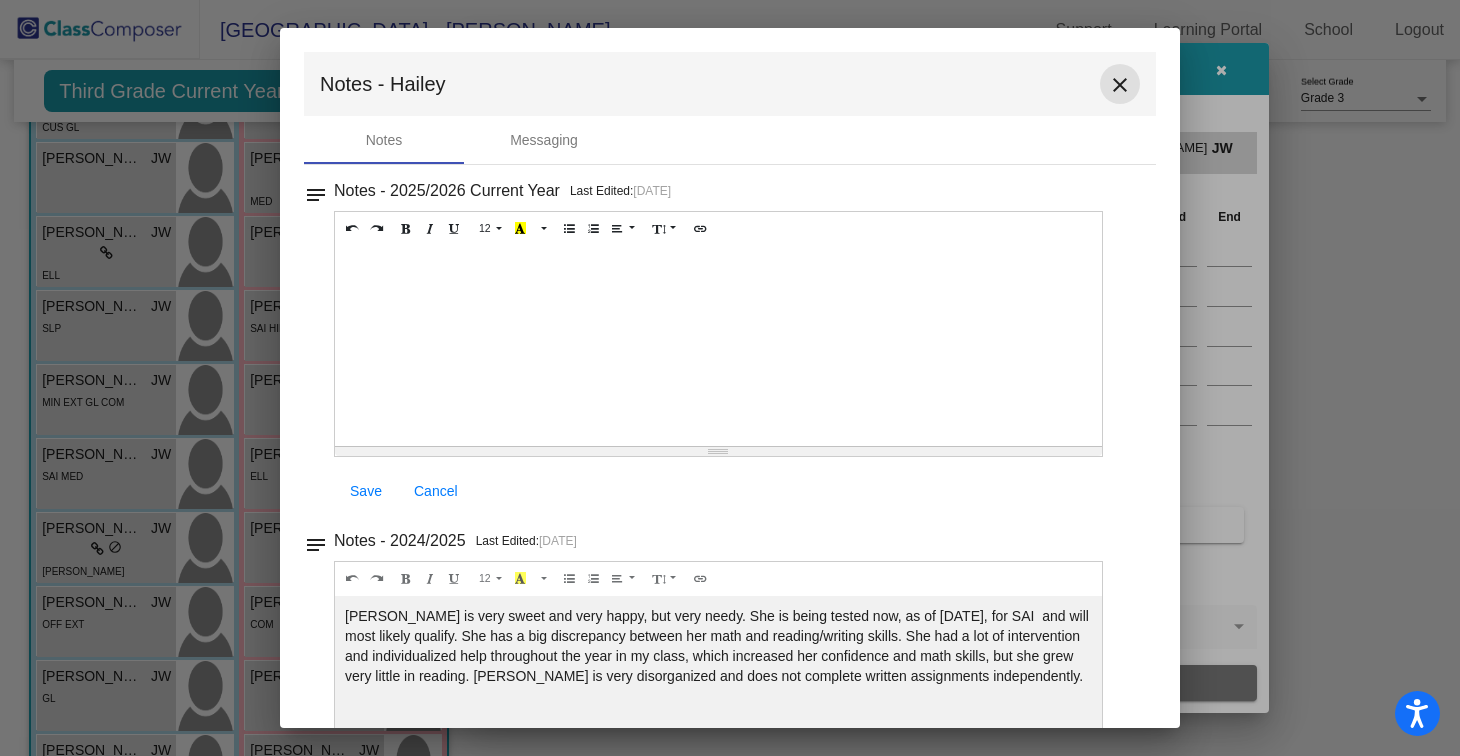 click on "close" at bounding box center (1120, 85) 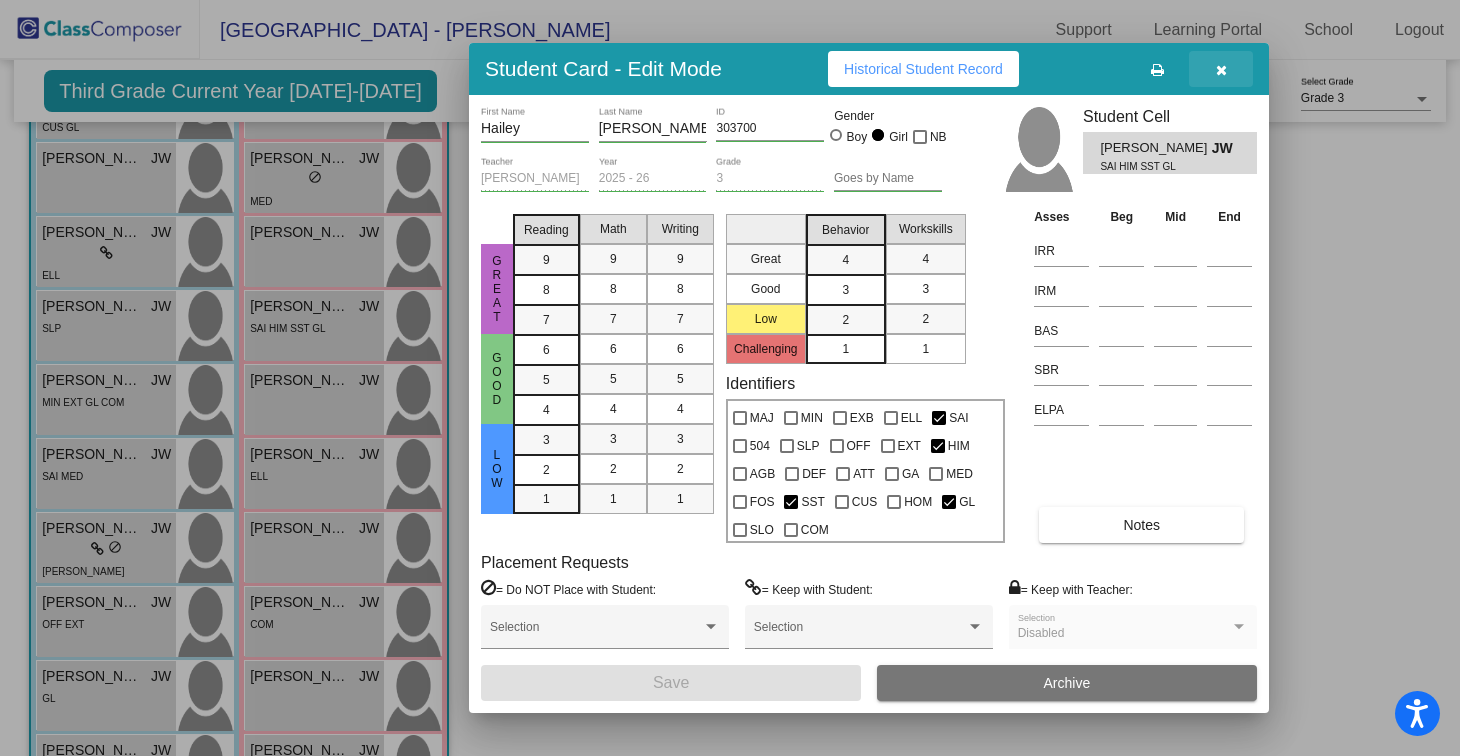 click at bounding box center [1221, 69] 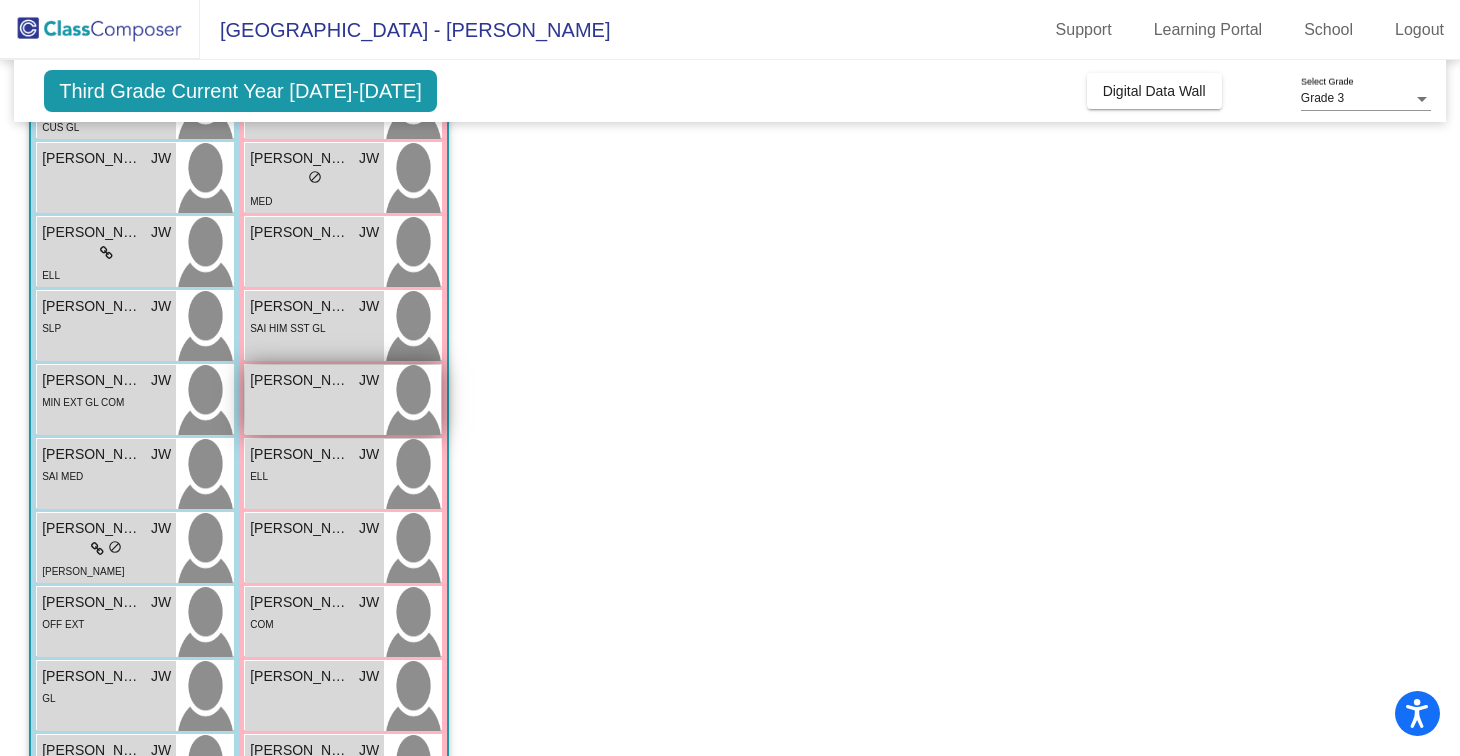 scroll, scrollTop: 412, scrollLeft: 0, axis: vertical 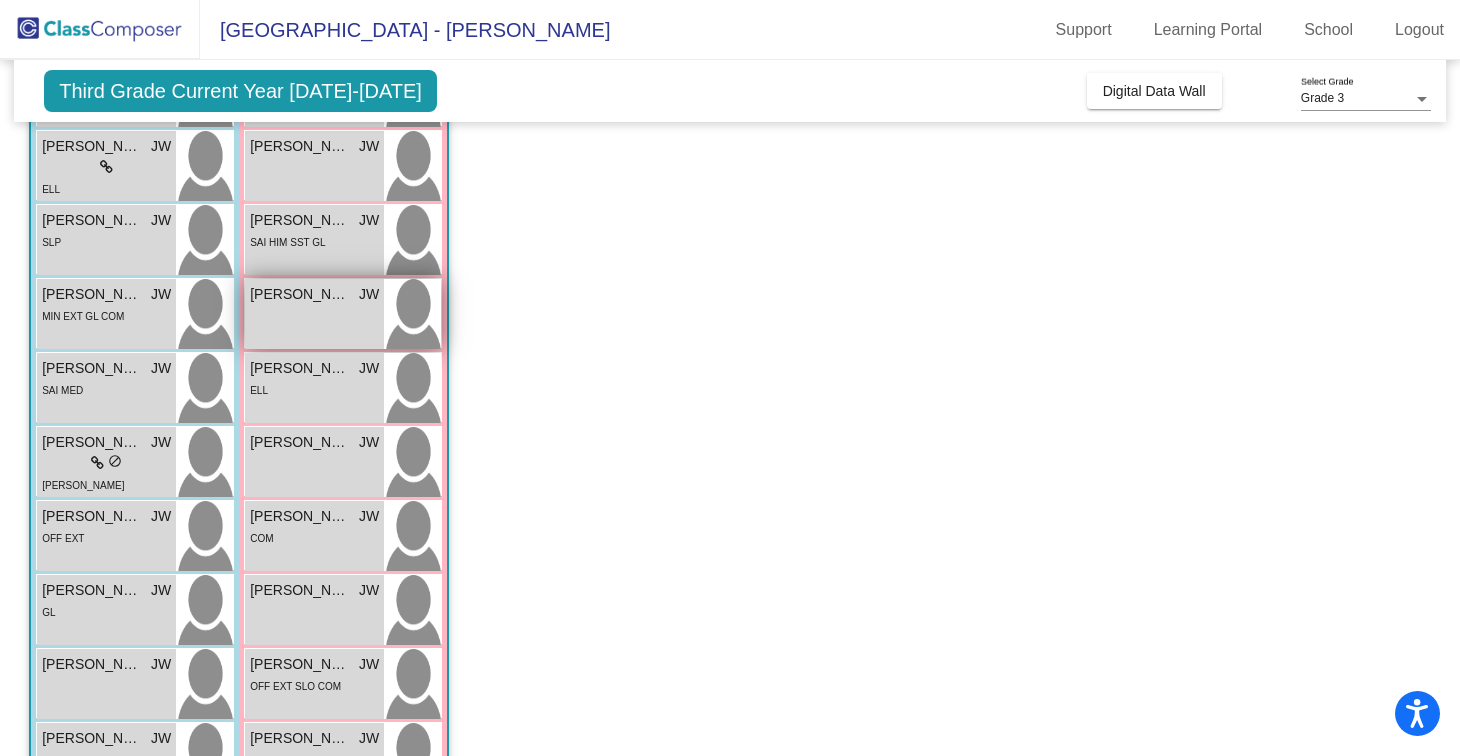 click at bounding box center (412, 314) 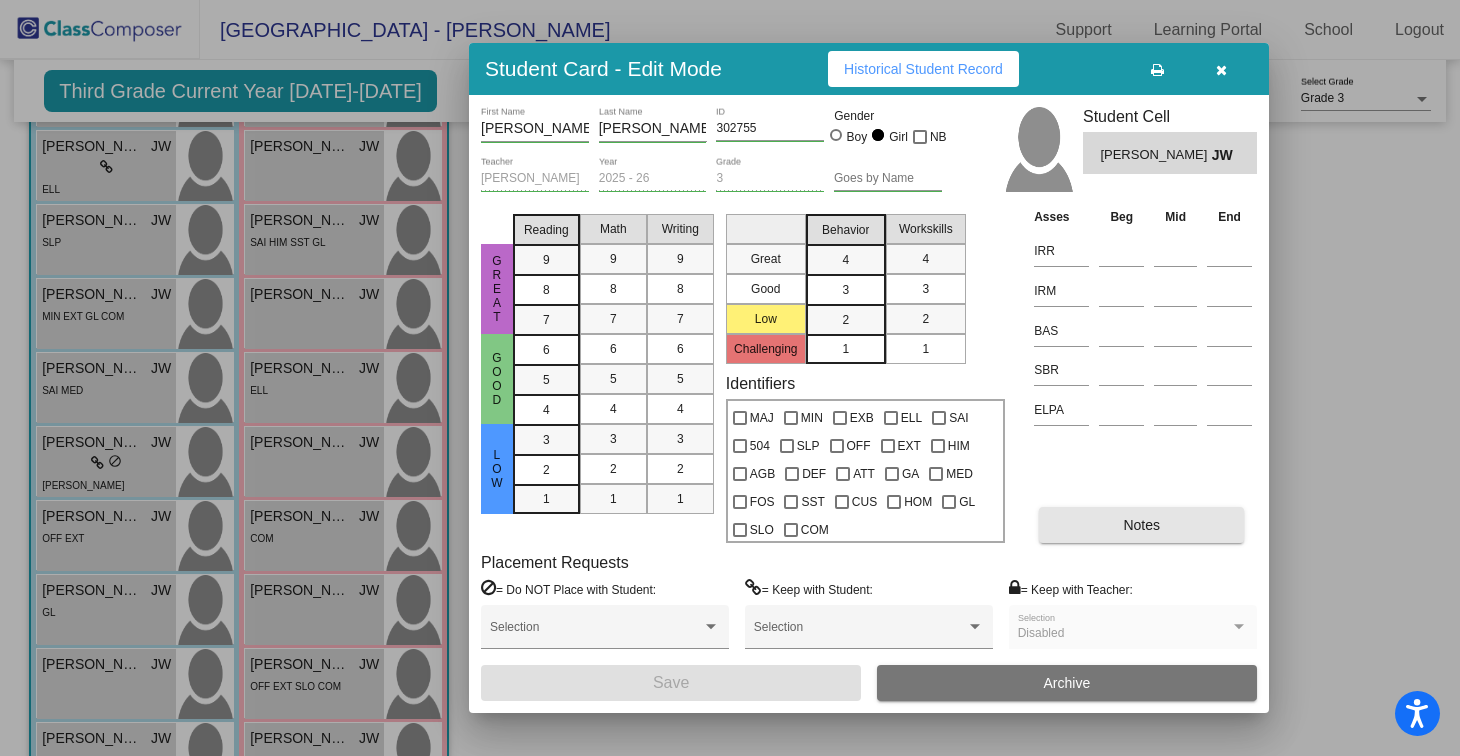 click on "Notes" at bounding box center (1141, 525) 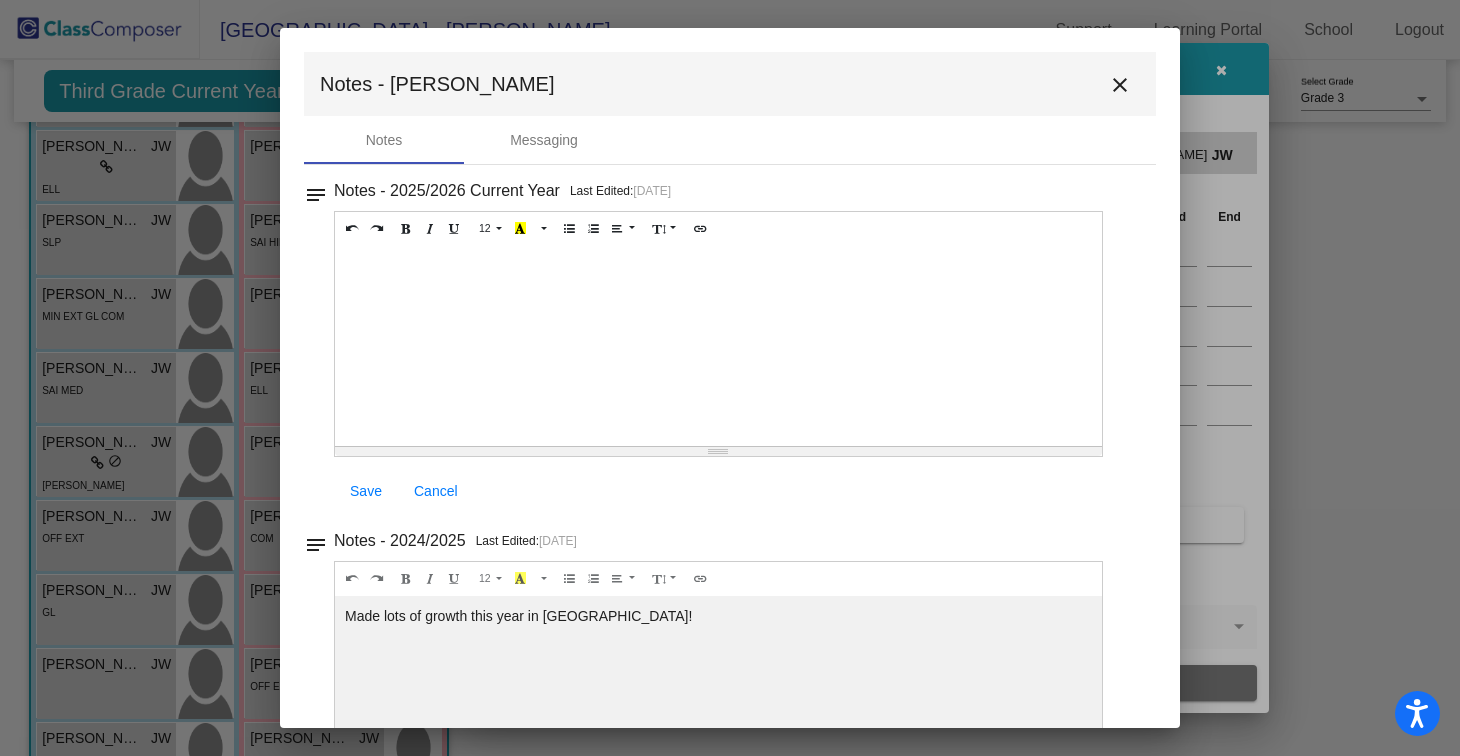 click on "close" at bounding box center (1120, 85) 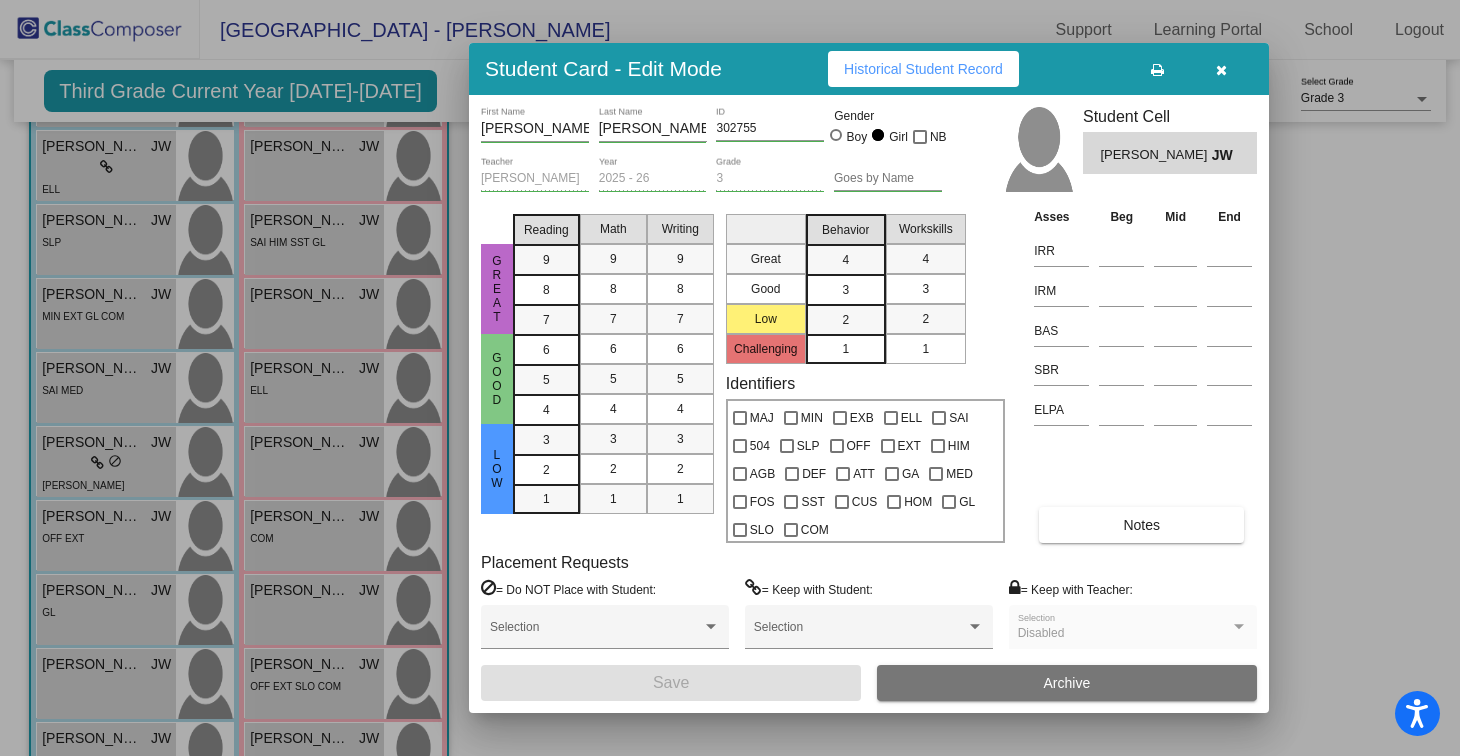 click at bounding box center (1221, 70) 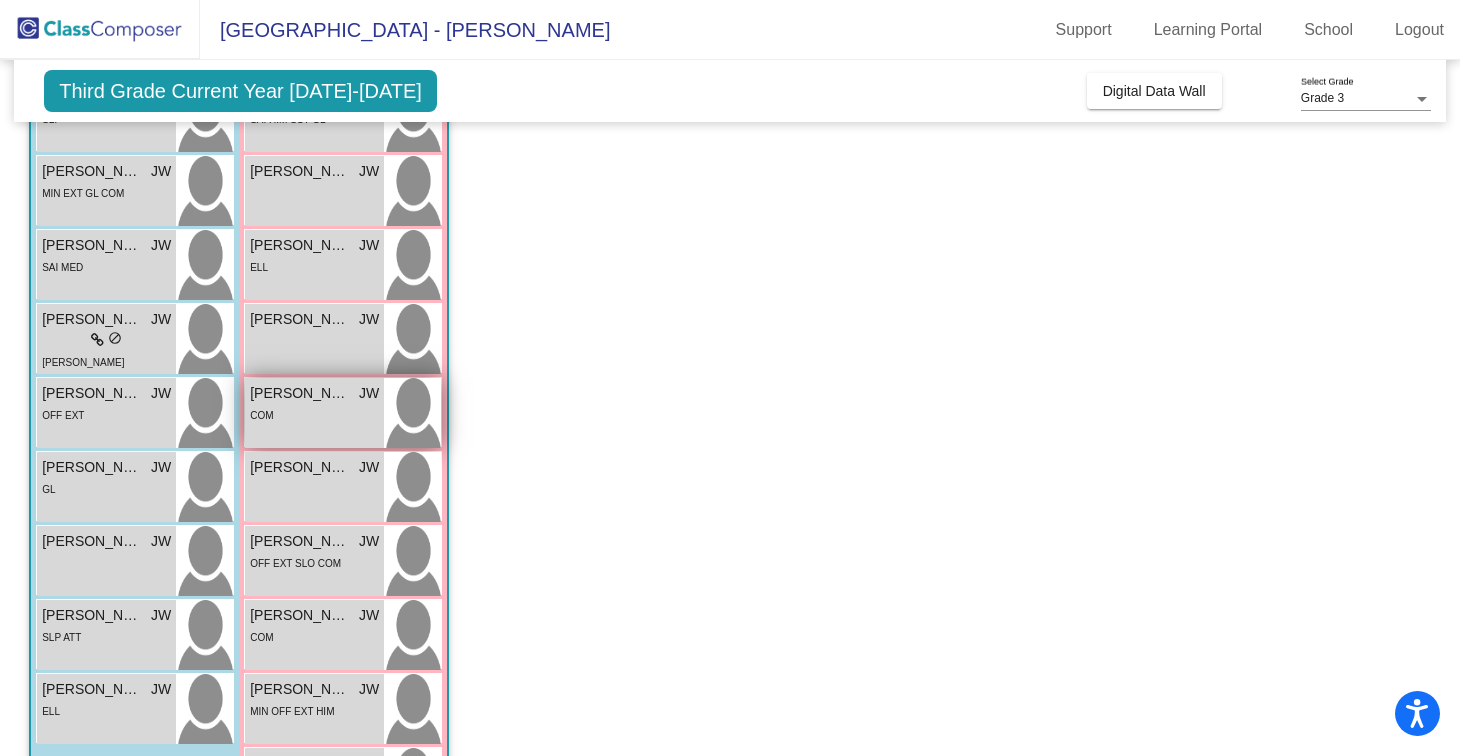 scroll, scrollTop: 536, scrollLeft: 0, axis: vertical 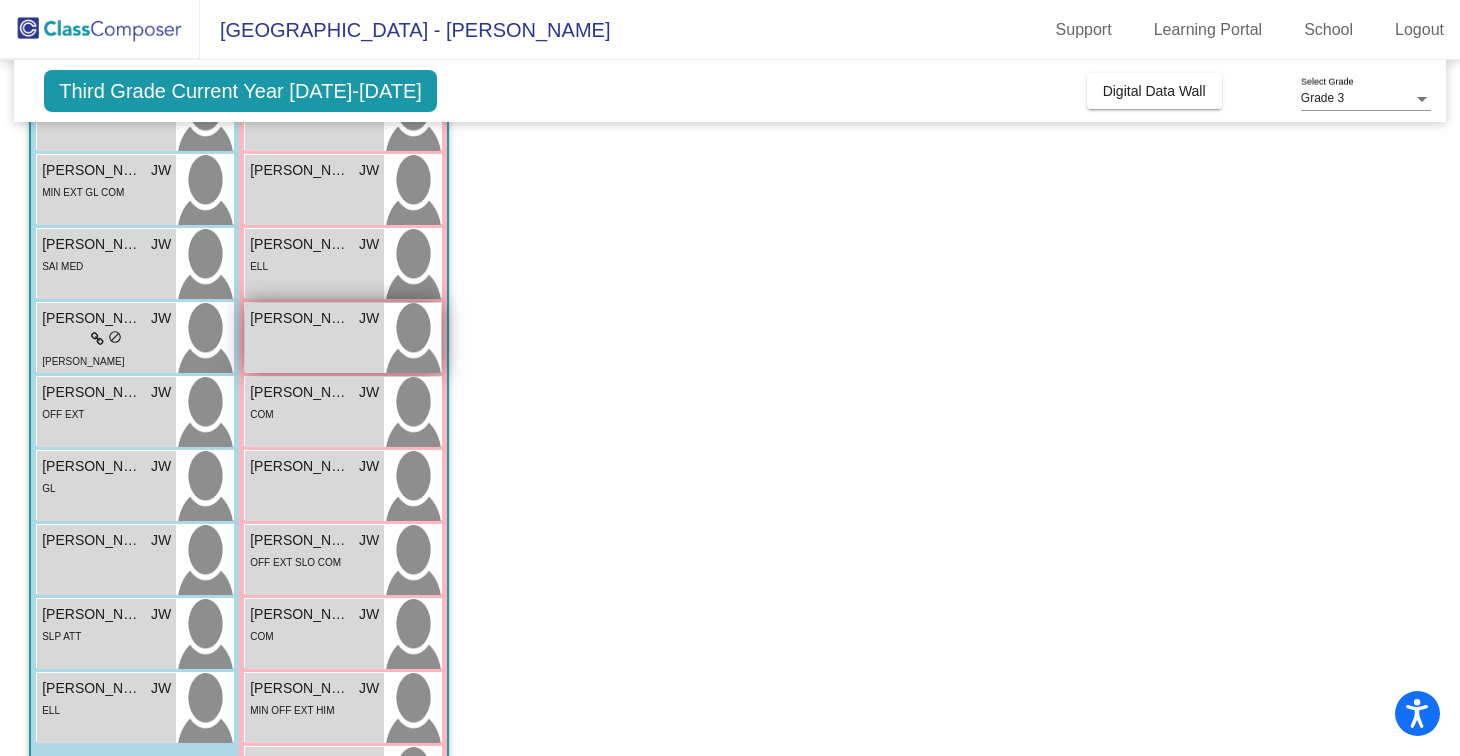 click at bounding box center (412, 338) 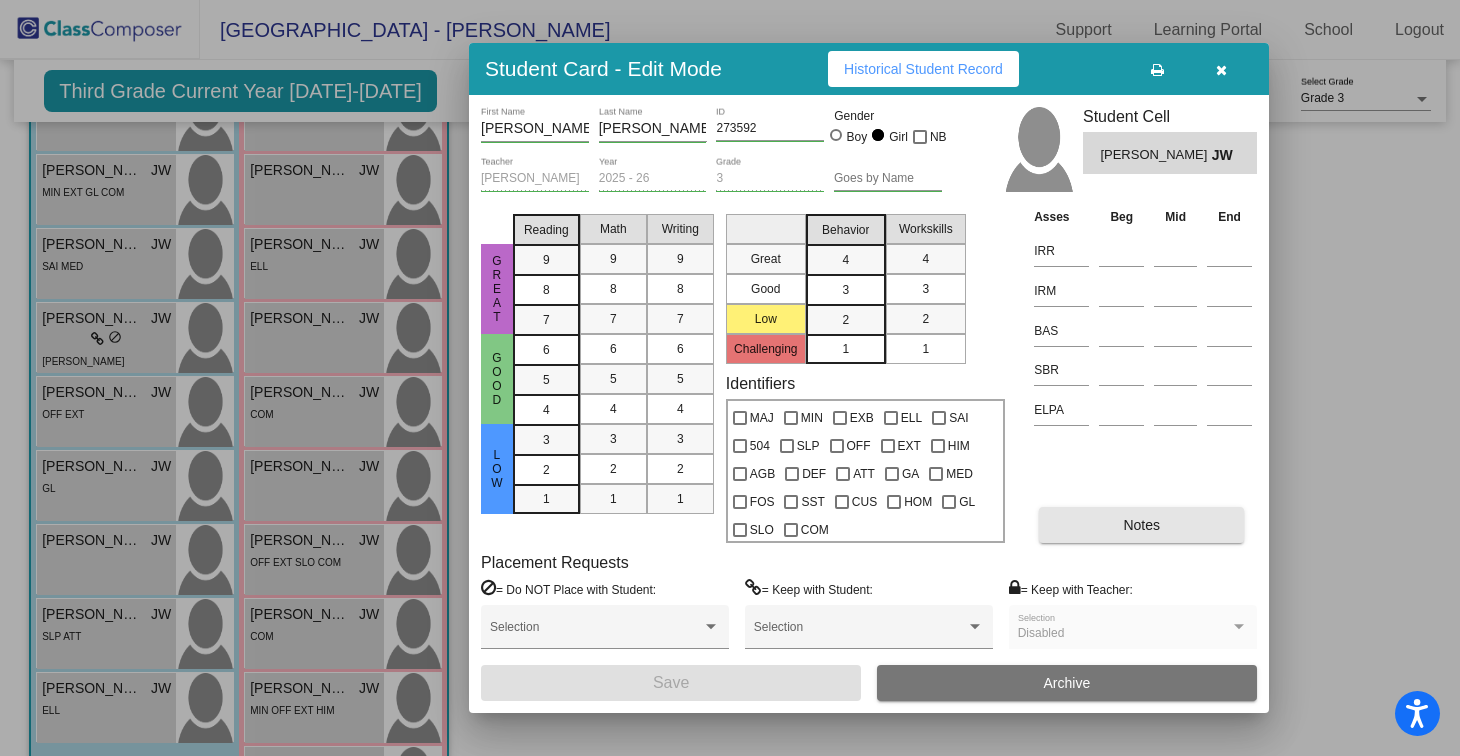 click on "Notes" at bounding box center [1141, 525] 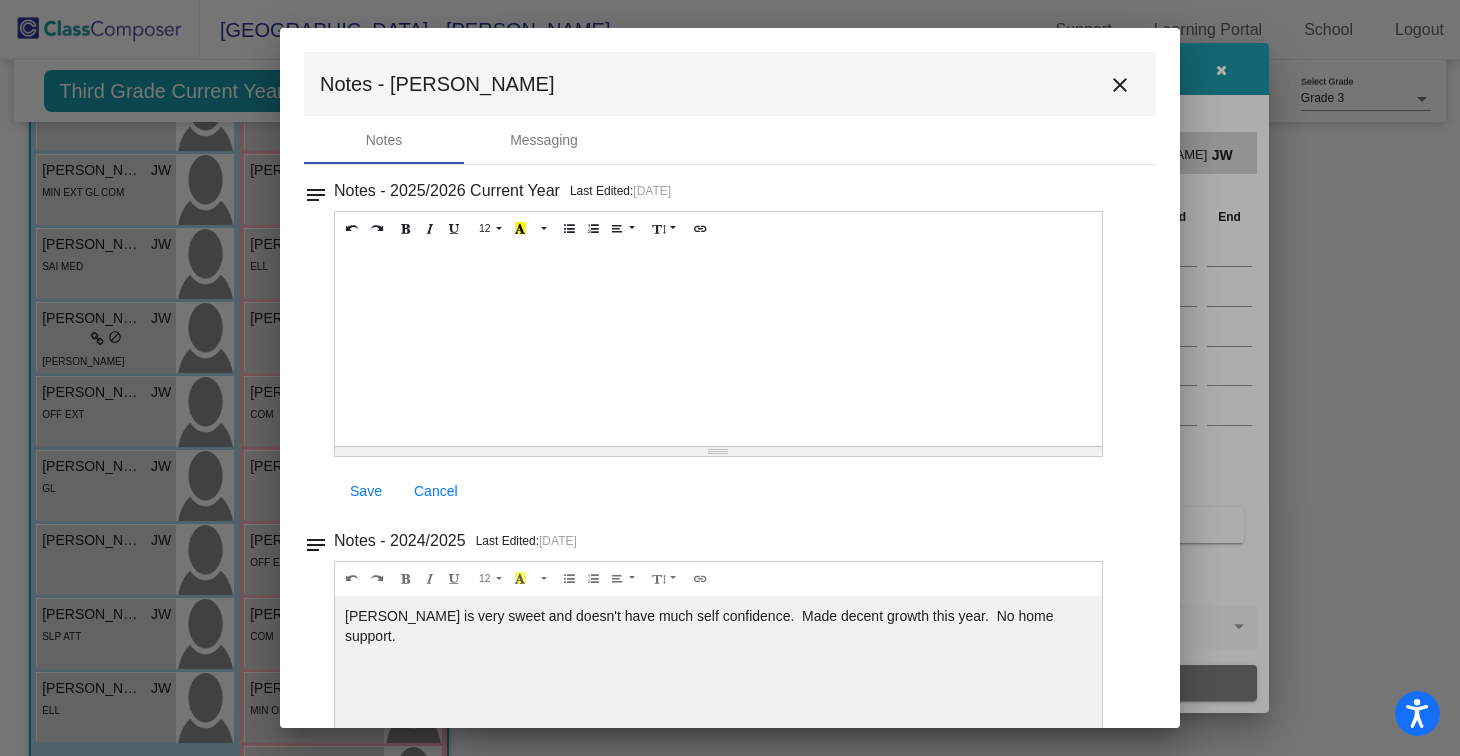 click on "close" at bounding box center (1120, 85) 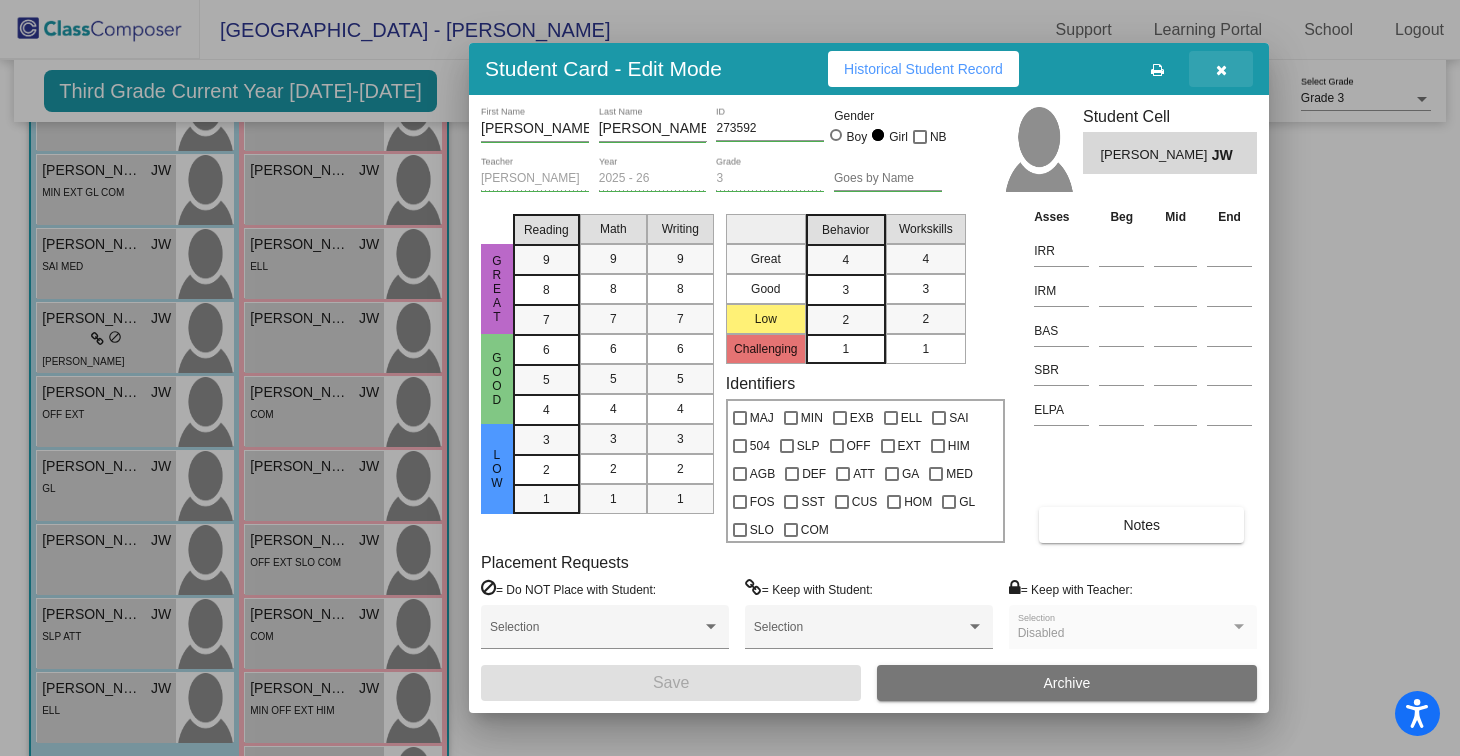 click at bounding box center (1221, 70) 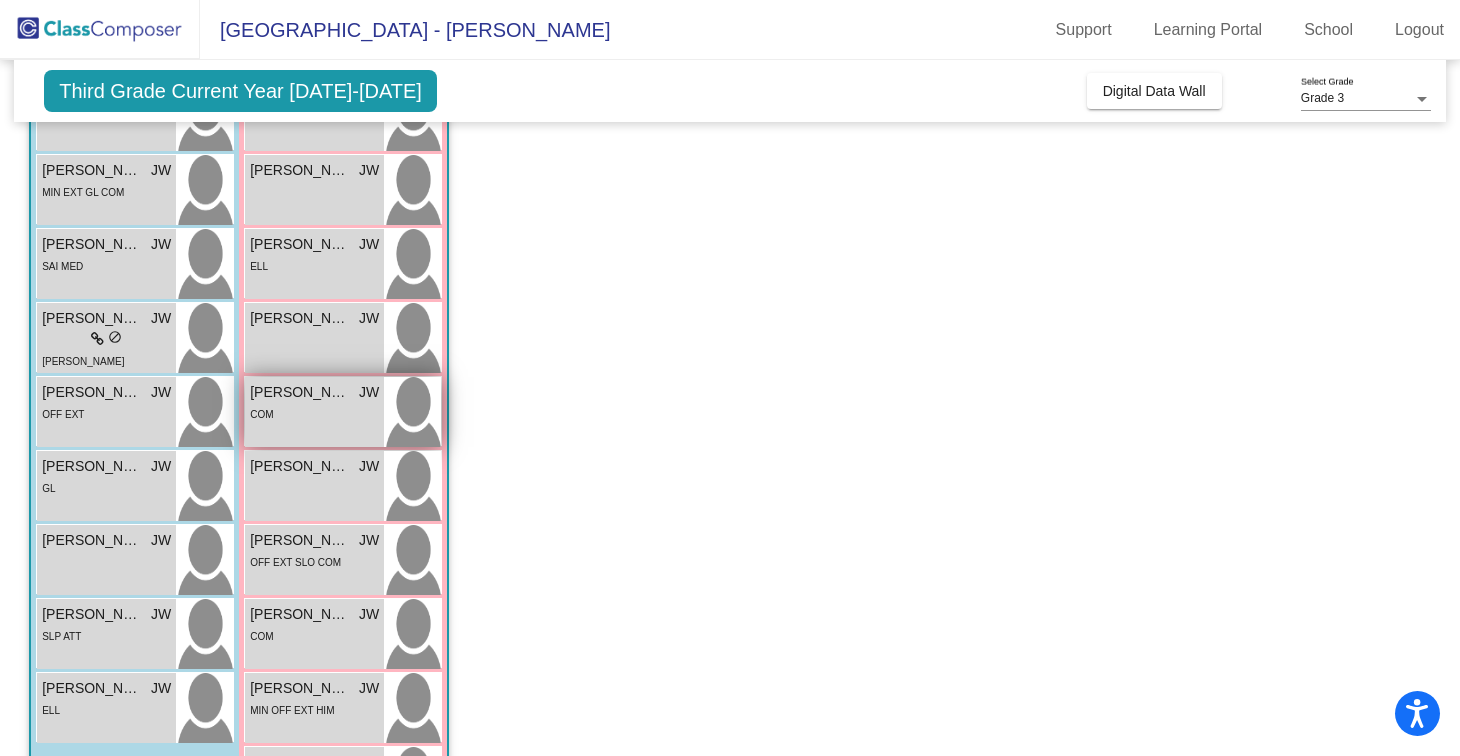 scroll, scrollTop: 623, scrollLeft: 0, axis: vertical 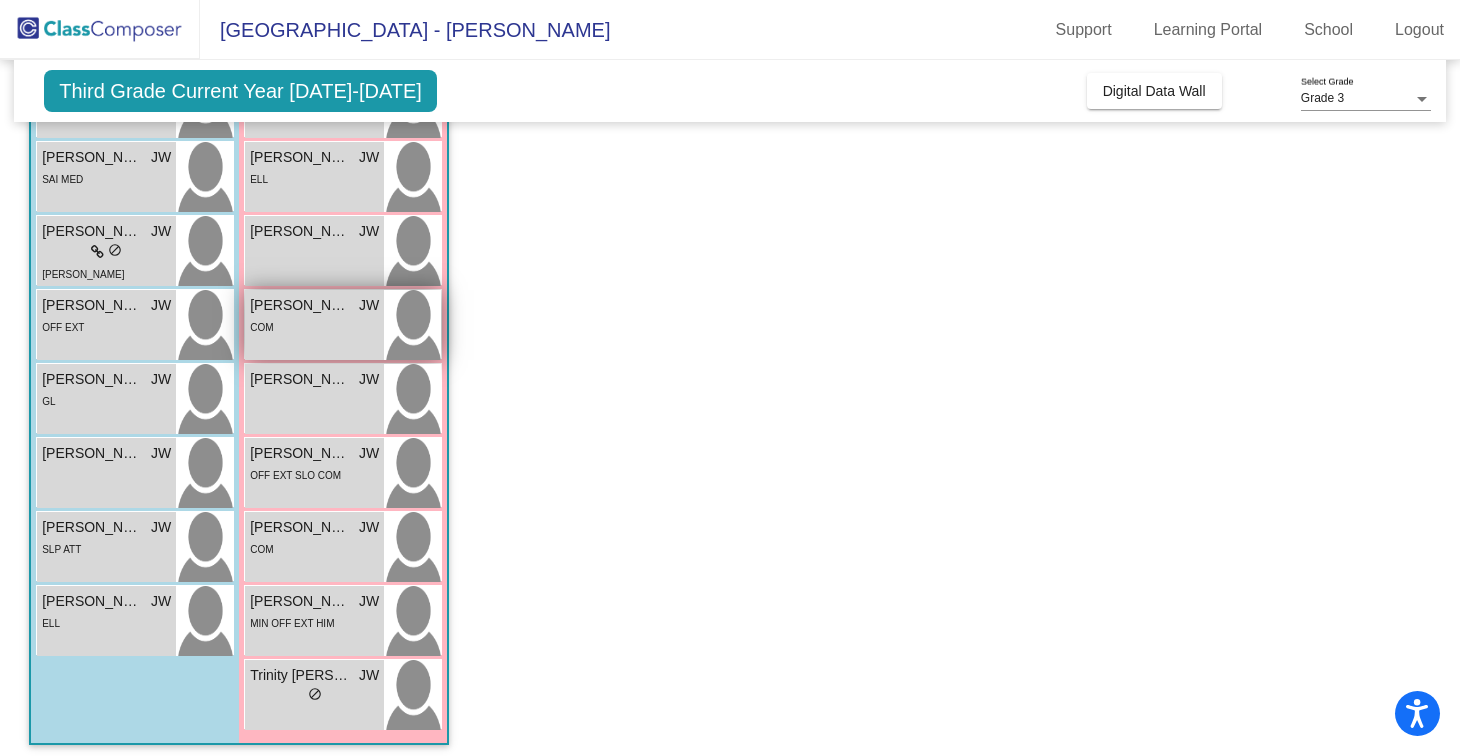 click at bounding box center [412, 325] 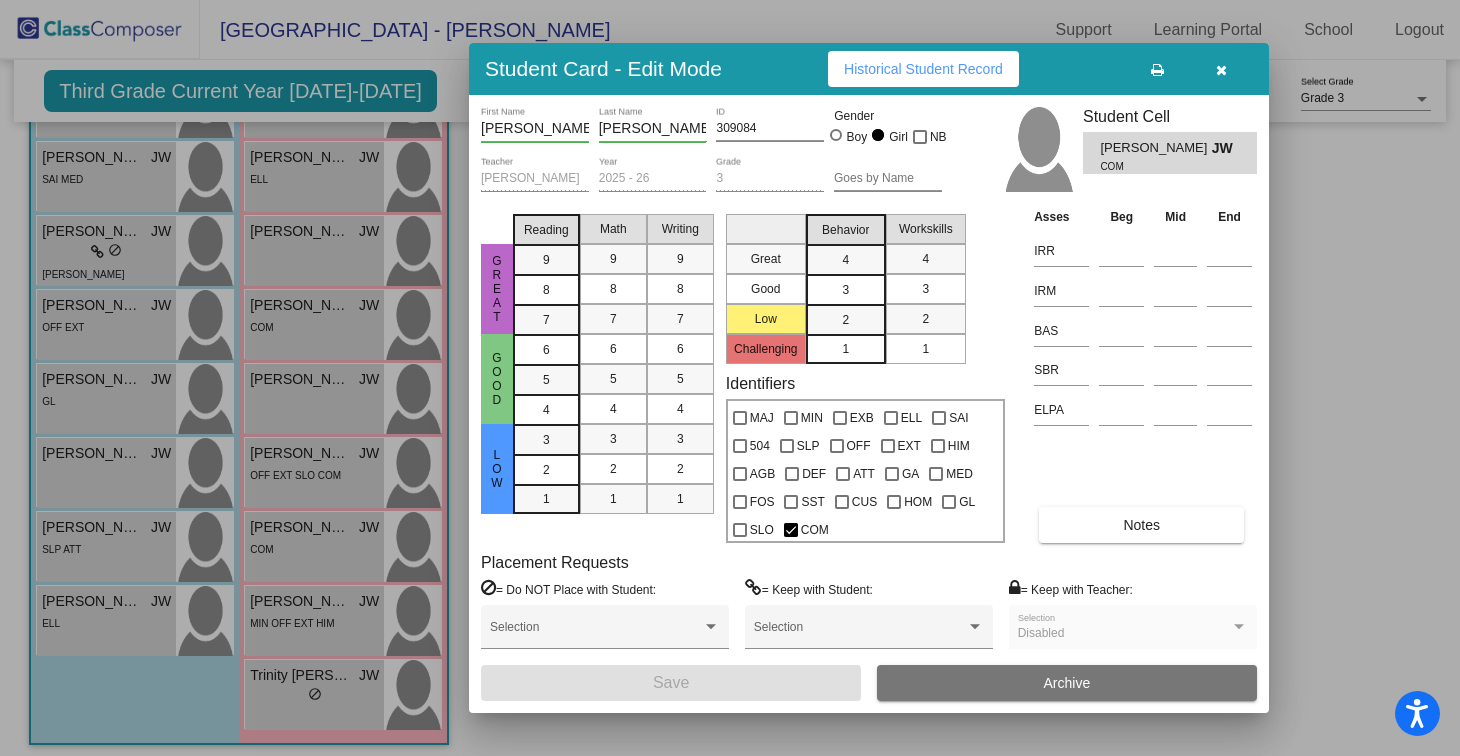 click on "Asses Beg Mid End IRR IRM BAS SBR ELPA  Notes" at bounding box center (1143, 374) 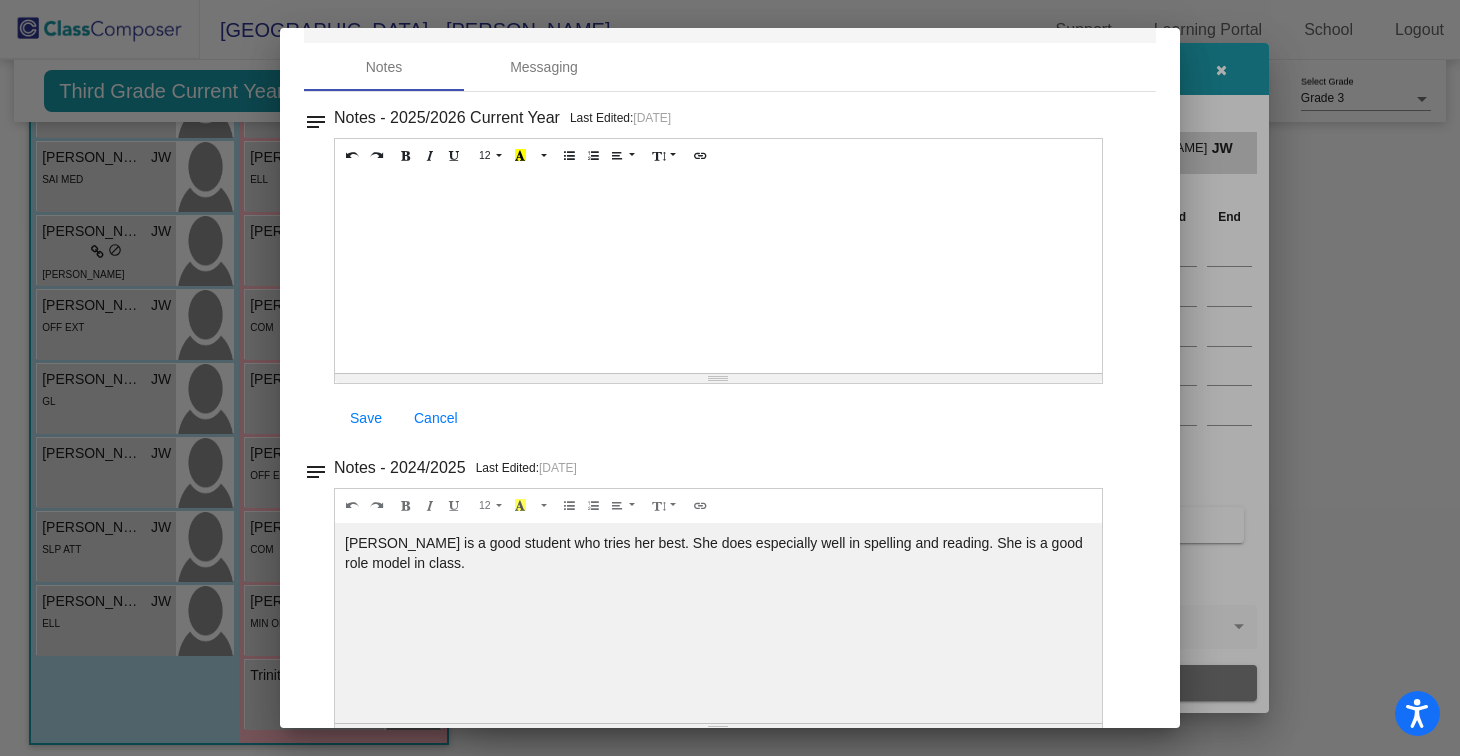 scroll, scrollTop: 0, scrollLeft: 0, axis: both 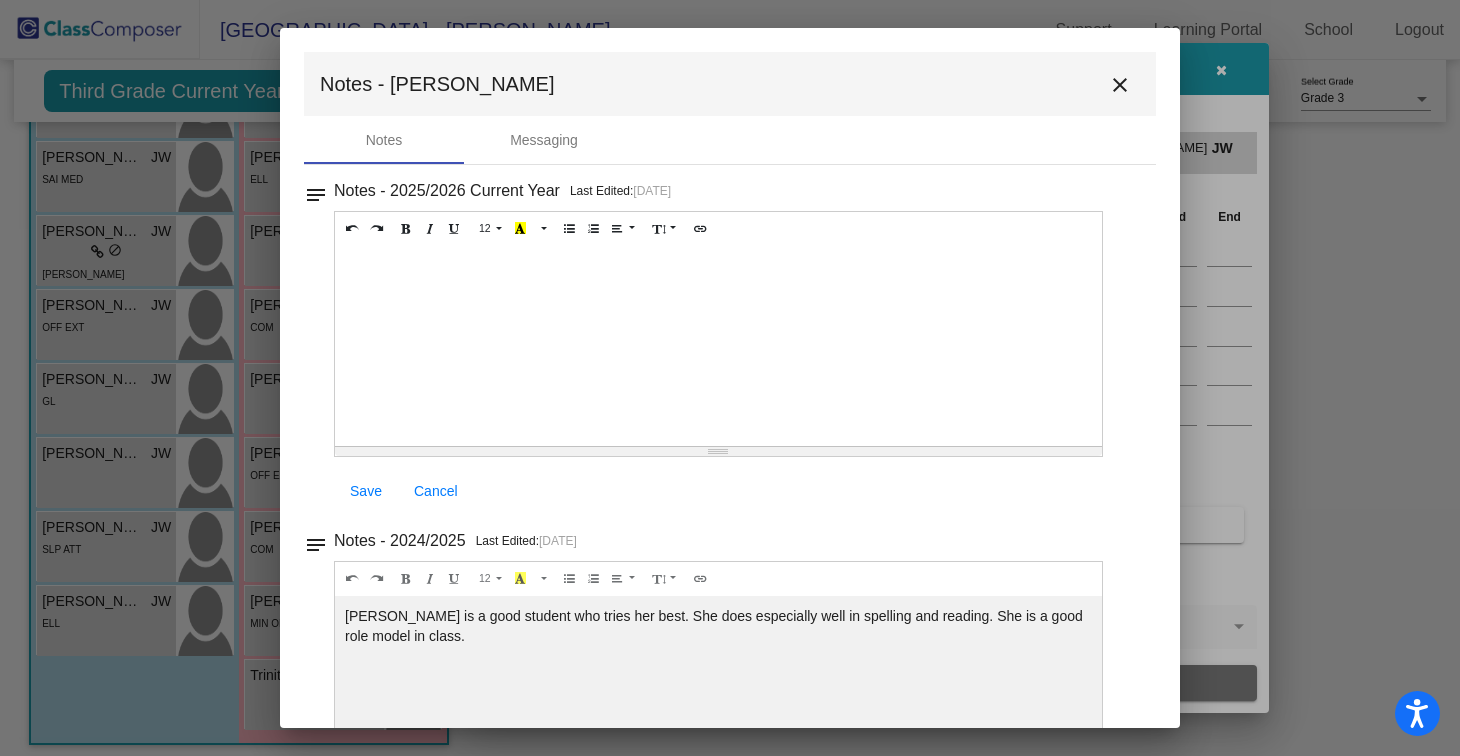 click on "close" at bounding box center (1120, 85) 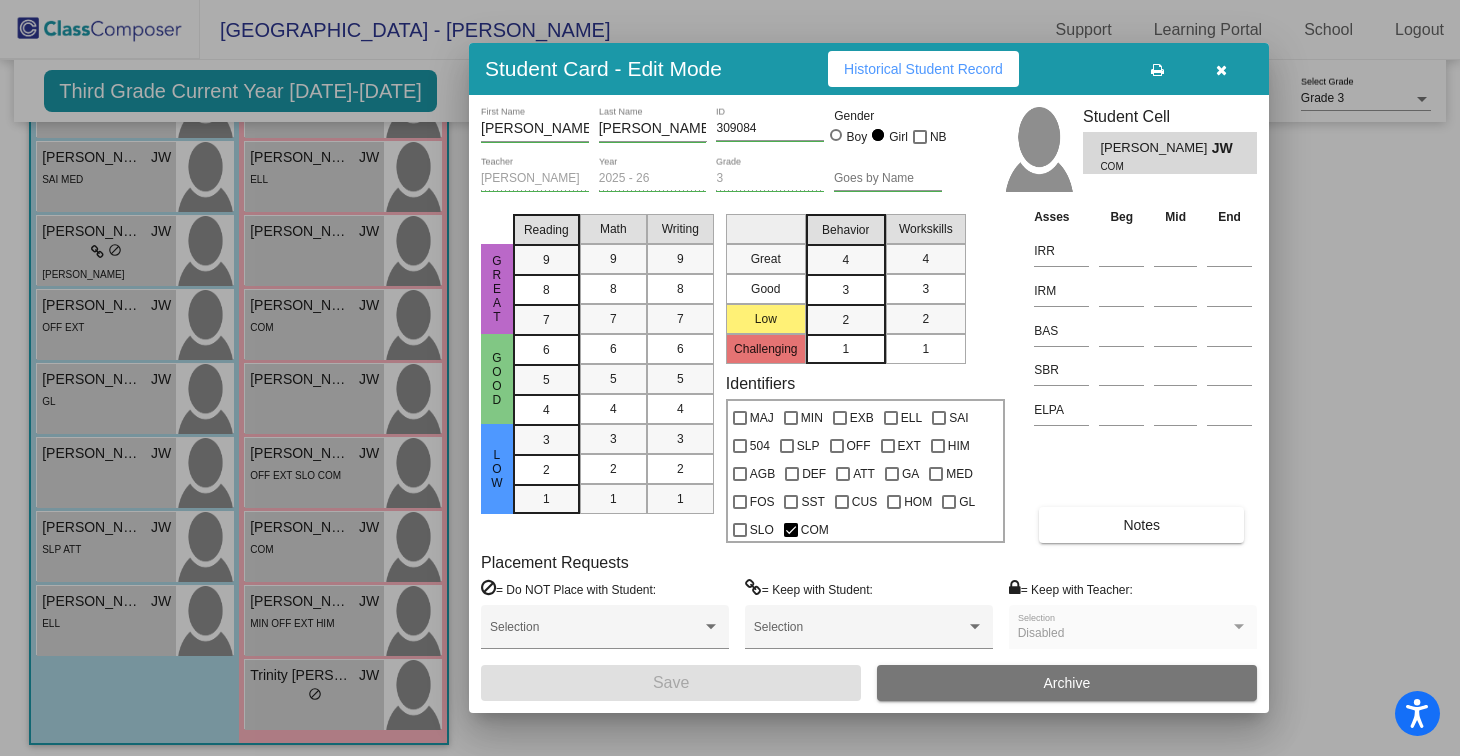 click at bounding box center [1221, 69] 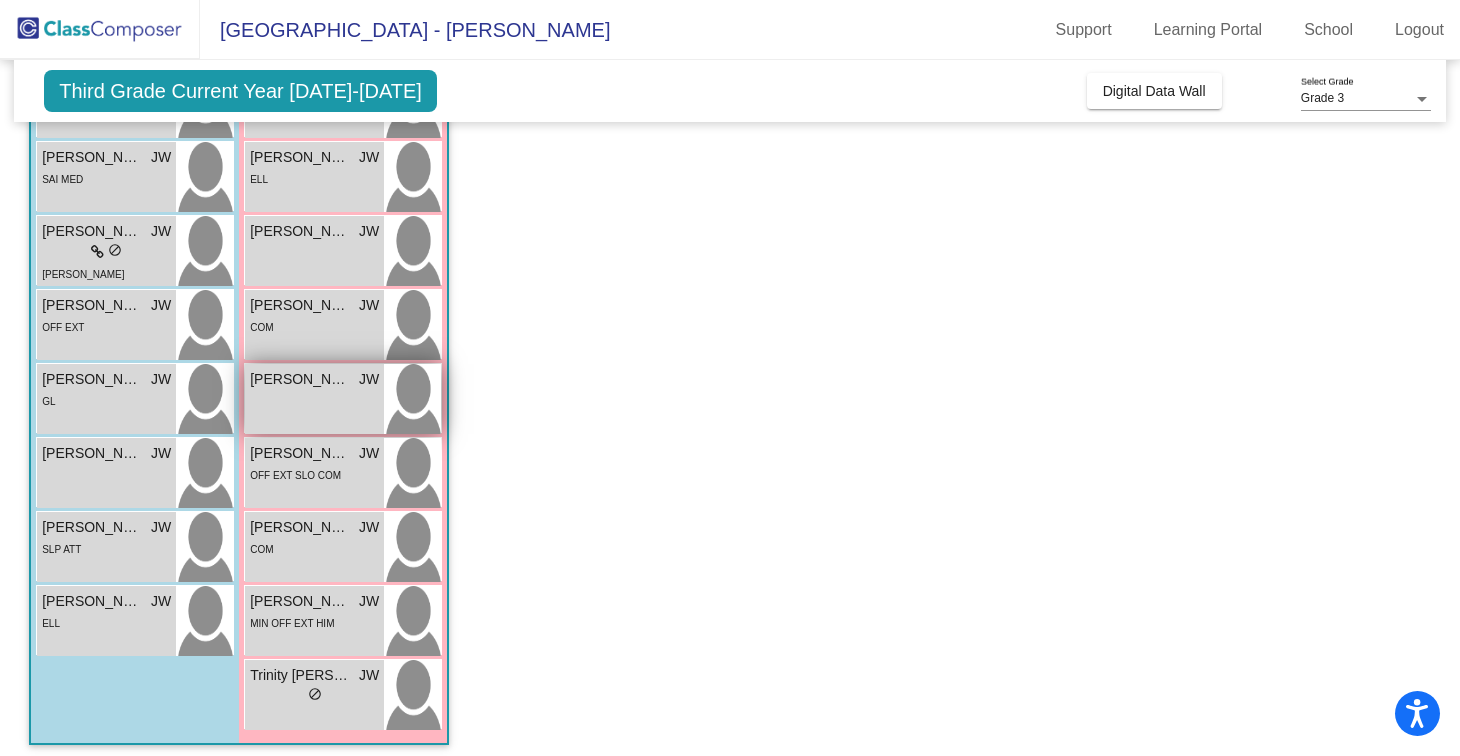 scroll, scrollTop: 632, scrollLeft: 0, axis: vertical 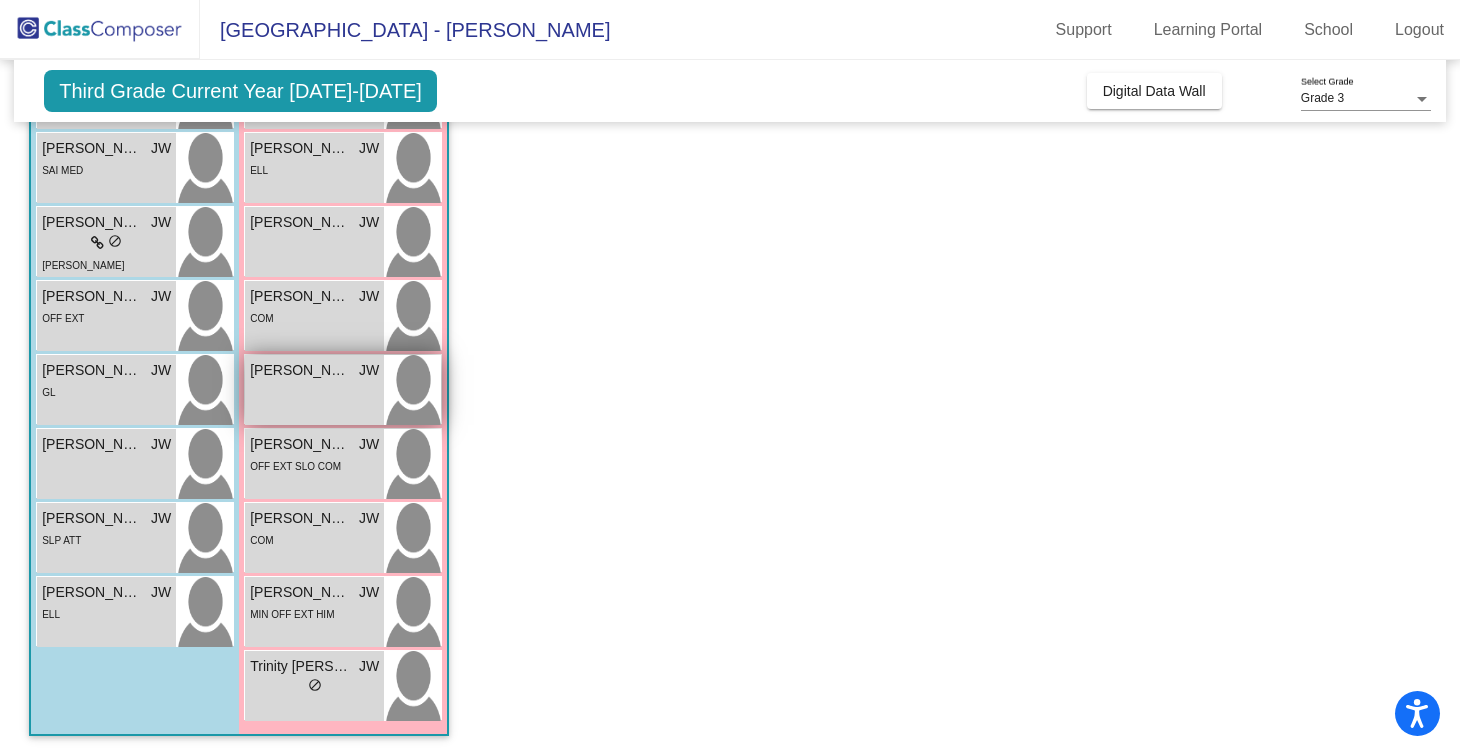 click at bounding box center (412, 390) 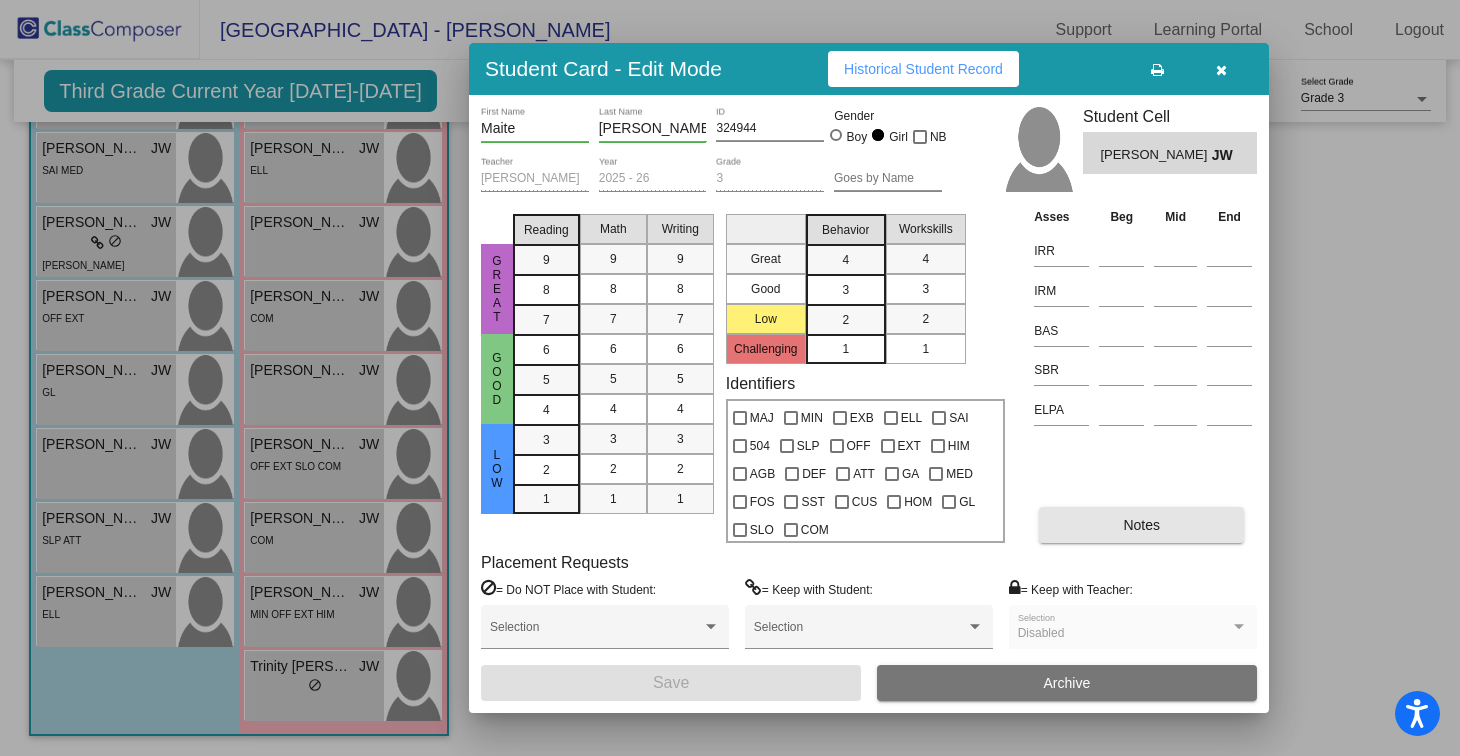 click on "Notes" at bounding box center [1141, 525] 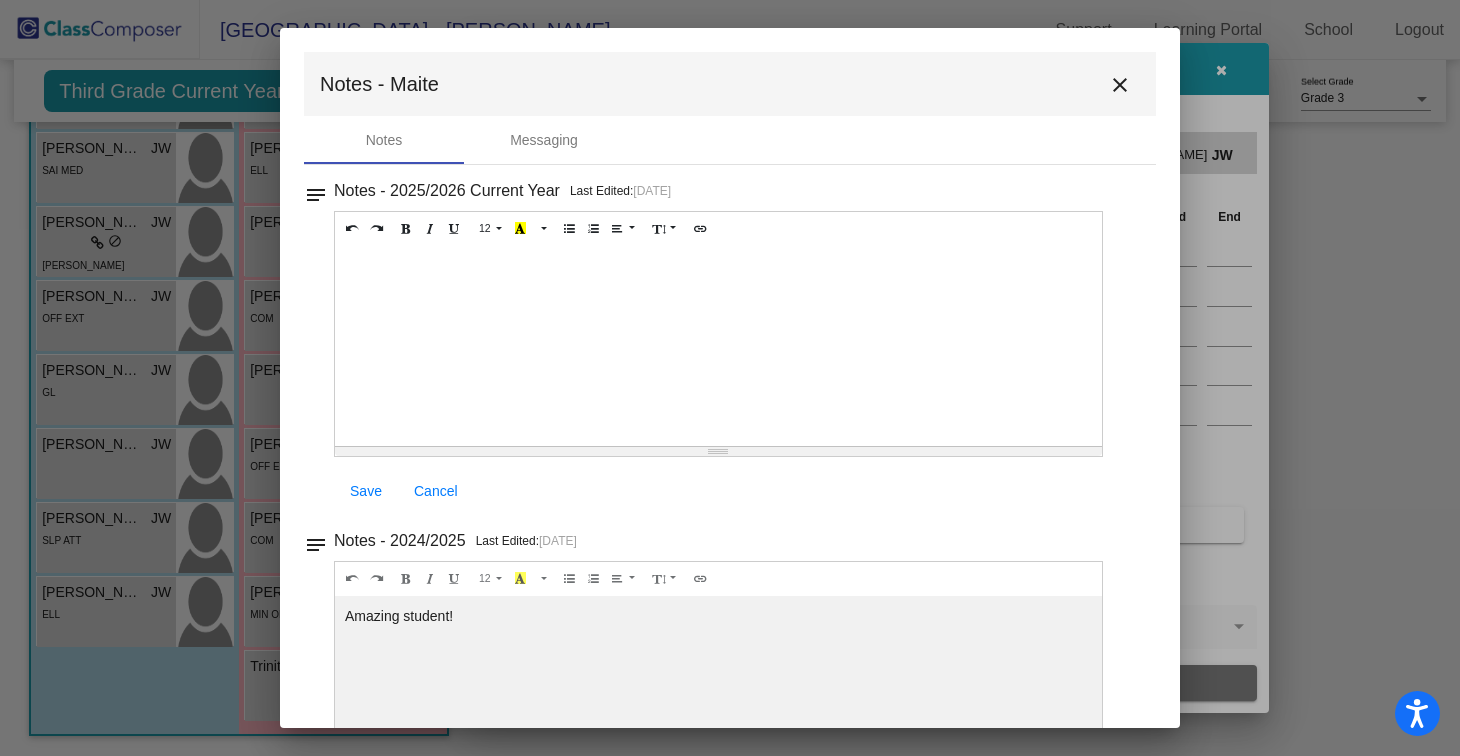 click on "close" at bounding box center [1120, 85] 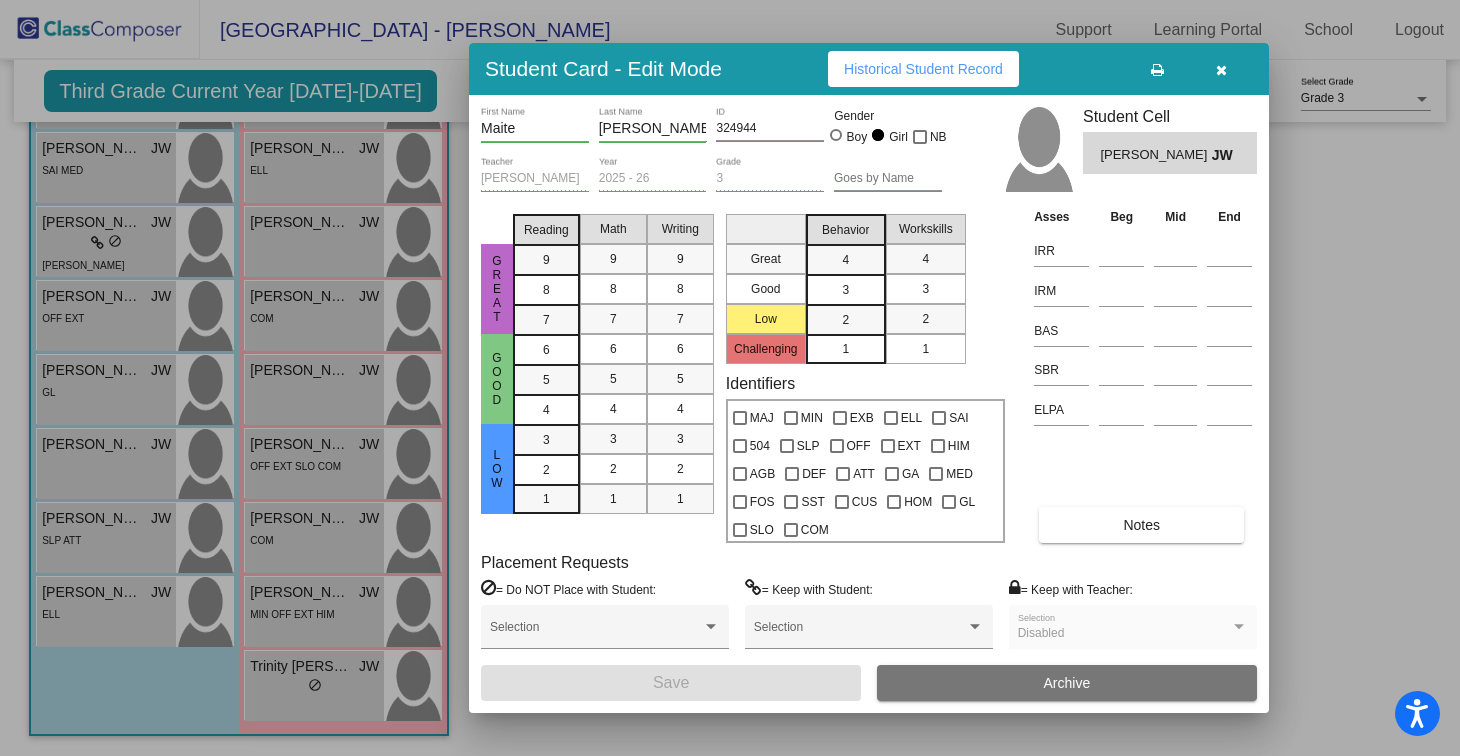 click at bounding box center (1221, 69) 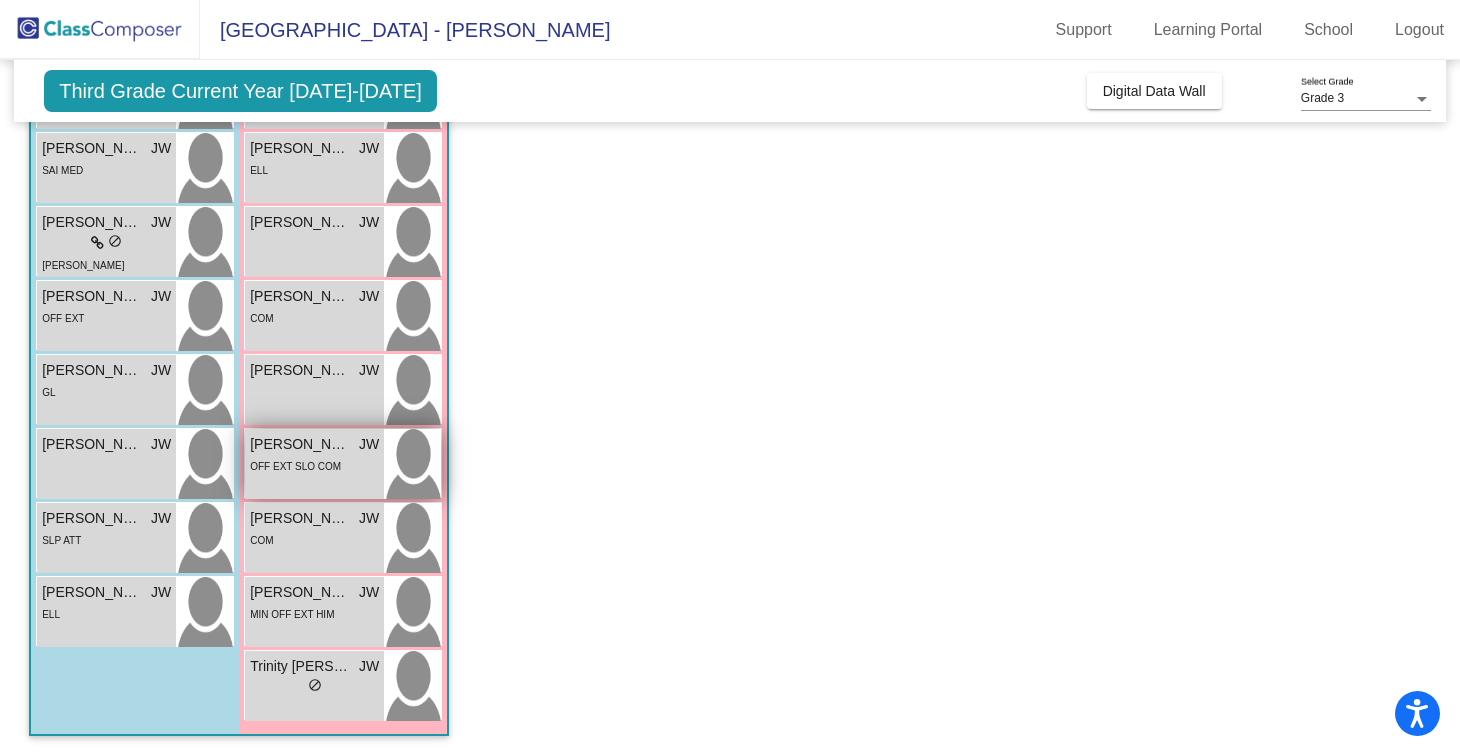 click at bounding box center [412, 464] 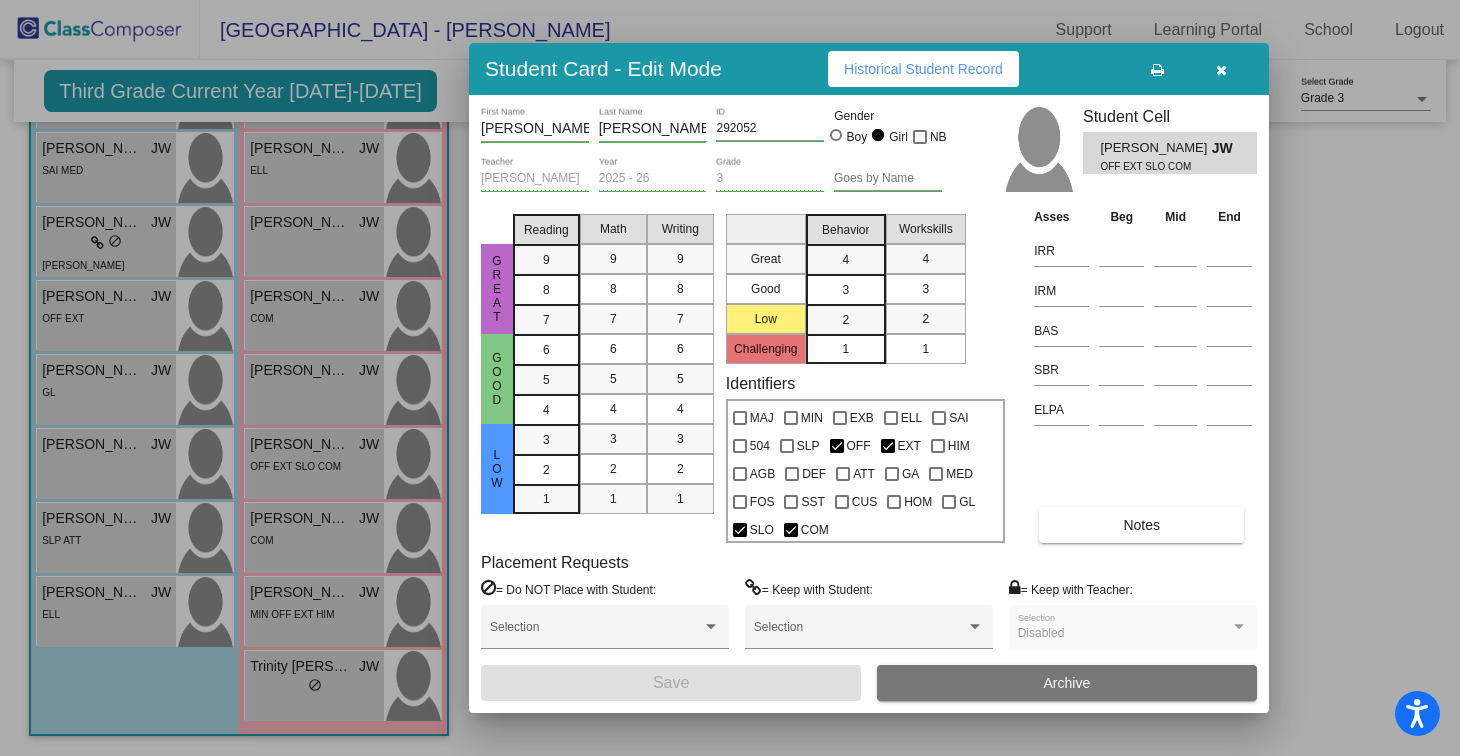 click on "Notes" at bounding box center (1141, 525) 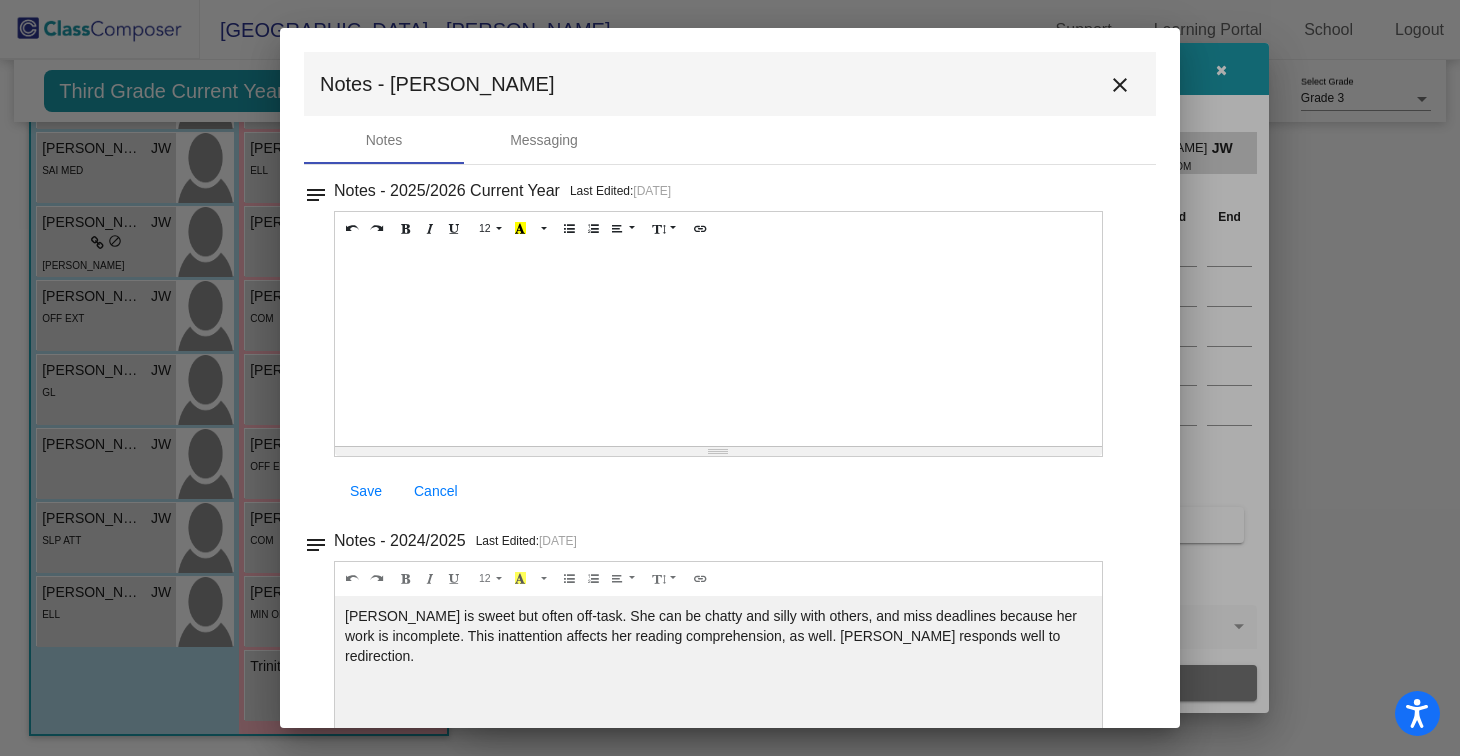 click on "close" at bounding box center (1120, 85) 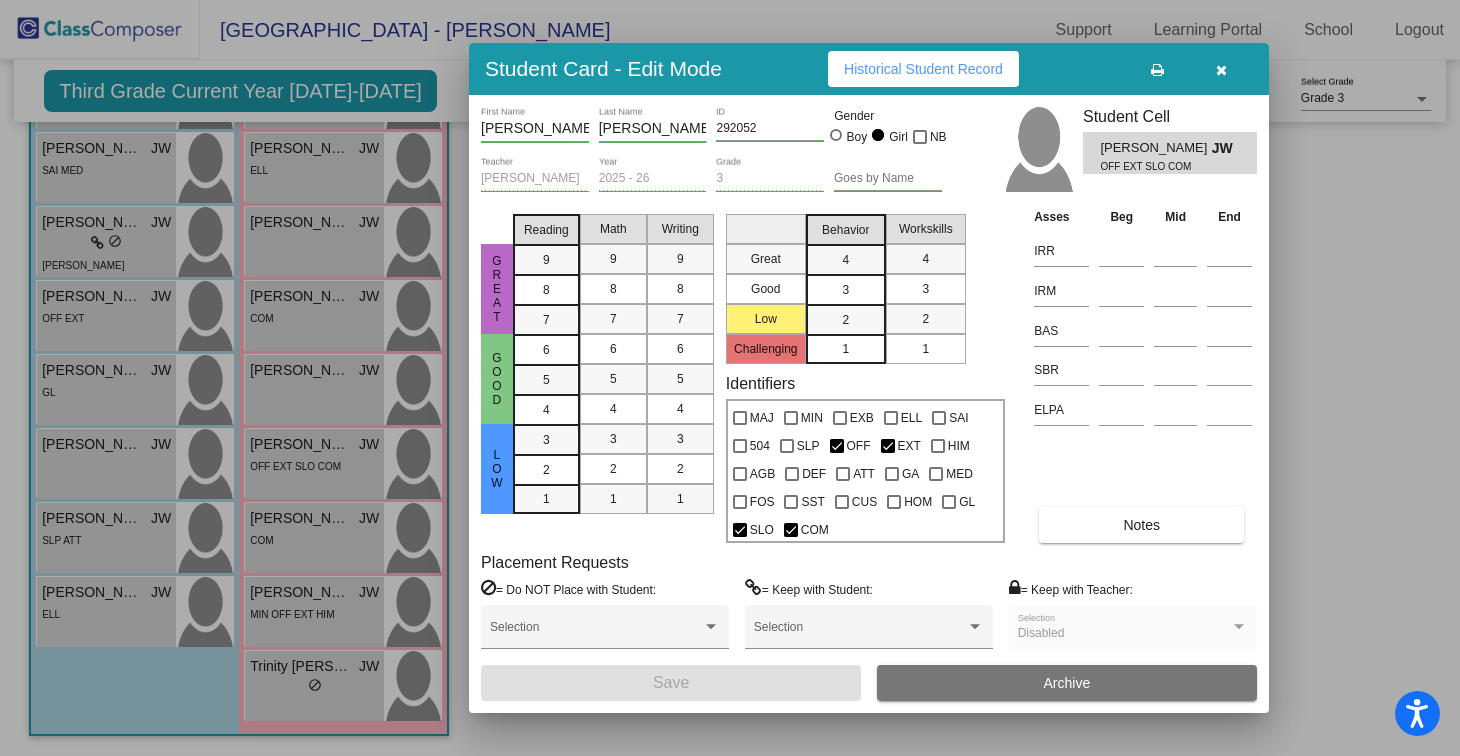 click at bounding box center [1221, 70] 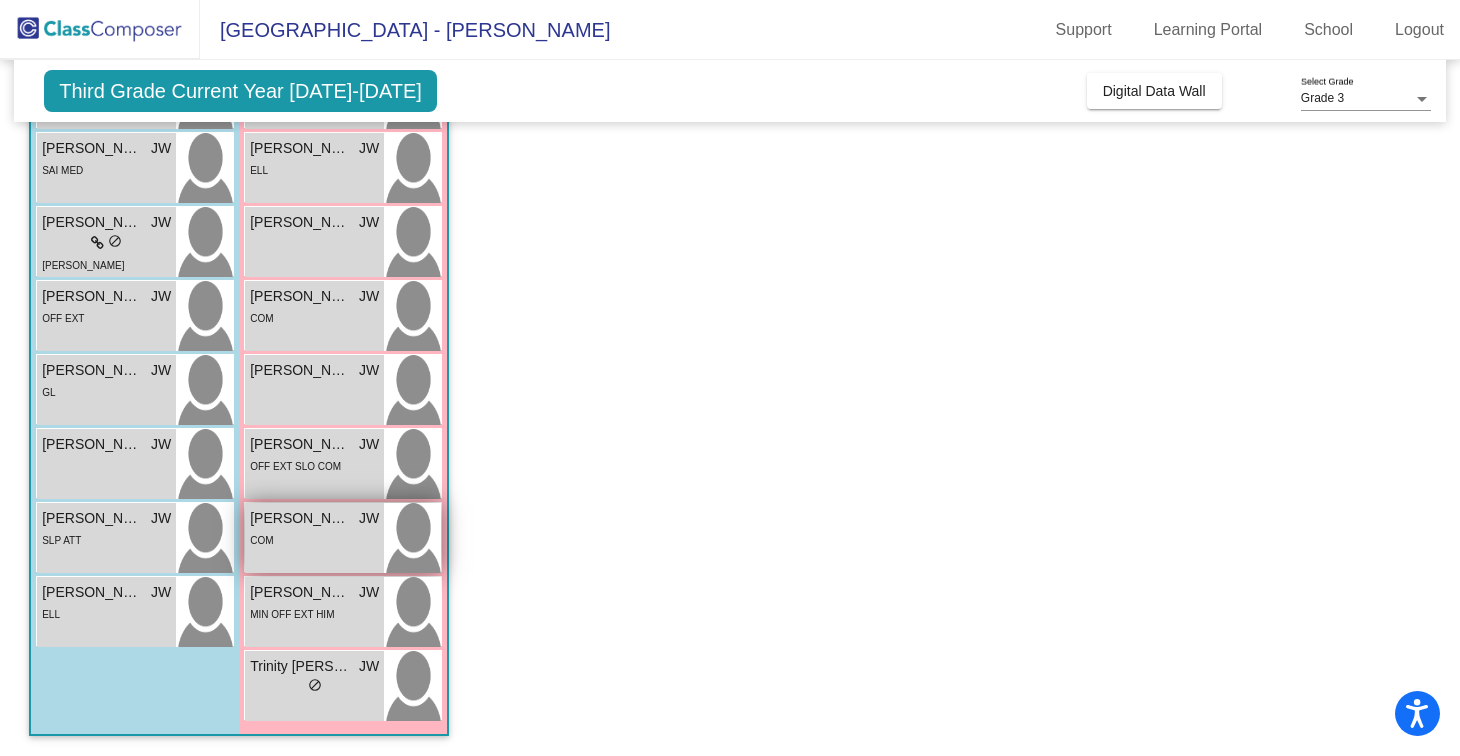 click at bounding box center (412, 538) 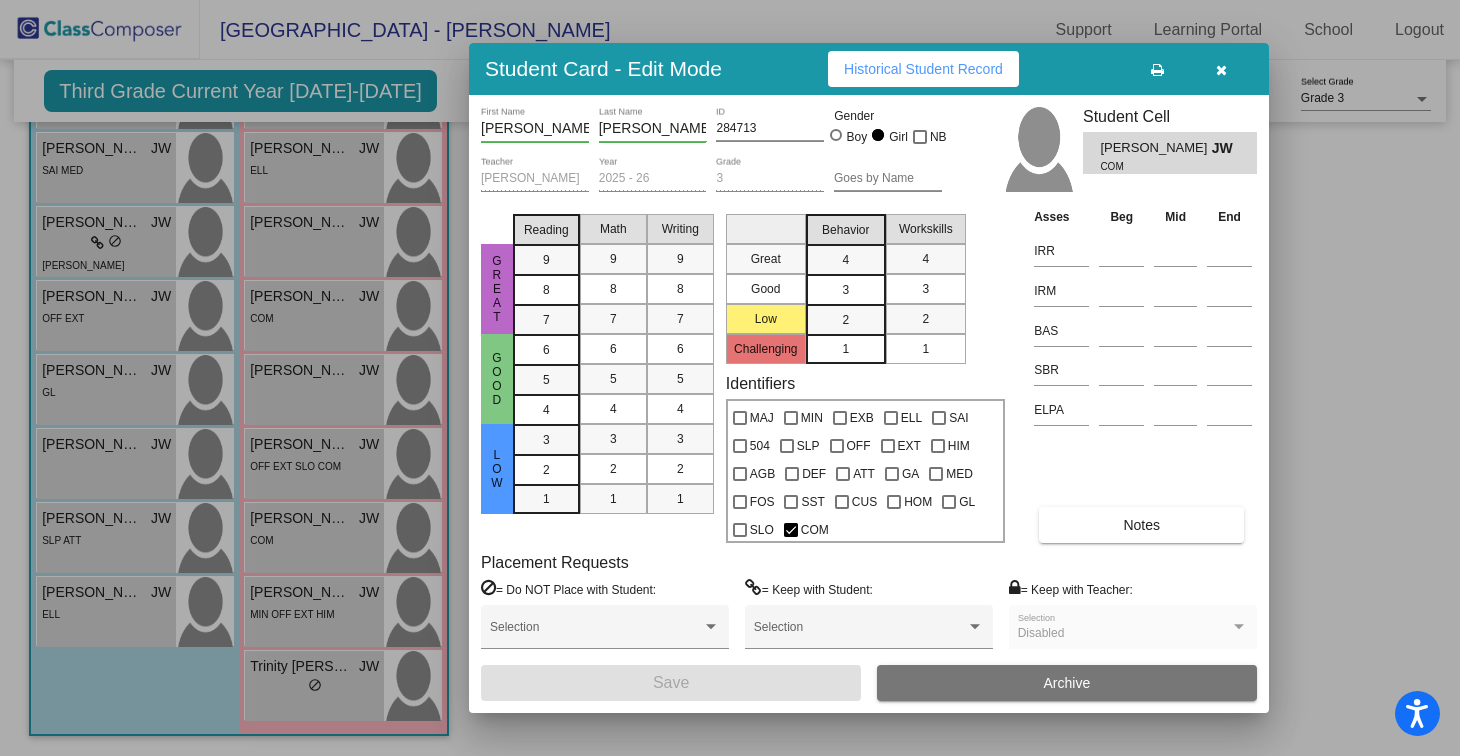 click on "Notes" at bounding box center [1141, 525] 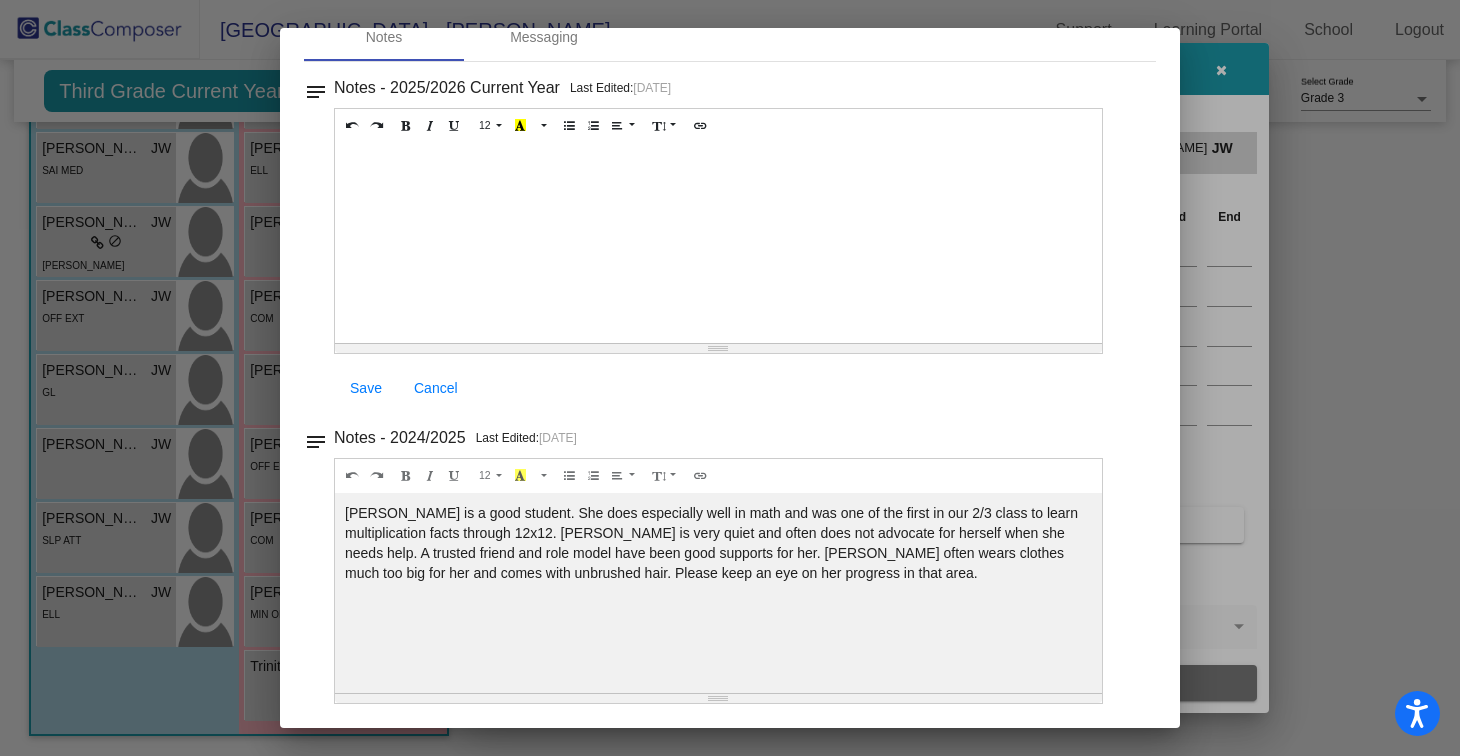 scroll, scrollTop: 0, scrollLeft: 0, axis: both 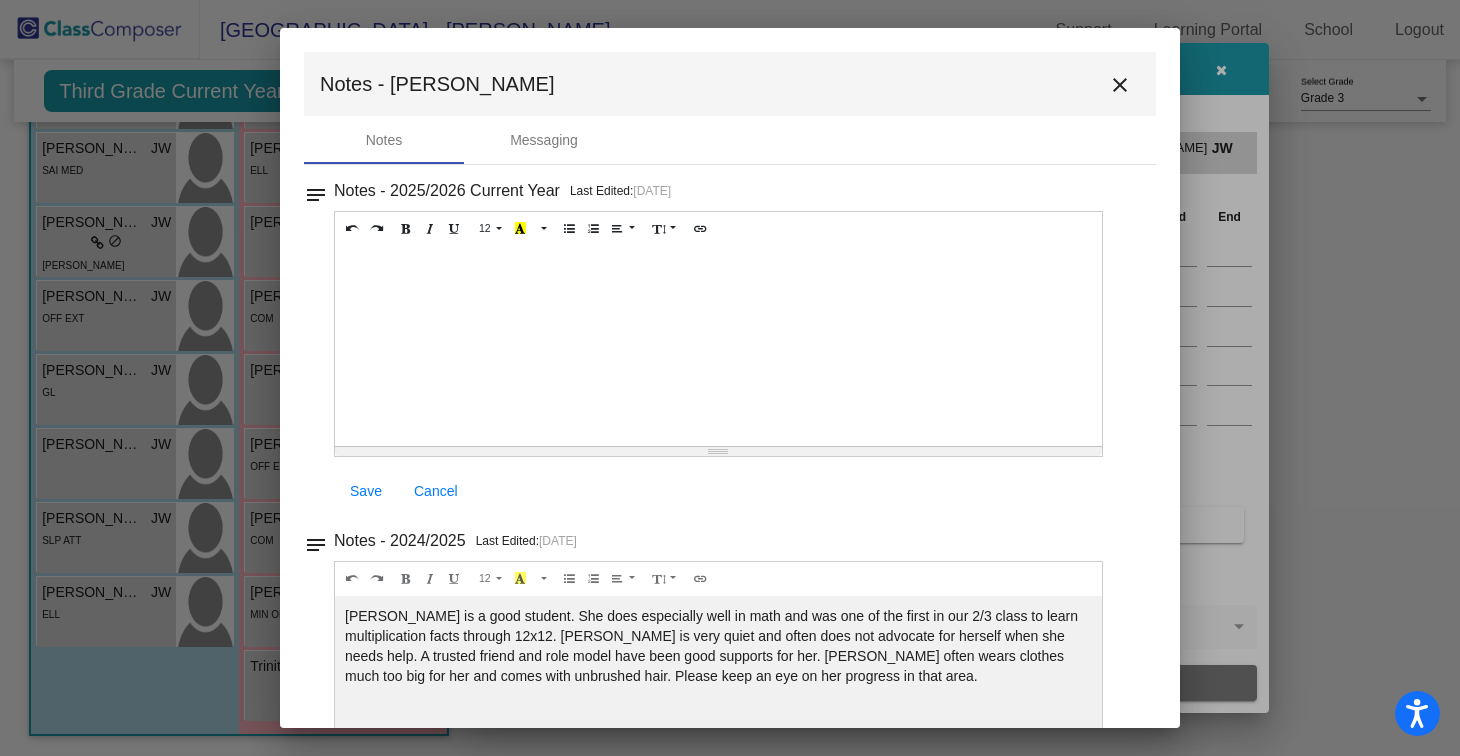 click on "close" at bounding box center (1120, 85) 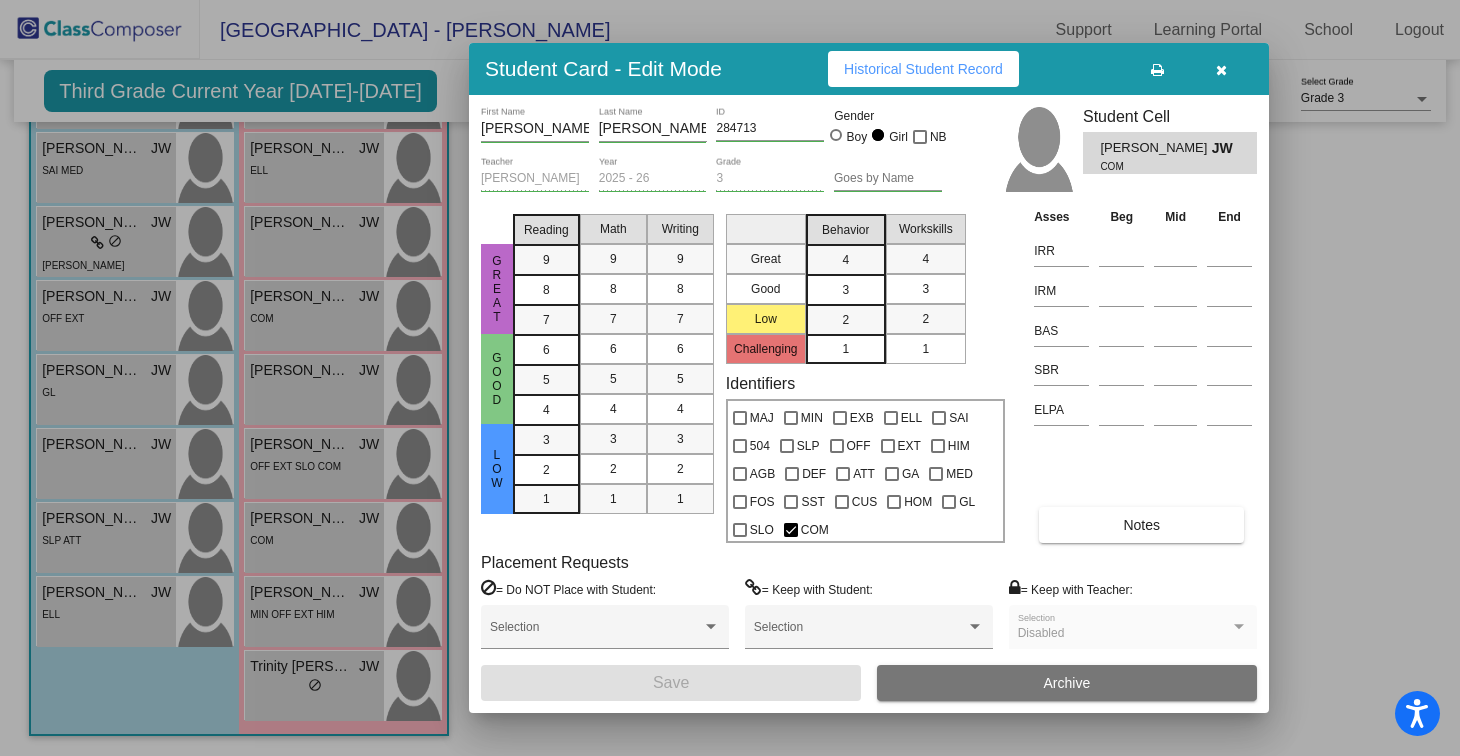 click at bounding box center [1221, 69] 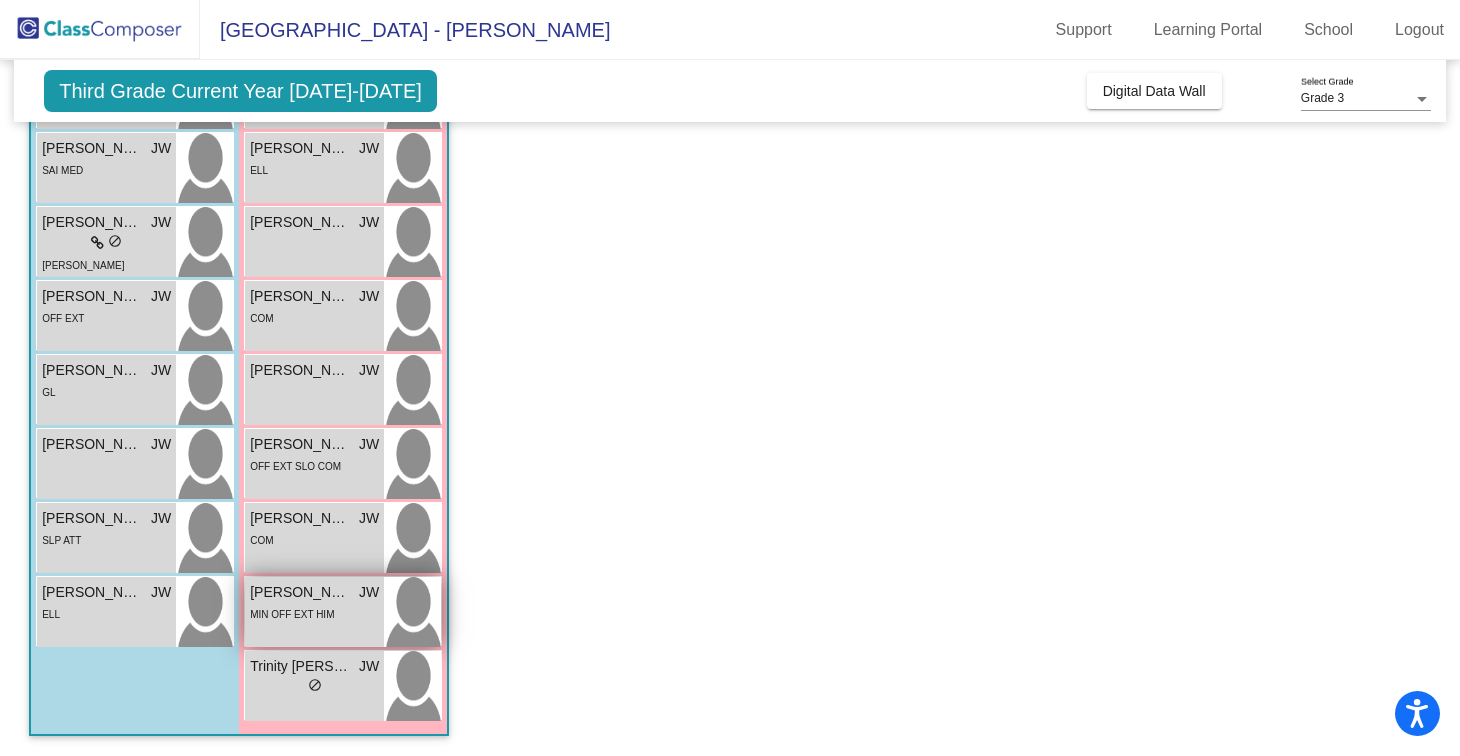 click at bounding box center (412, 612) 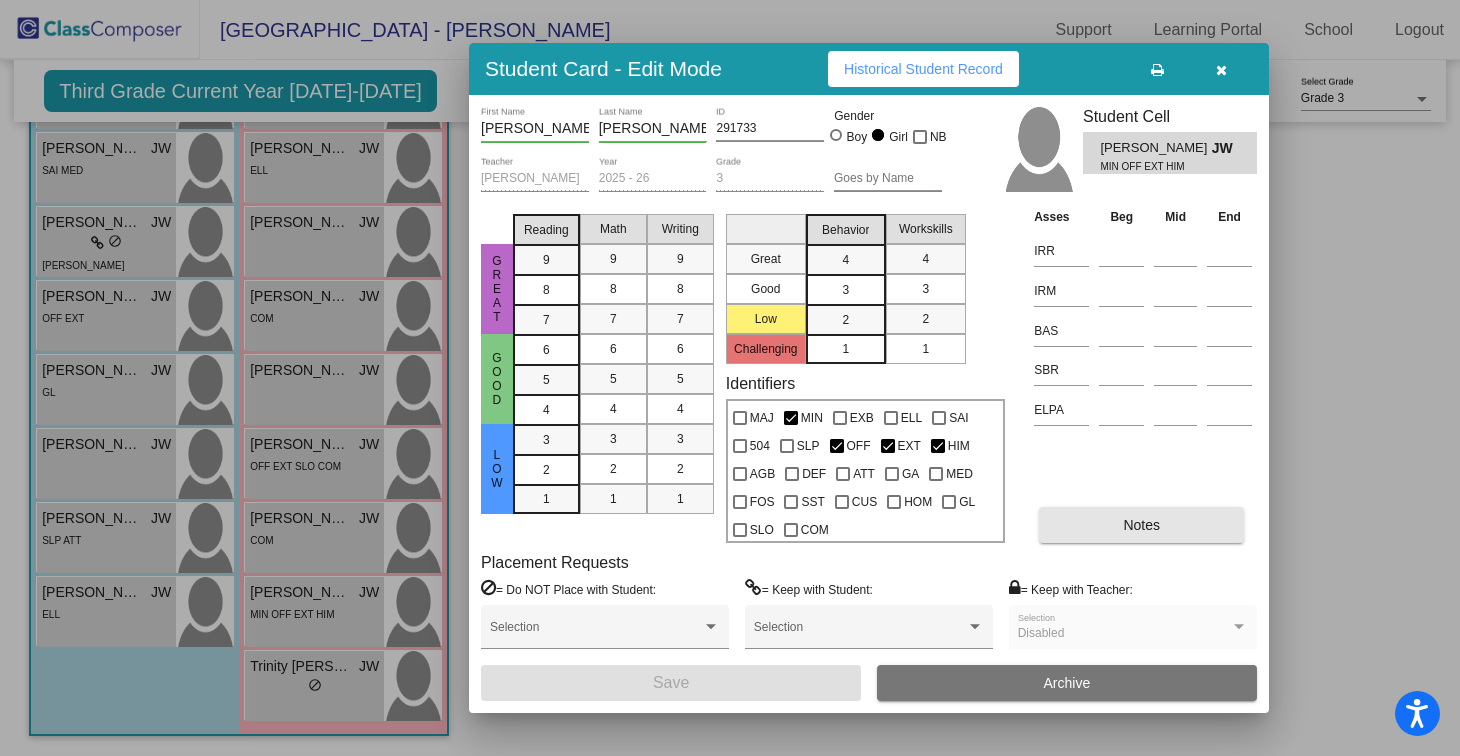 click on "Notes" at bounding box center (1141, 525) 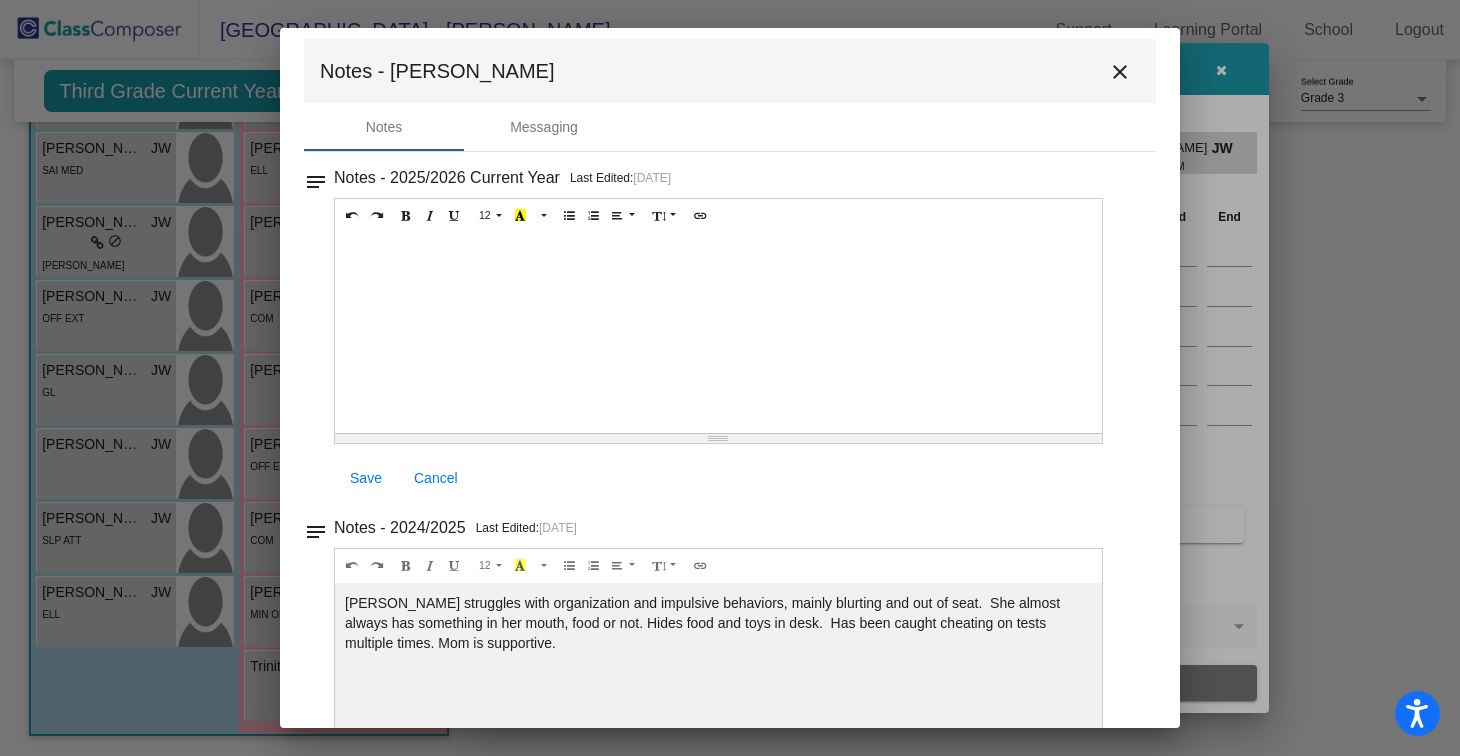 scroll, scrollTop: 0, scrollLeft: 0, axis: both 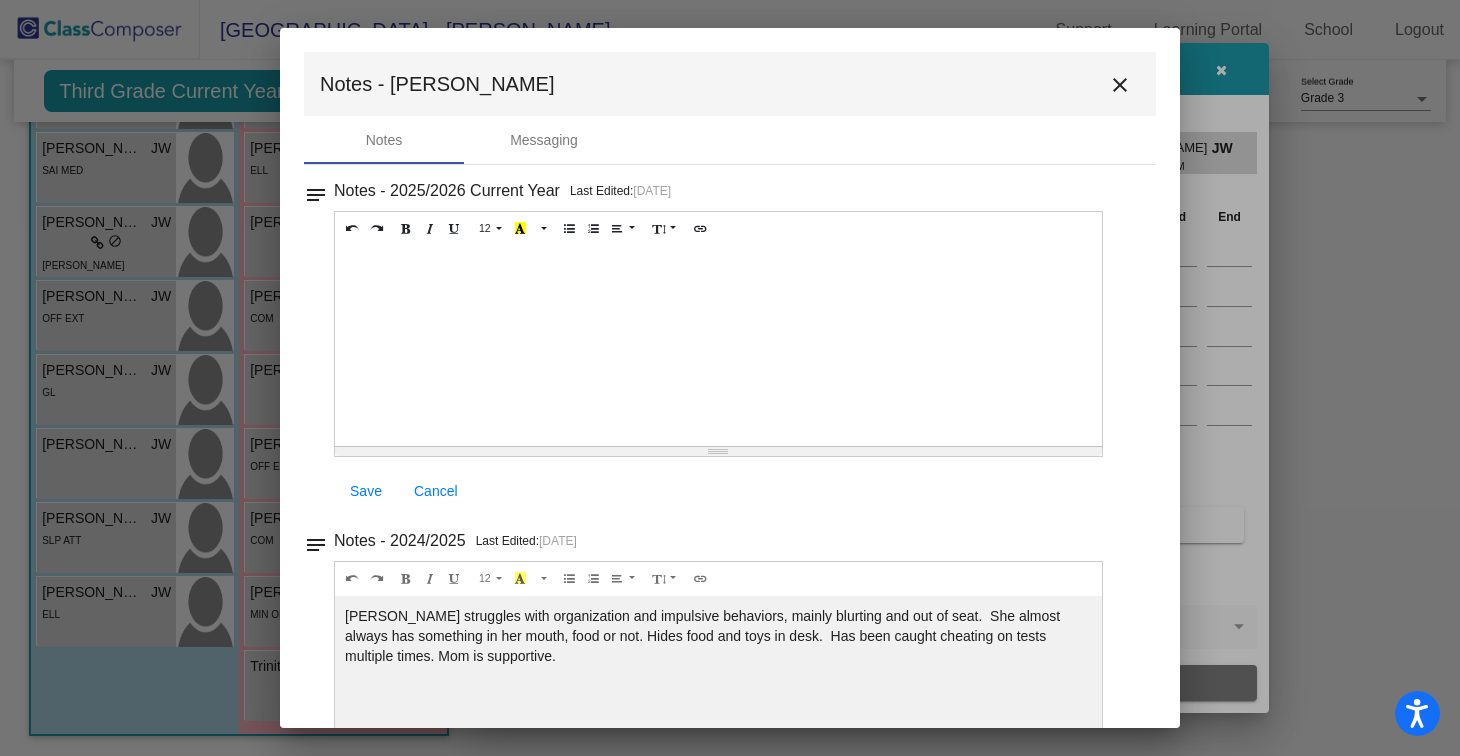 click on "close" at bounding box center (1120, 84) 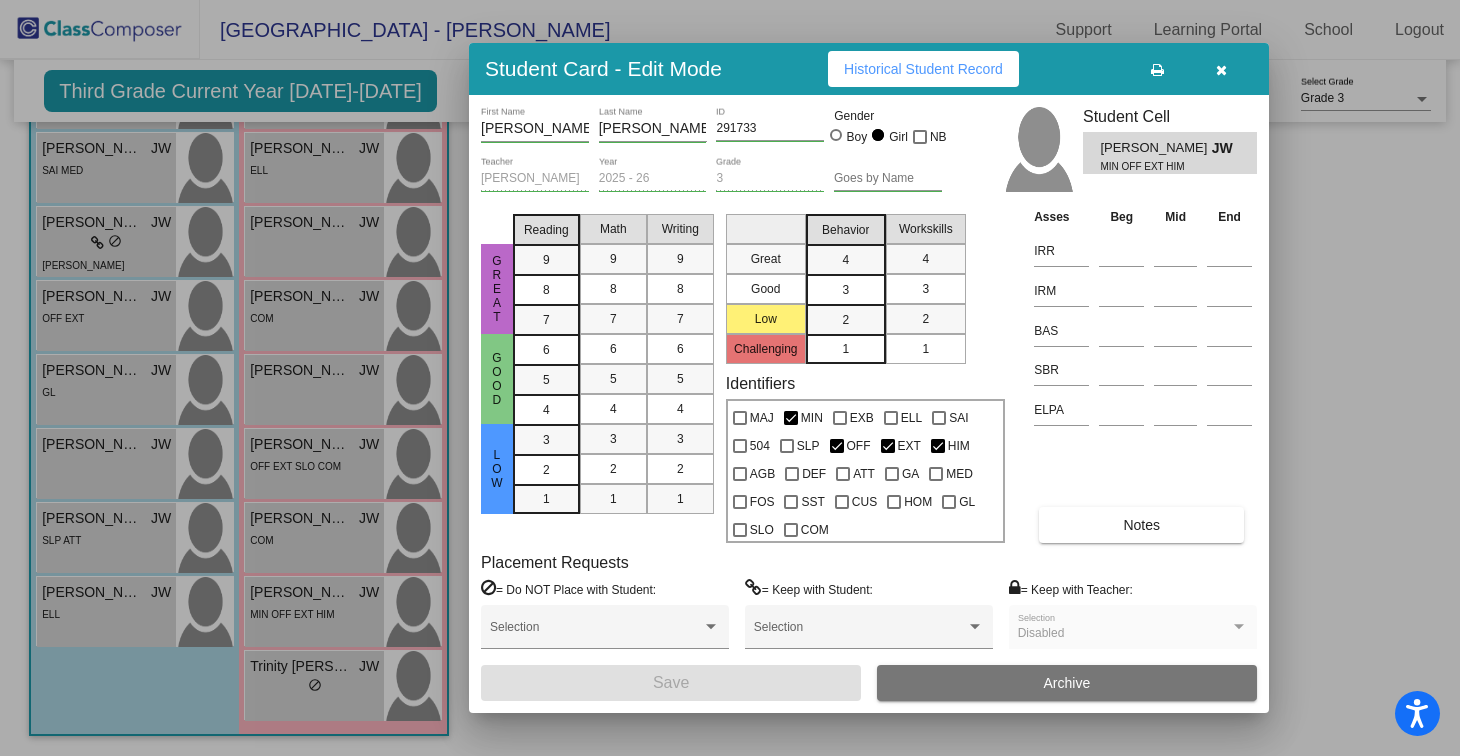 click at bounding box center (1221, 70) 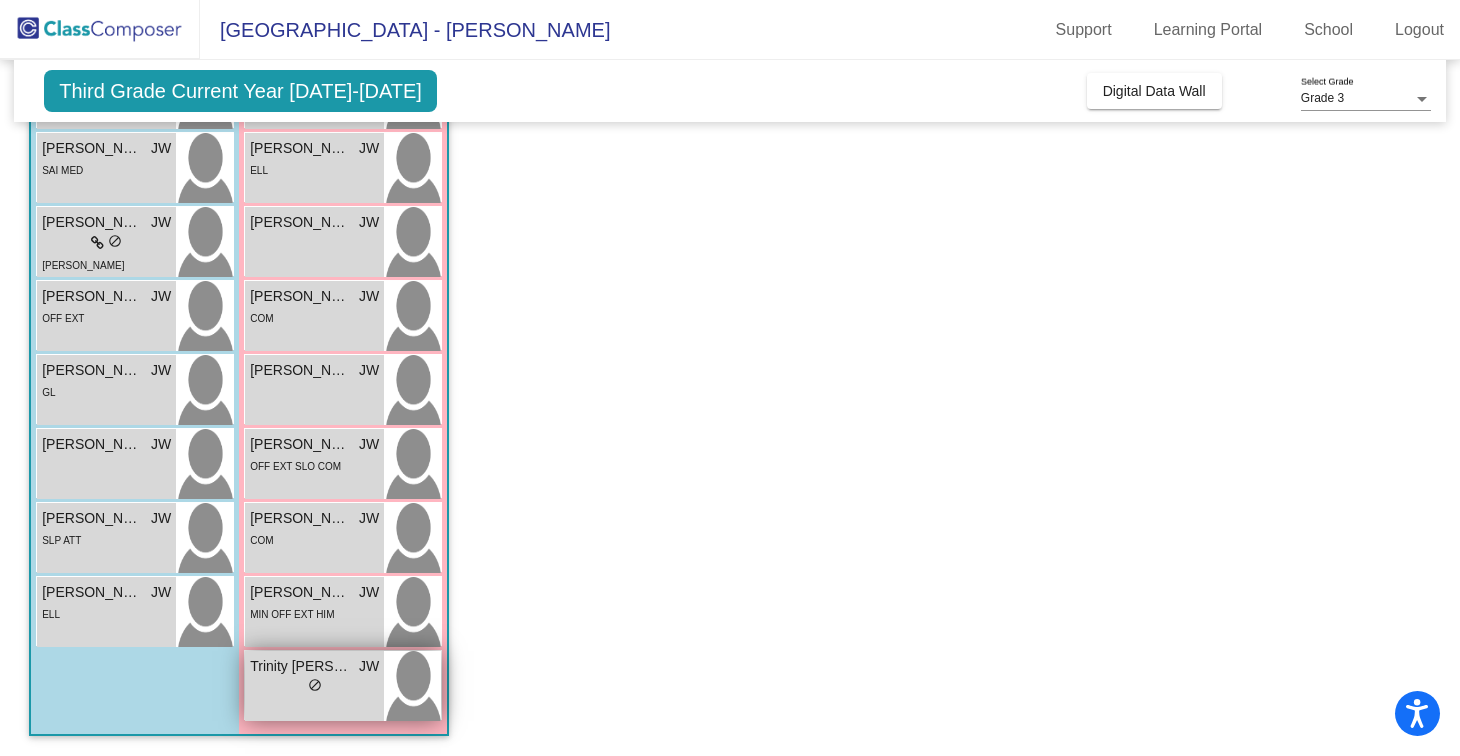 click at bounding box center (412, 686) 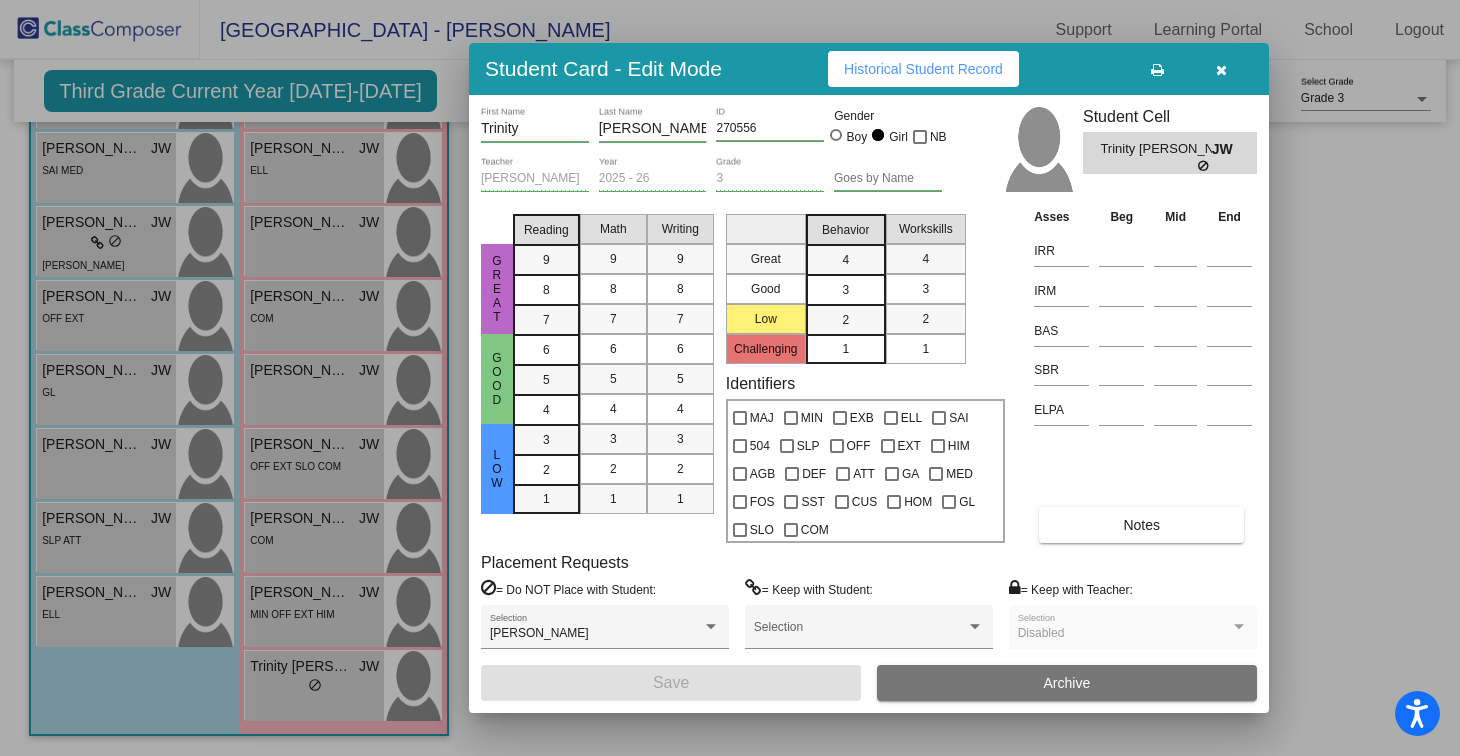 click on "Notes" at bounding box center (1141, 525) 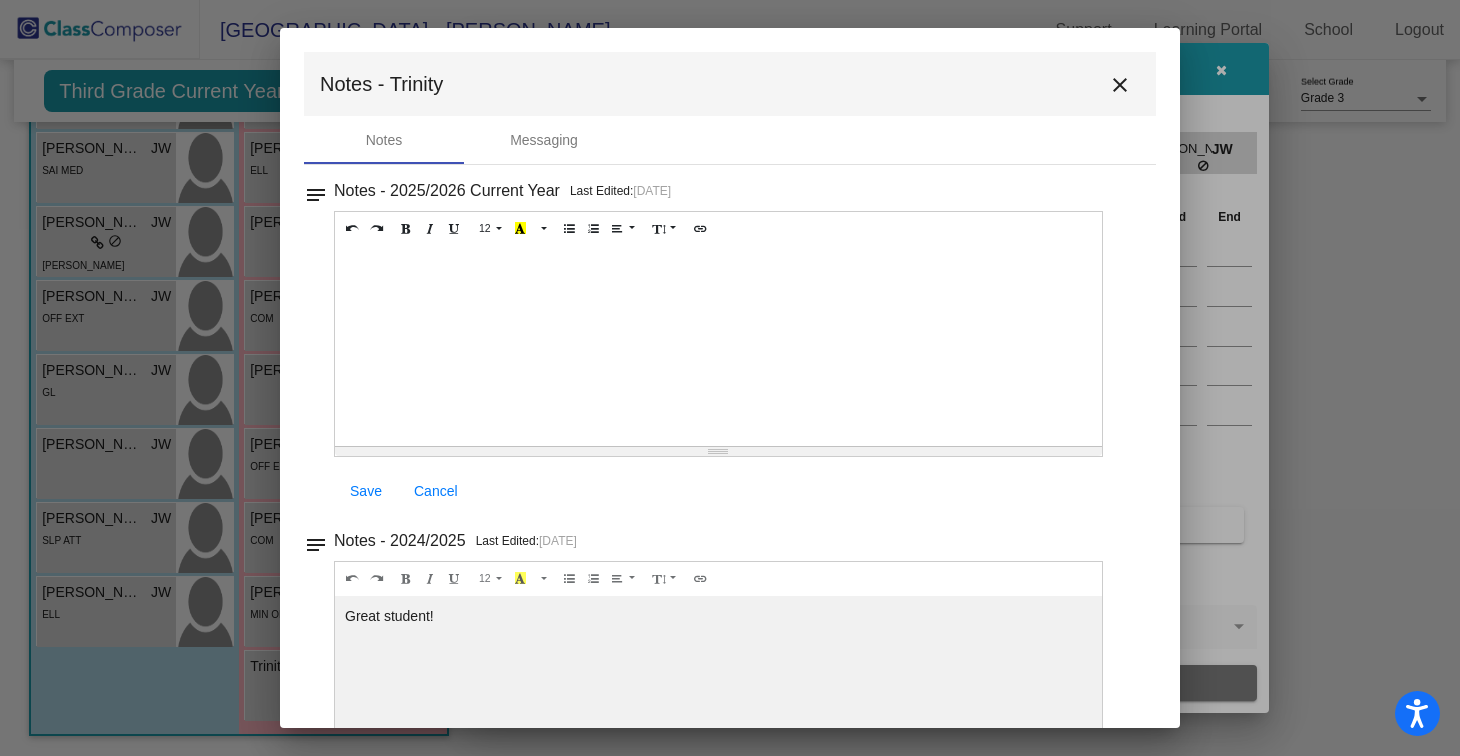 click on "close" at bounding box center [1120, 84] 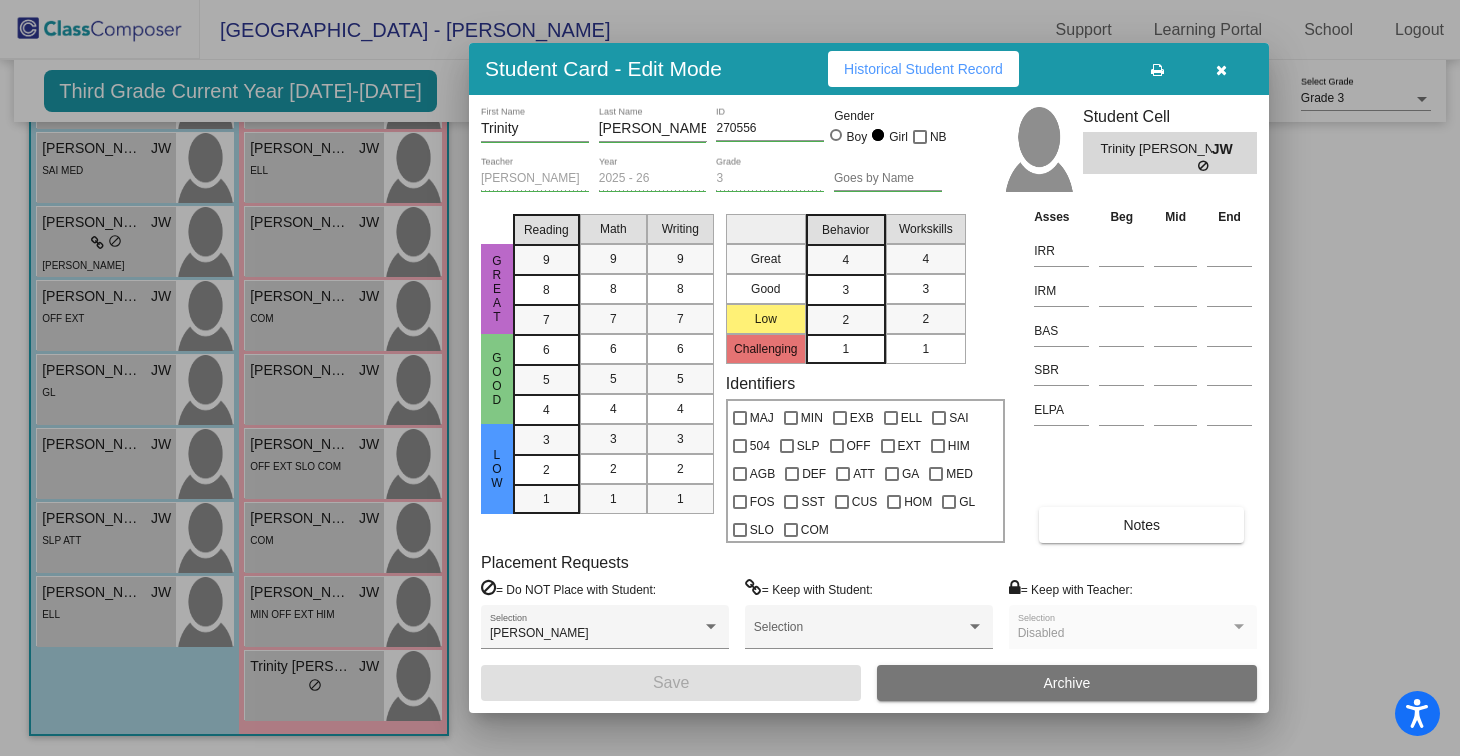 click at bounding box center (1221, 70) 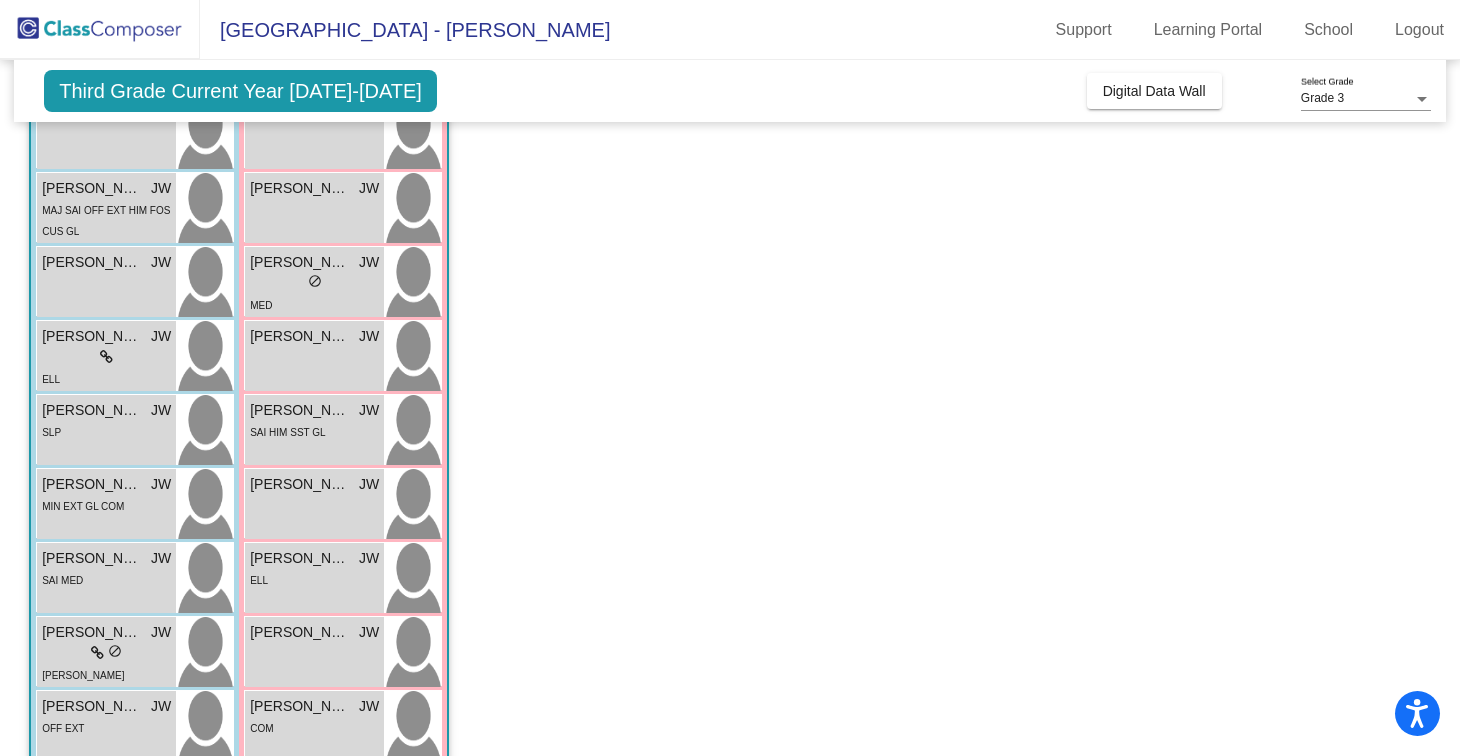 scroll, scrollTop: 0, scrollLeft: 0, axis: both 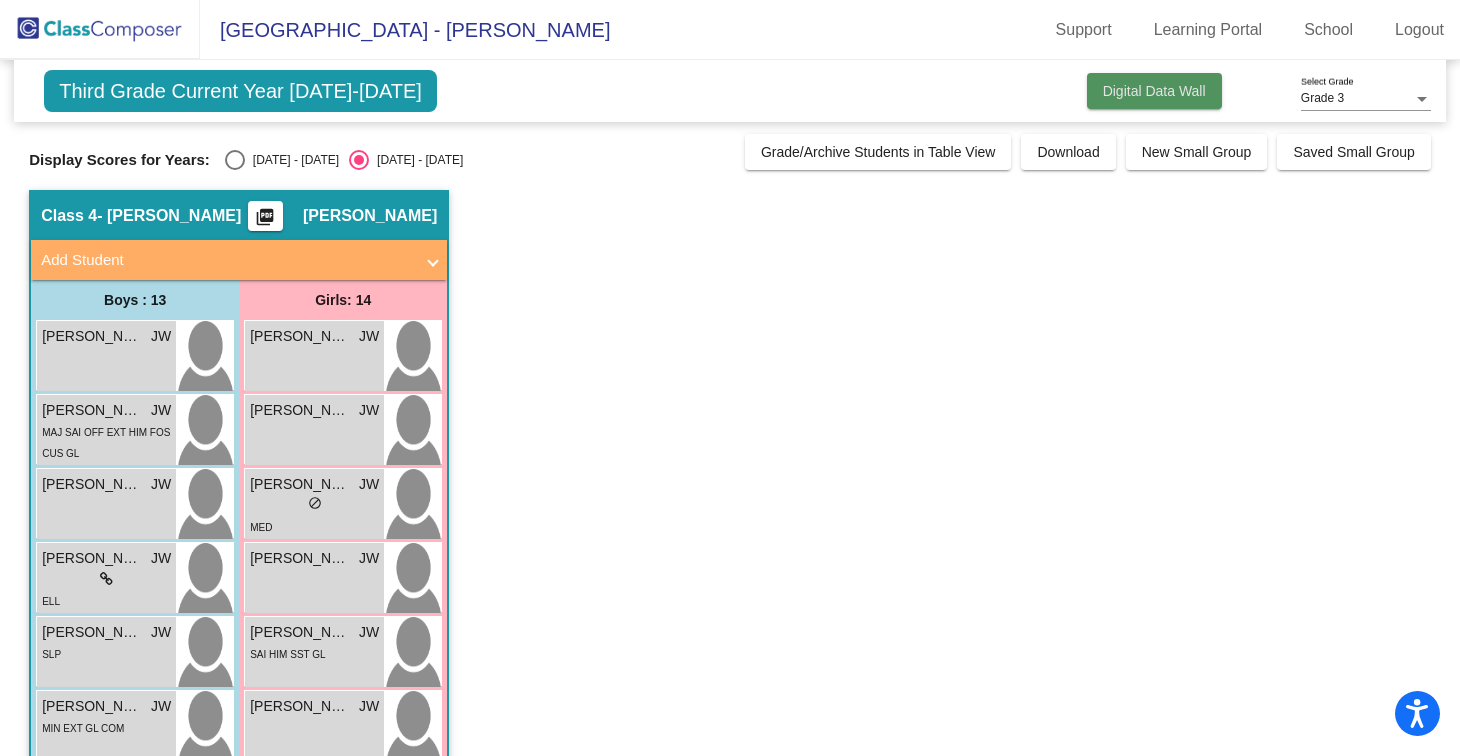 click on "Digital Data Wall" 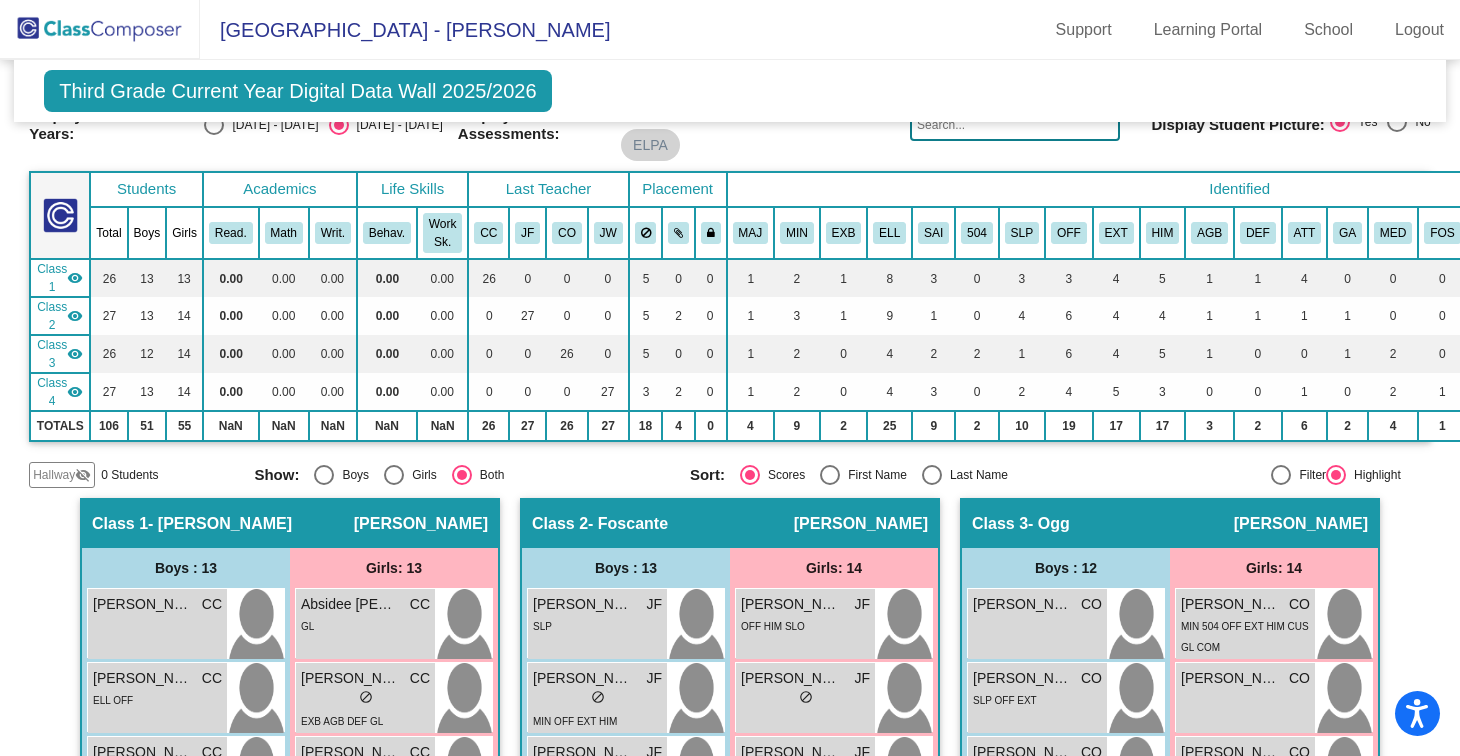 scroll, scrollTop: 0, scrollLeft: 0, axis: both 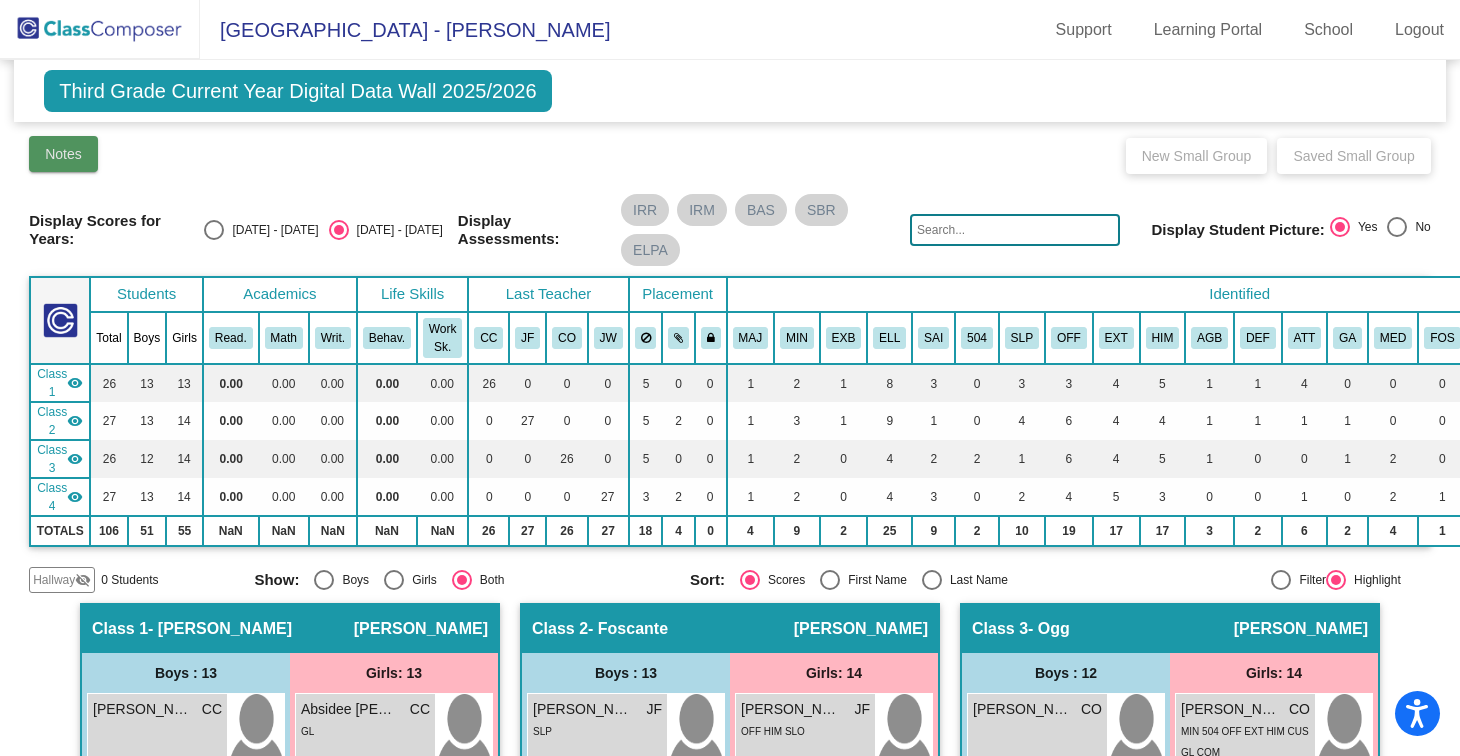 click on "Notes" 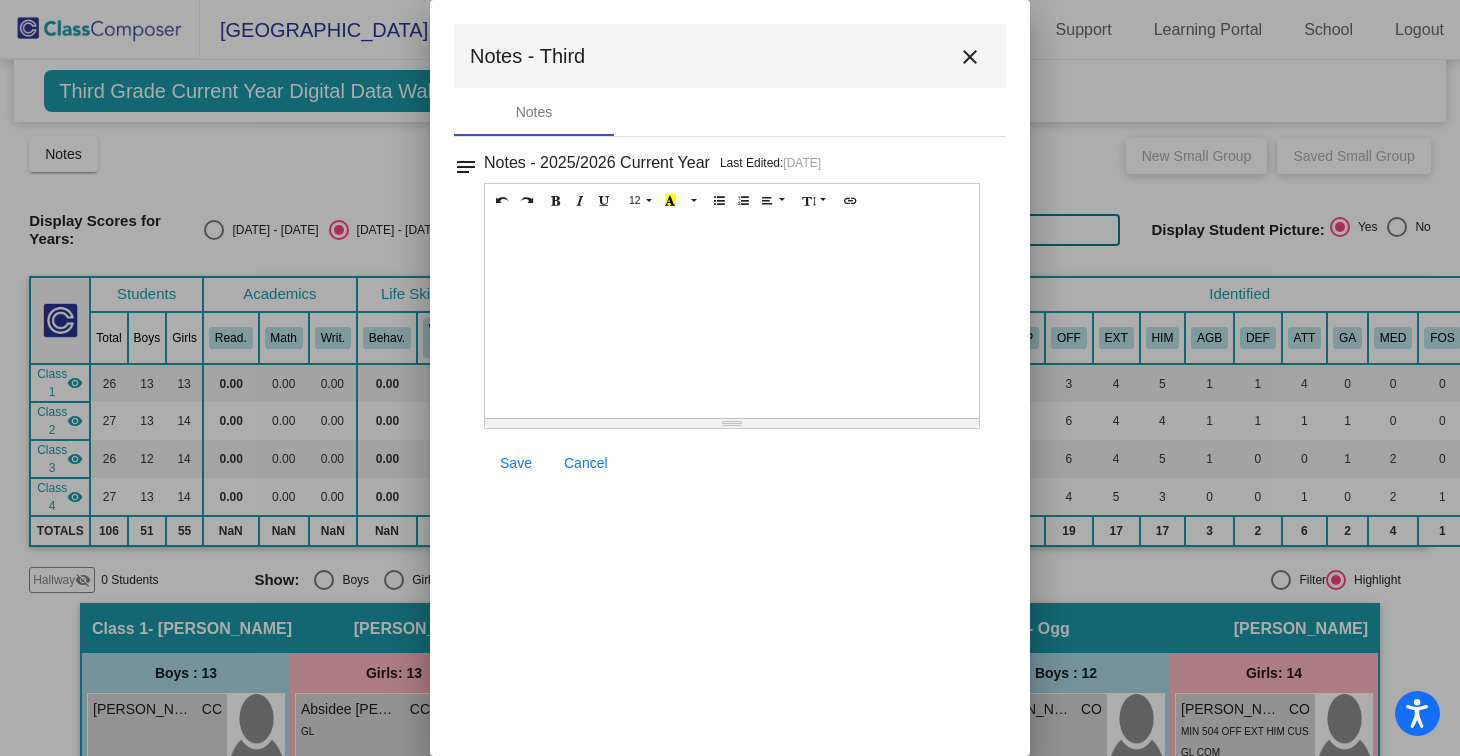 click on "close" at bounding box center (970, 57) 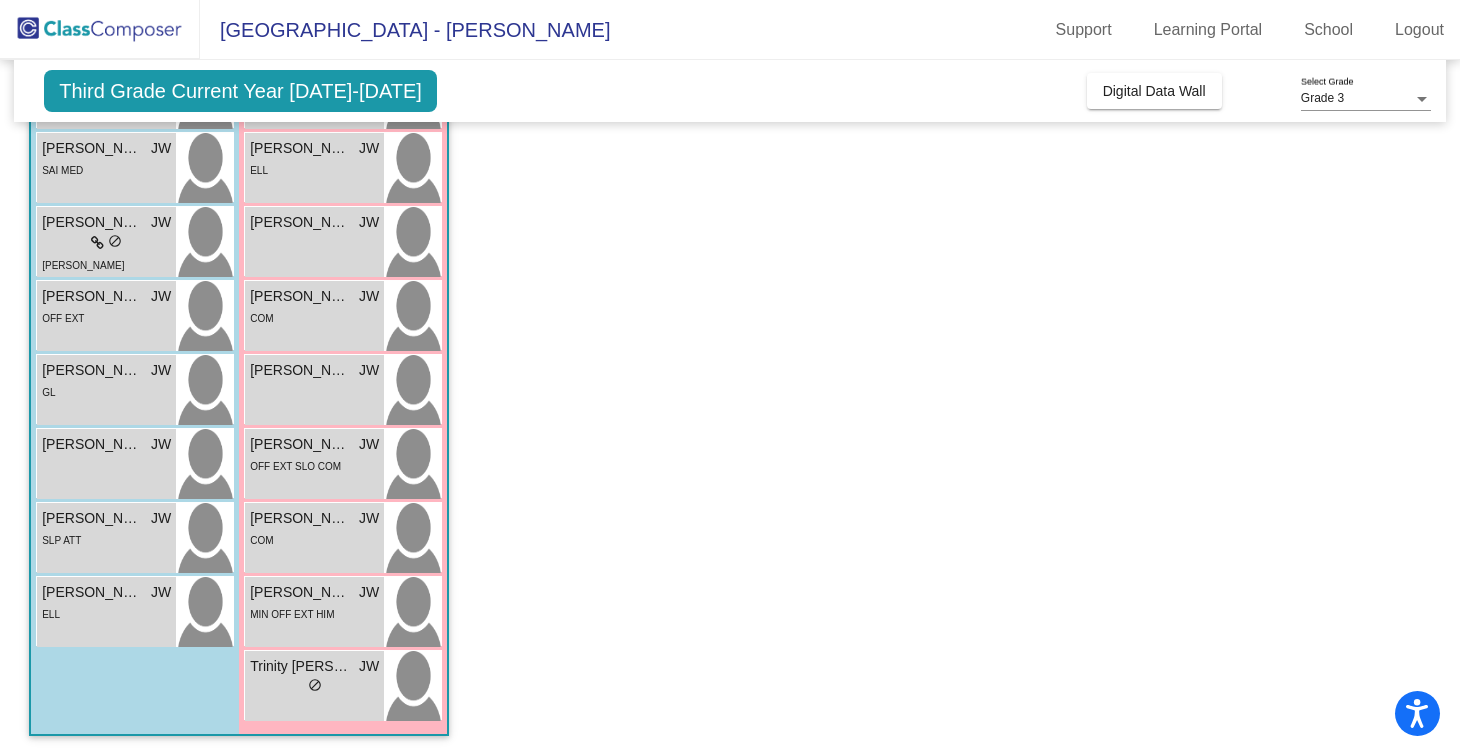 scroll, scrollTop: 0, scrollLeft: 0, axis: both 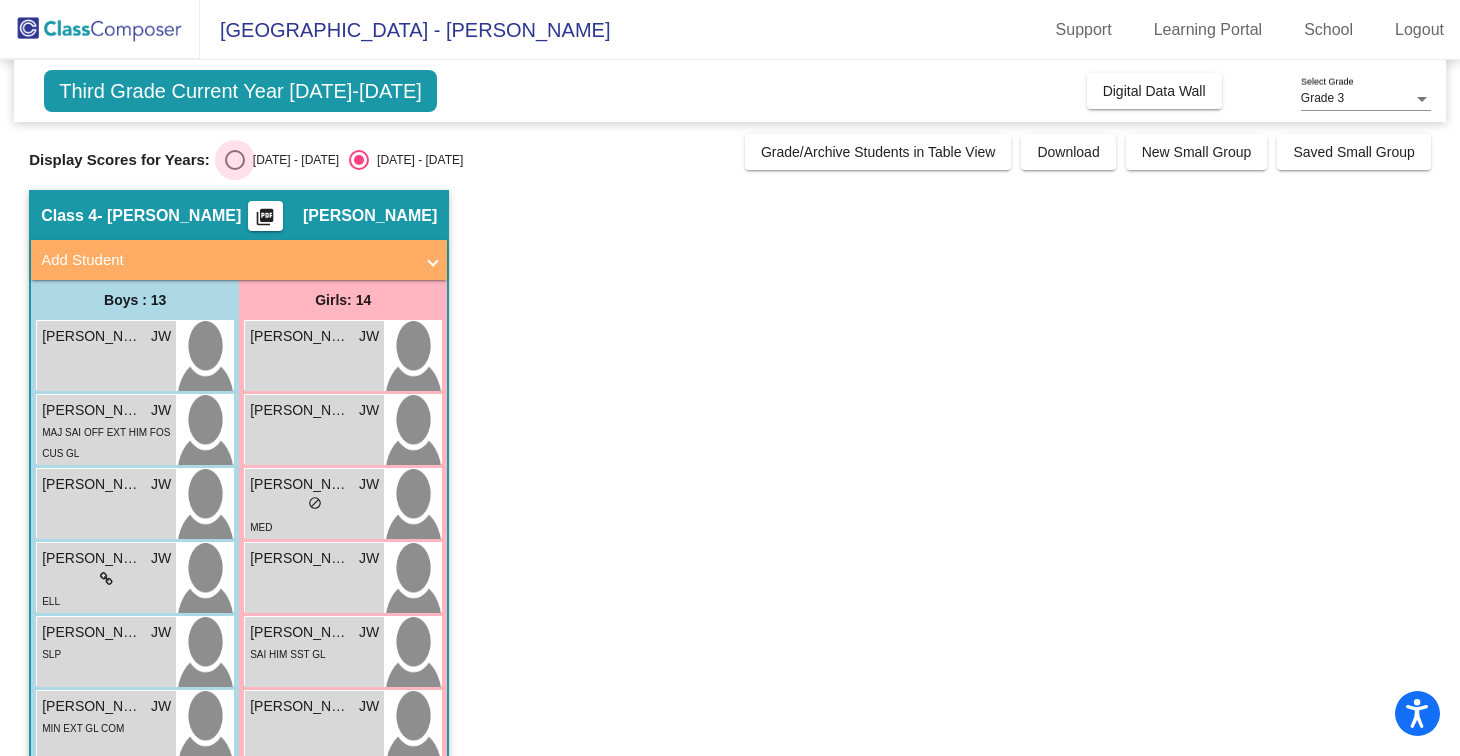 click at bounding box center [235, 160] 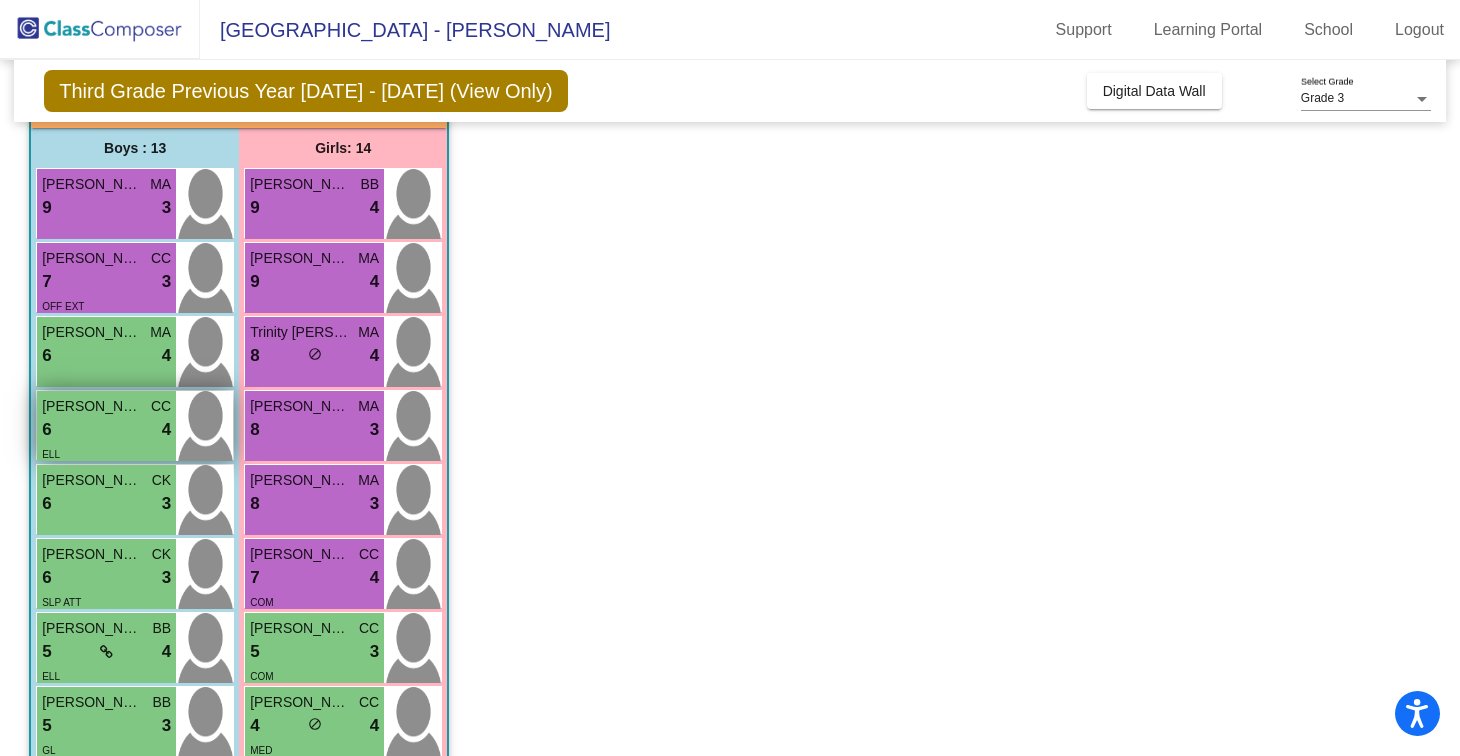 scroll, scrollTop: 156, scrollLeft: 0, axis: vertical 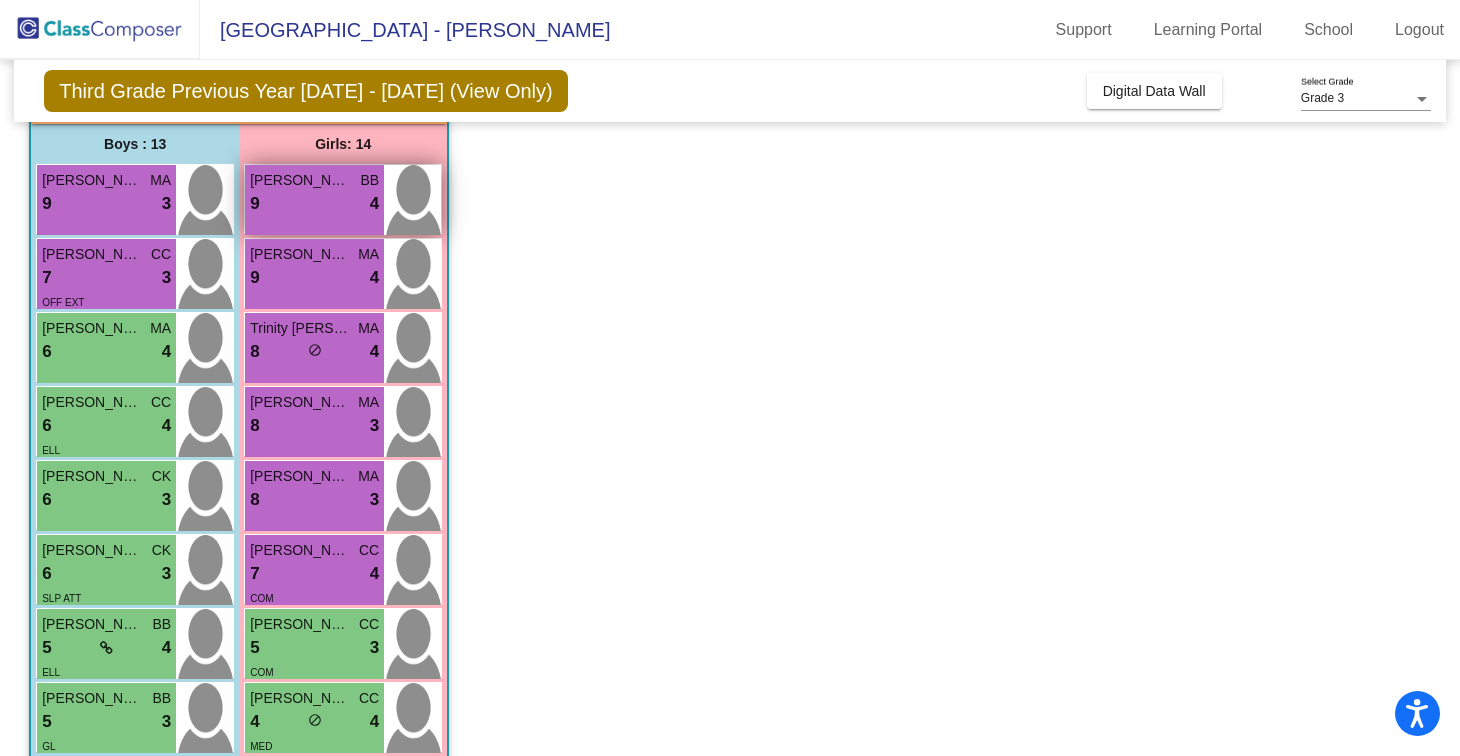 click at bounding box center [412, 200] 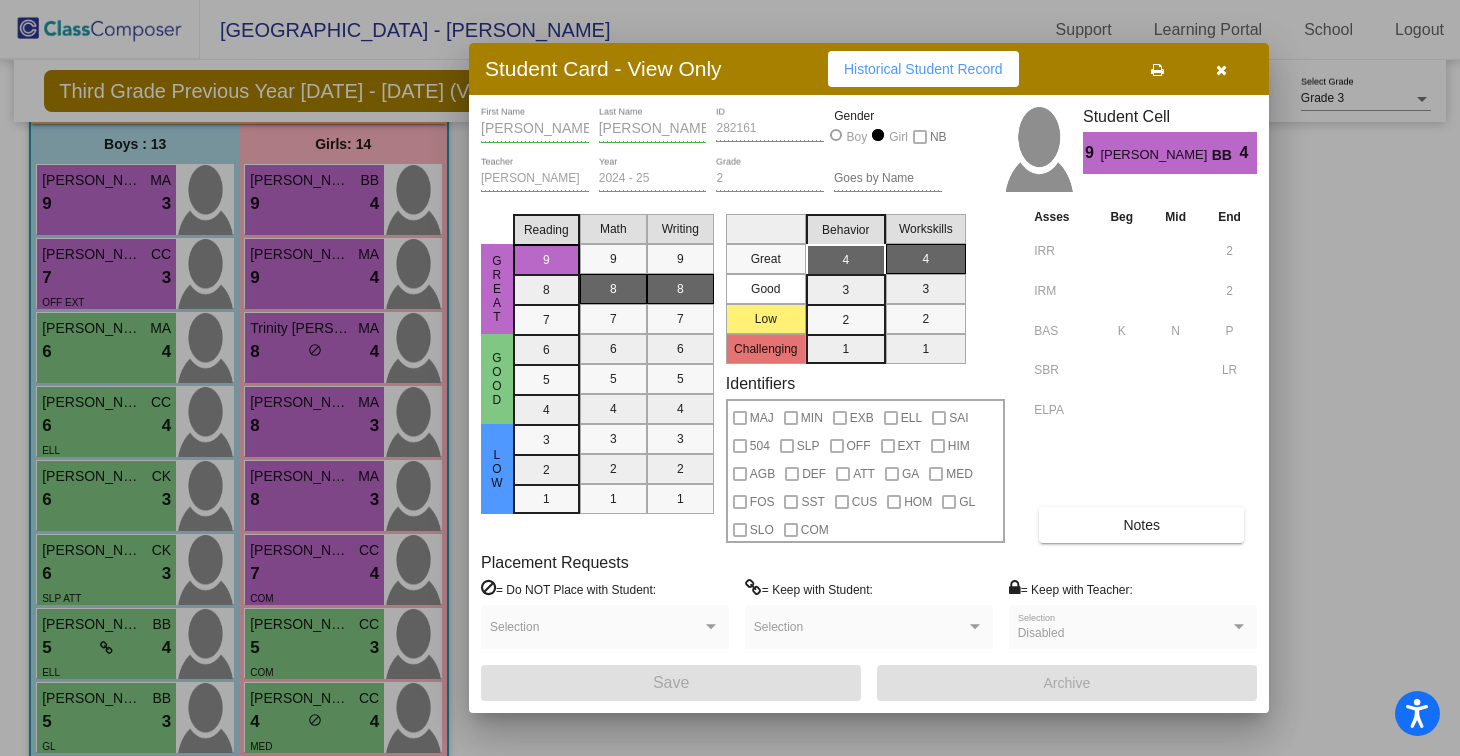 click on "Notes" at bounding box center (1141, 525) 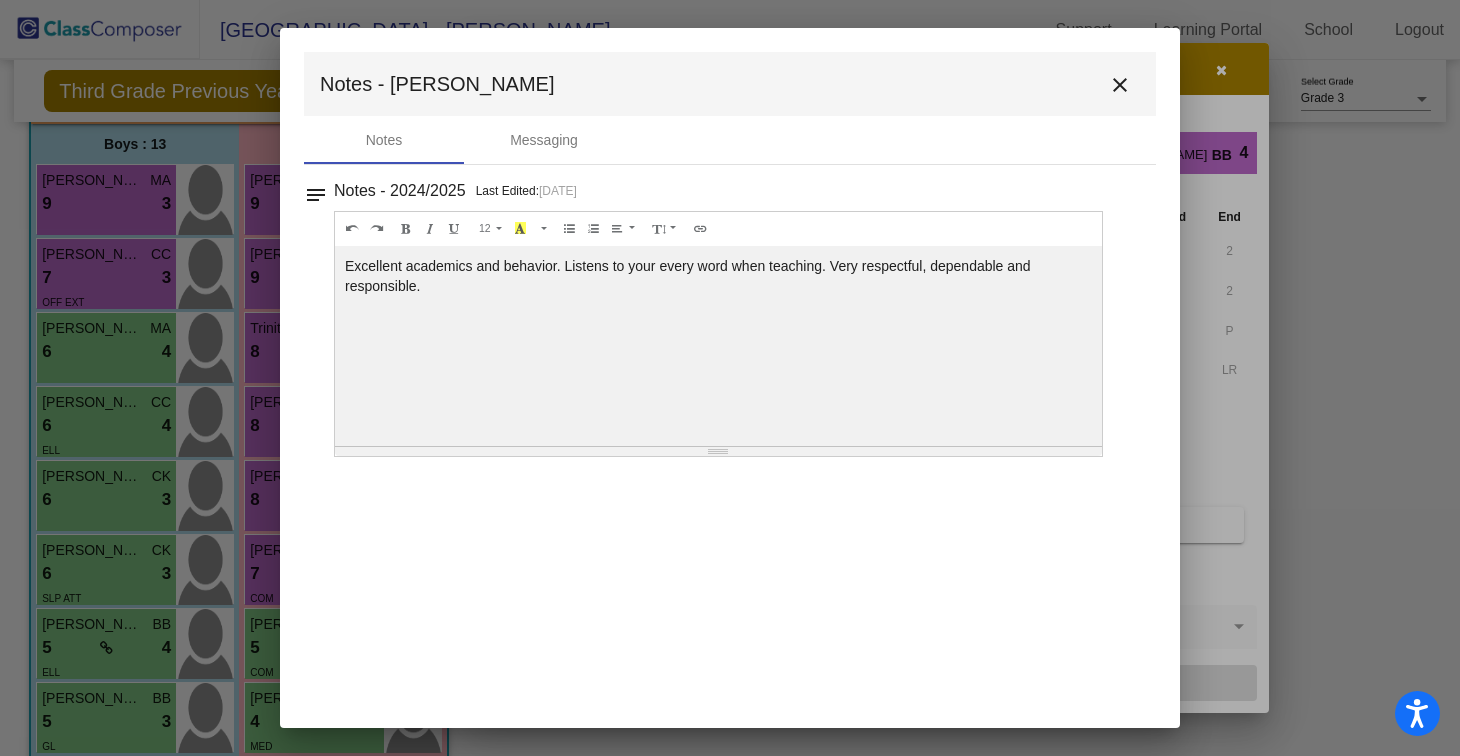 click on "close" at bounding box center [1120, 85] 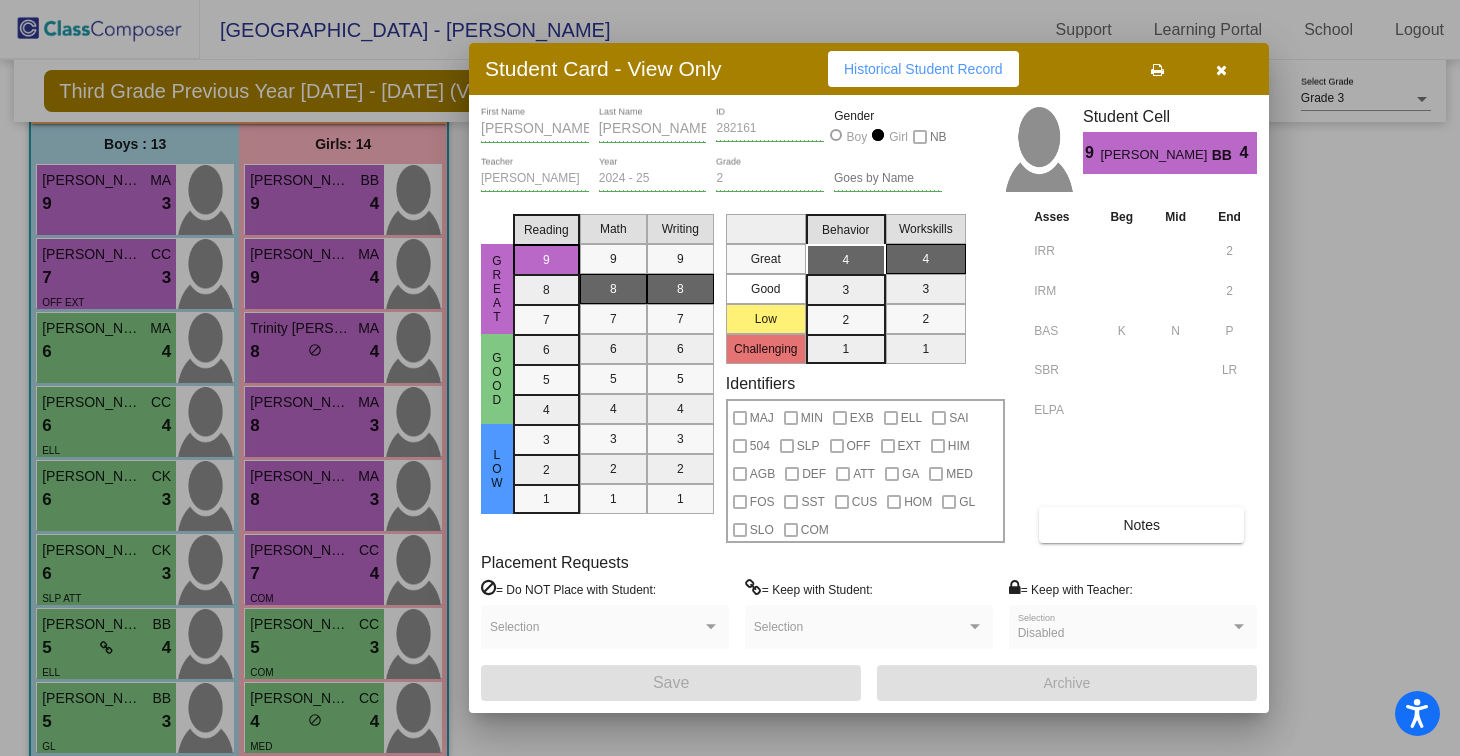 click at bounding box center (1221, 69) 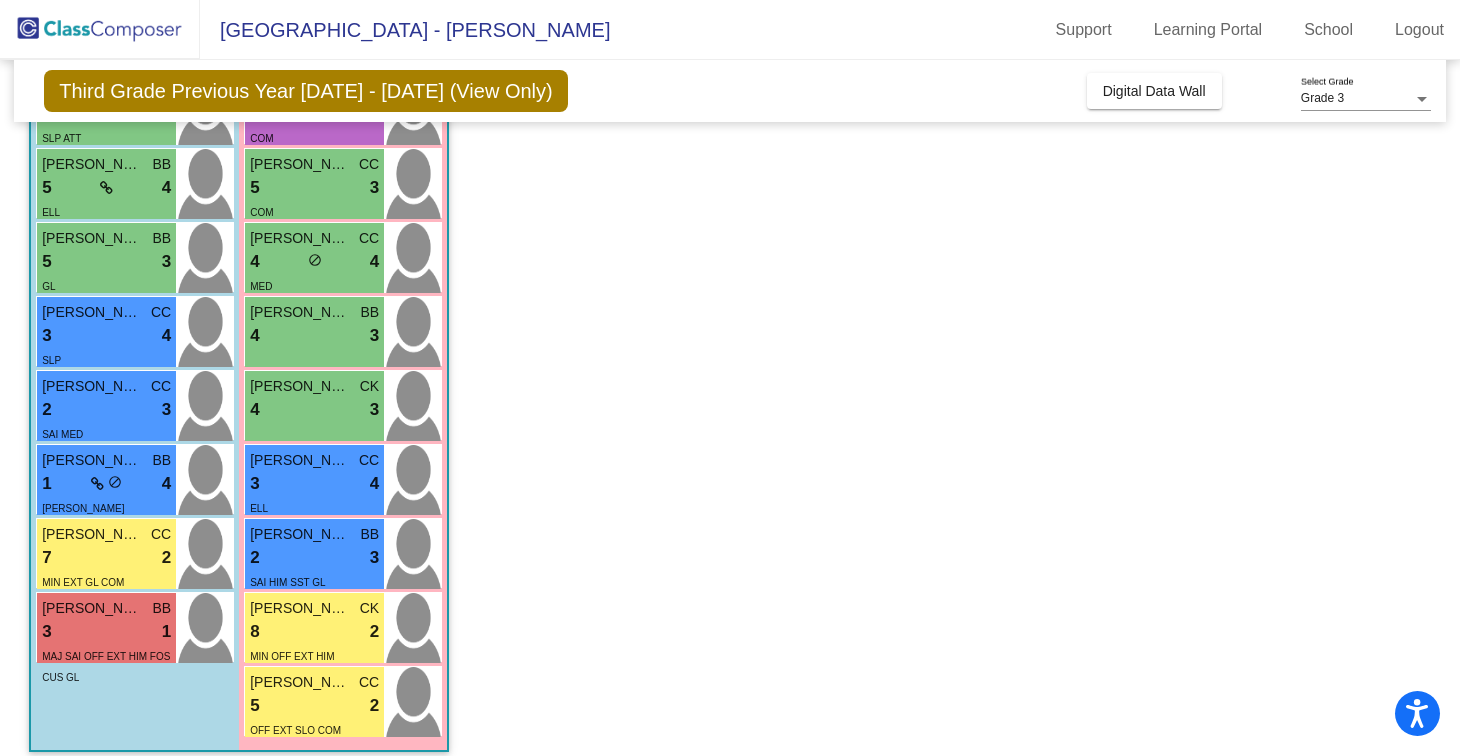 scroll, scrollTop: 632, scrollLeft: 0, axis: vertical 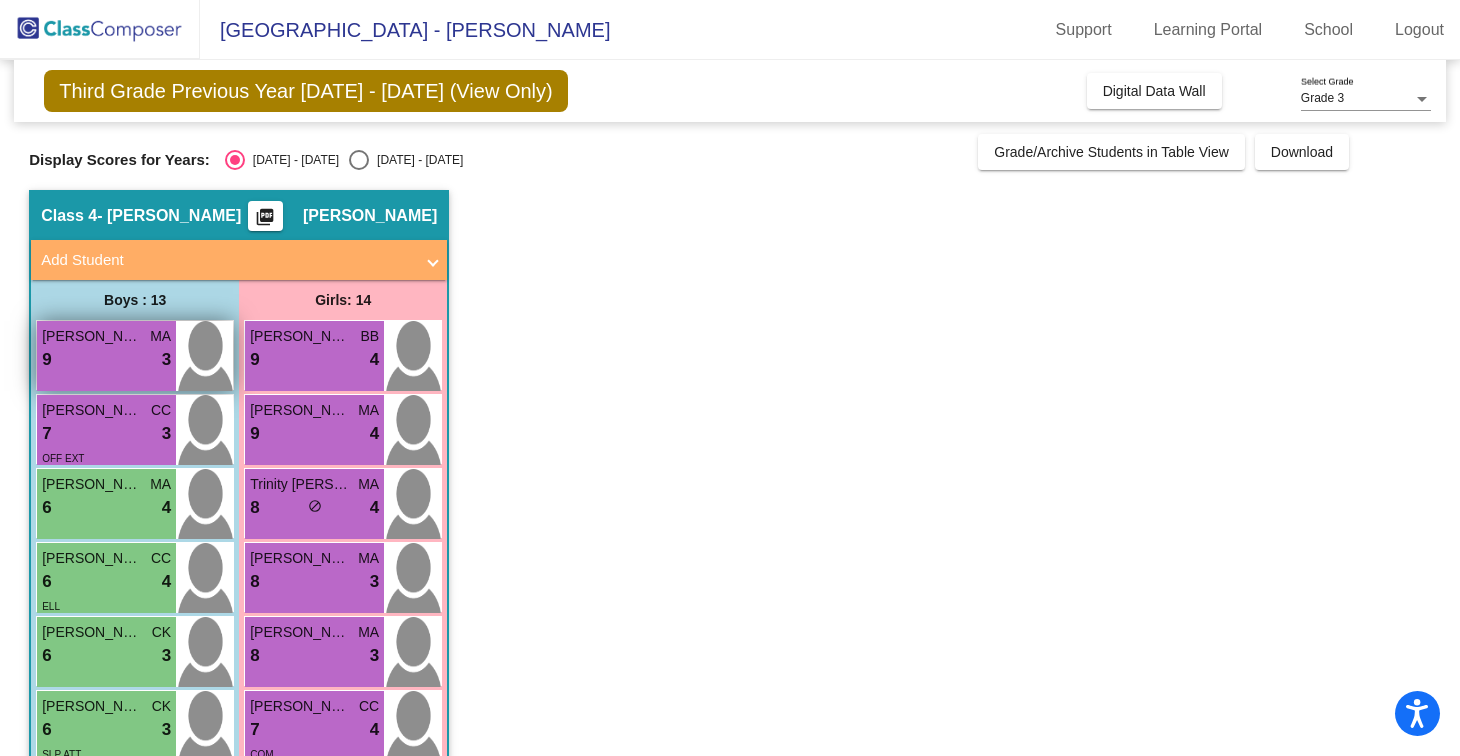 click at bounding box center [204, 356] 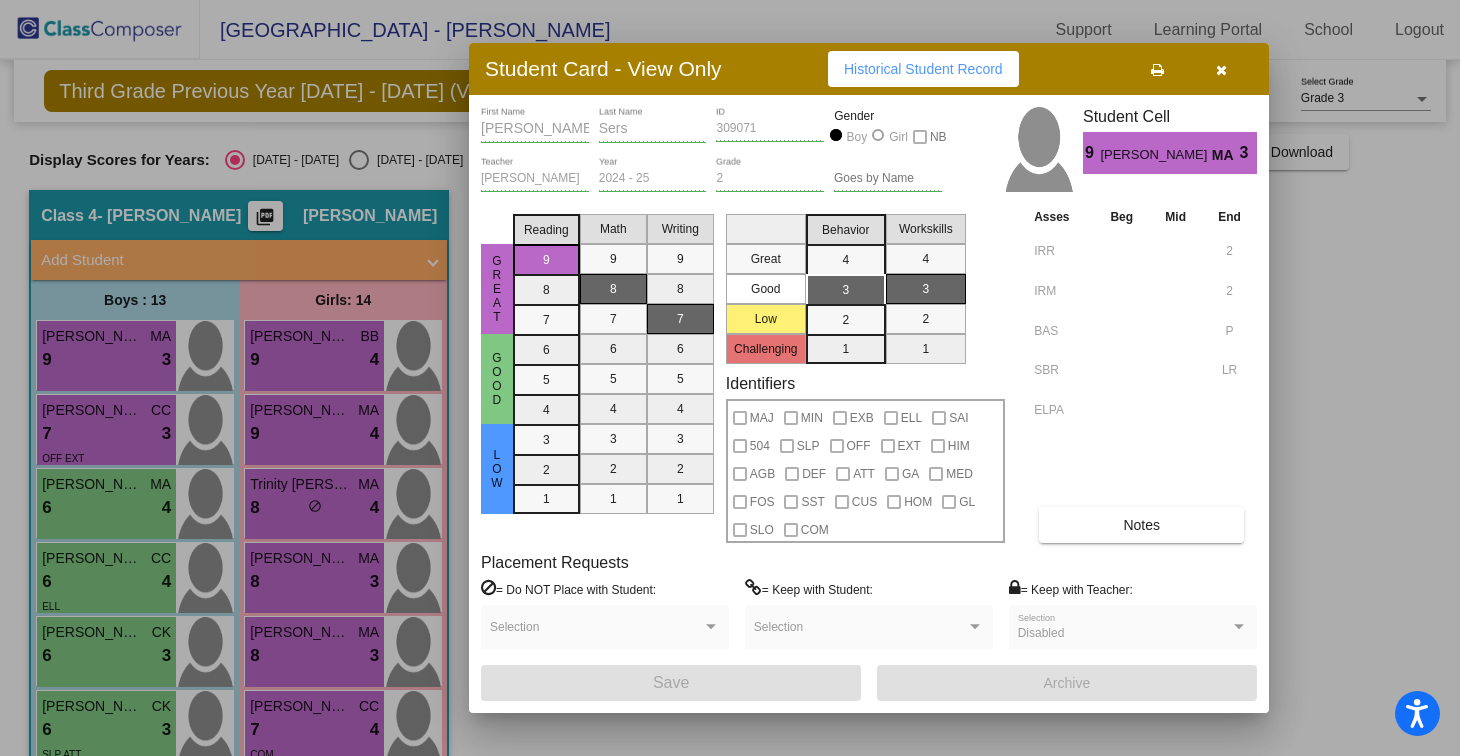 click on "Notes" at bounding box center [1141, 525] 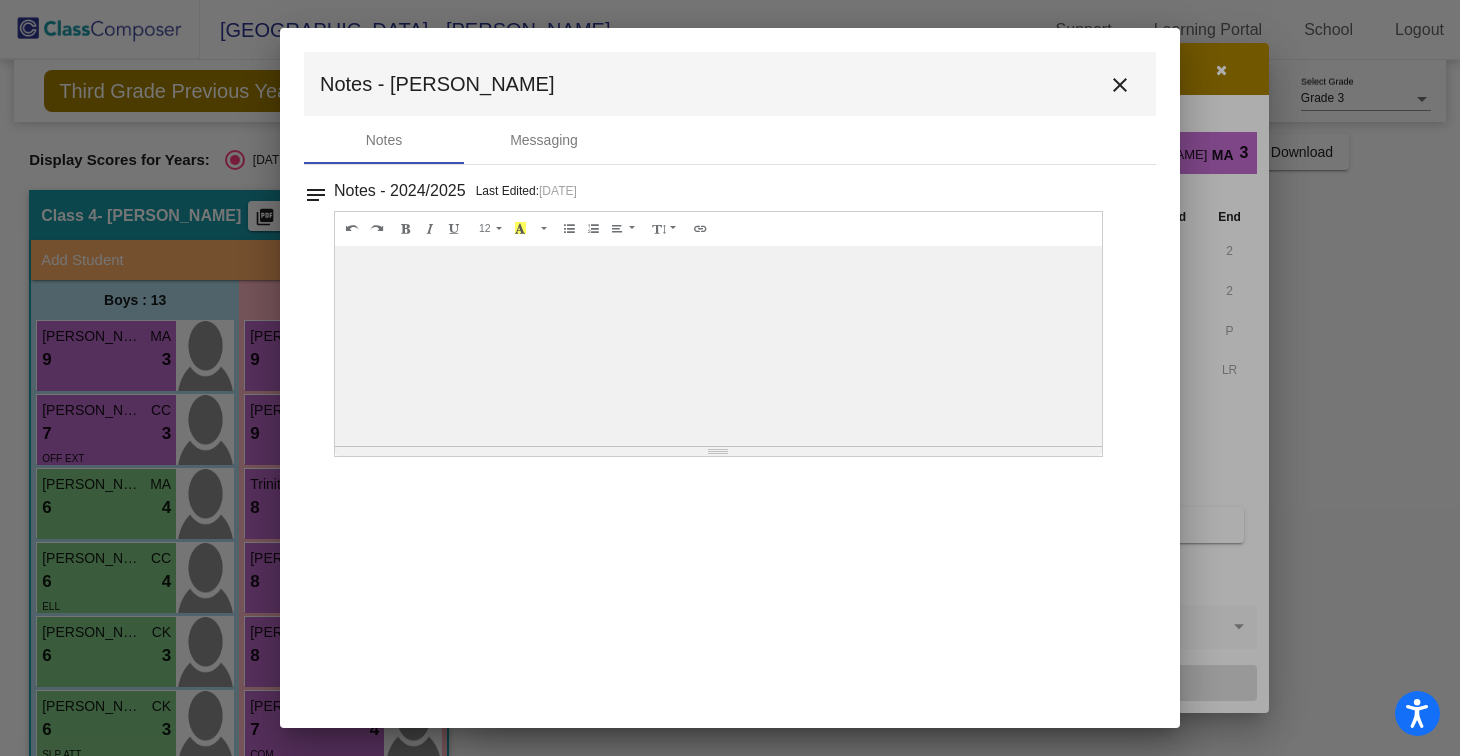 scroll, scrollTop: 0, scrollLeft: 0, axis: both 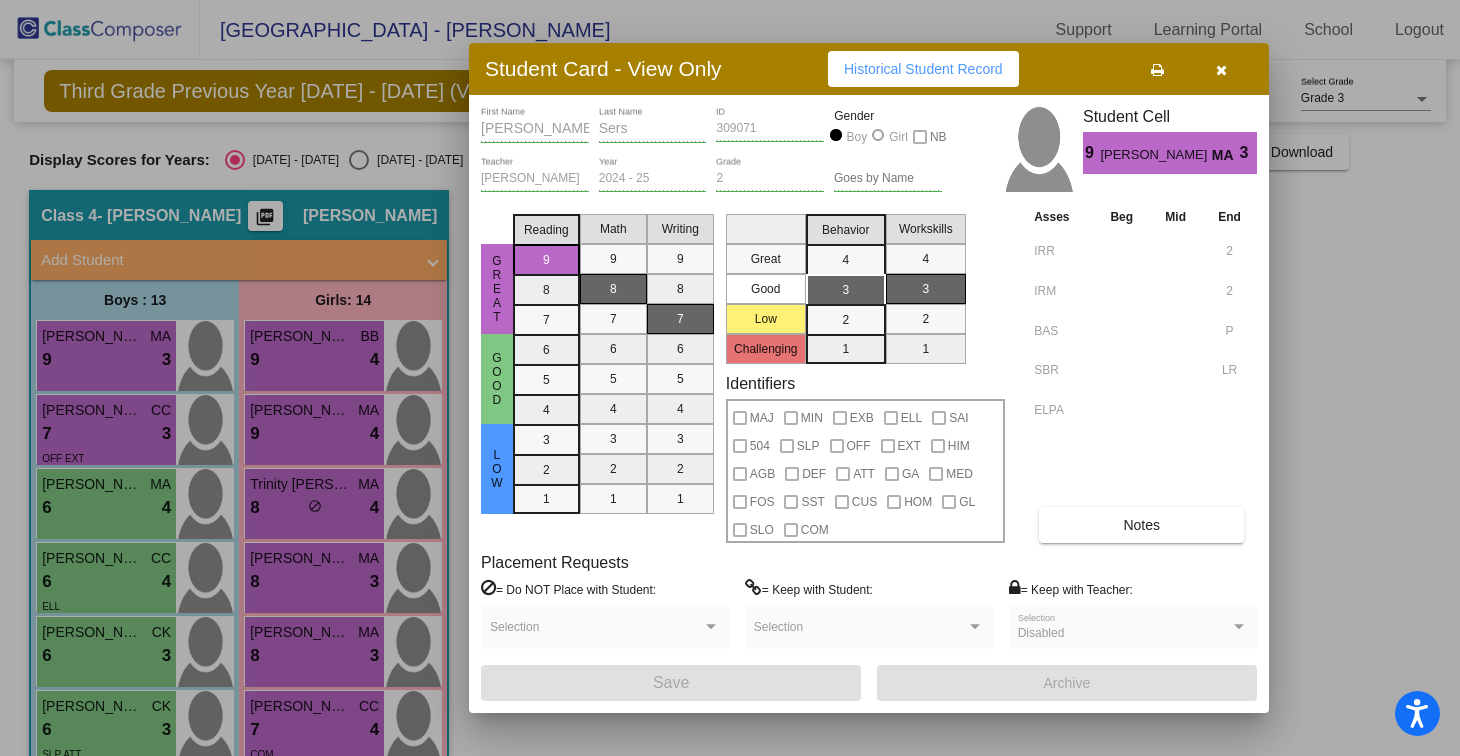 click at bounding box center [1221, 69] 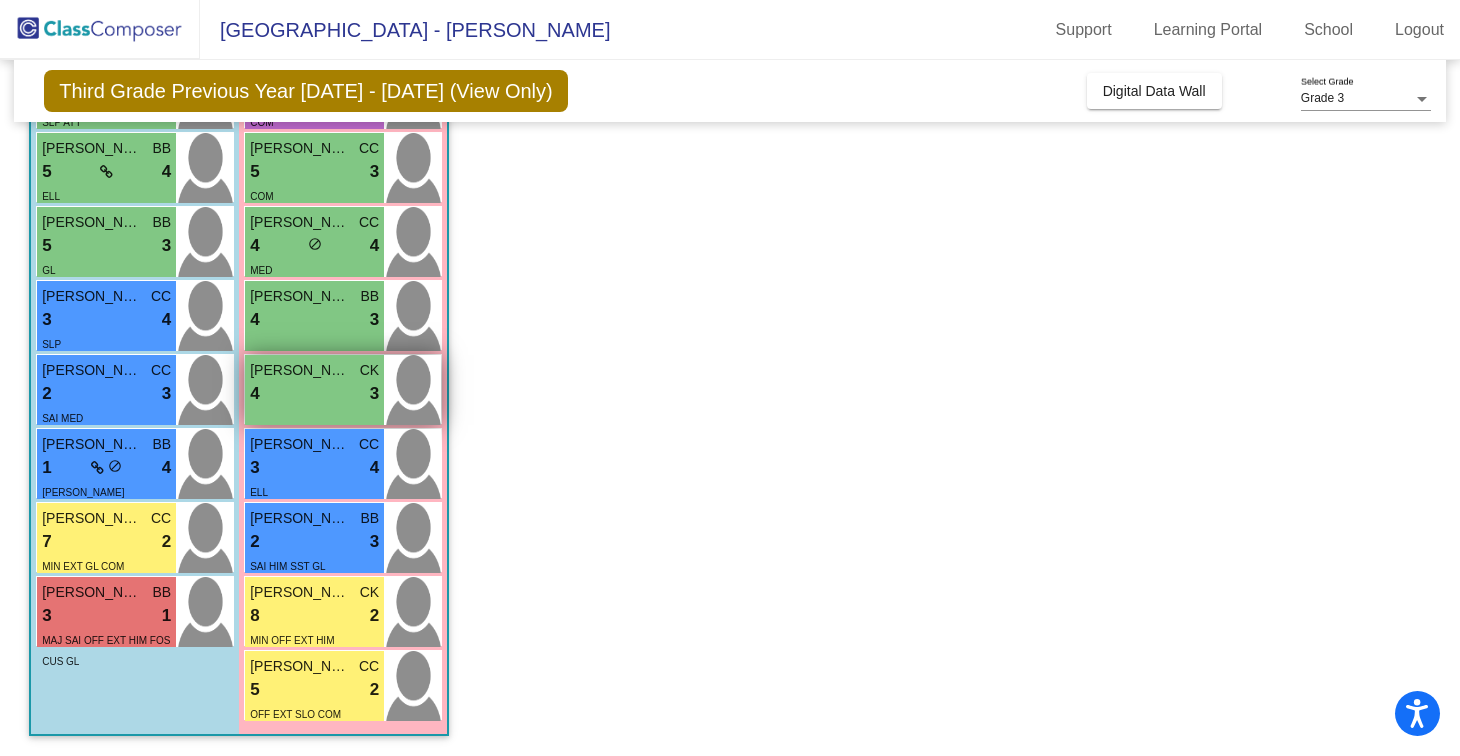 scroll, scrollTop: 0, scrollLeft: 0, axis: both 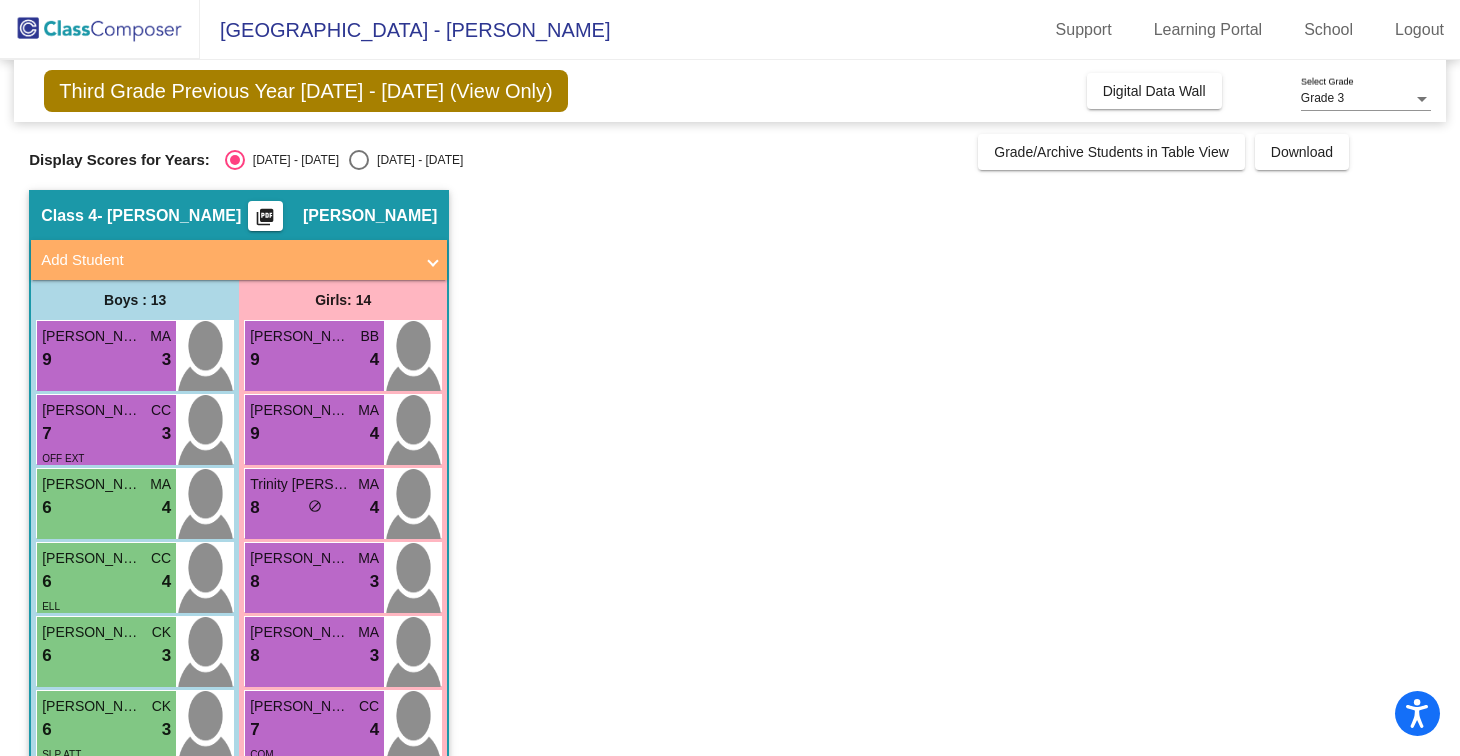click at bounding box center [359, 160] 